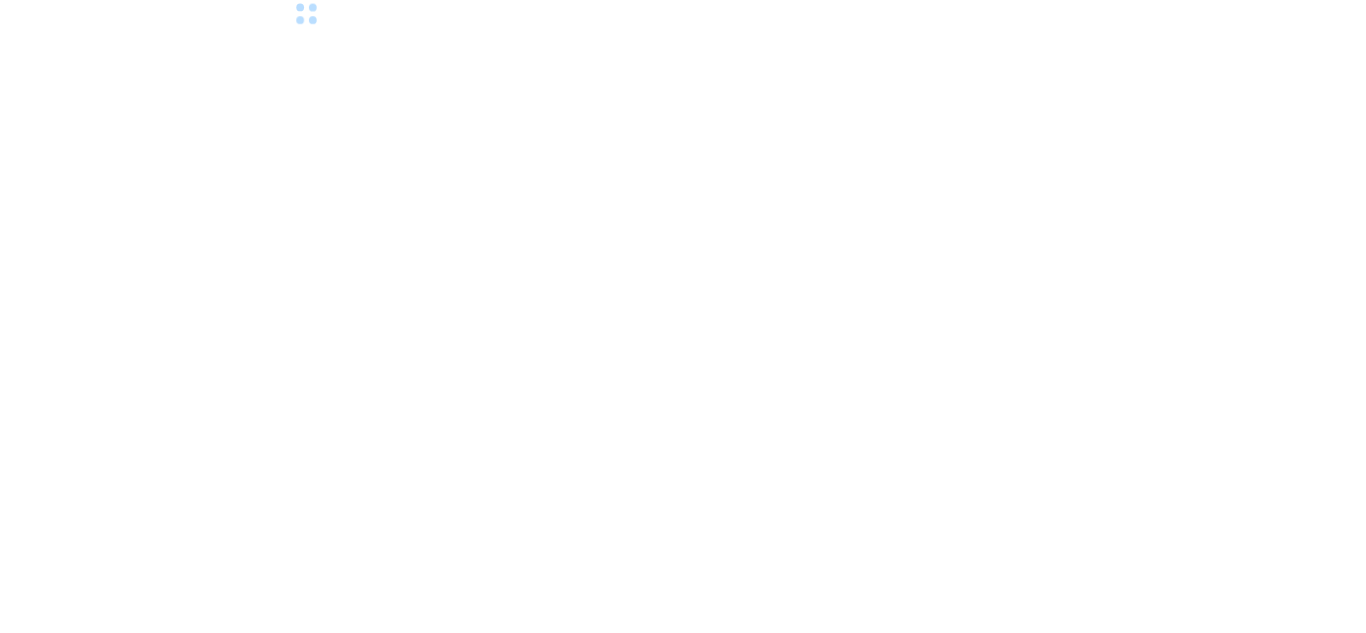 scroll, scrollTop: 0, scrollLeft: 0, axis: both 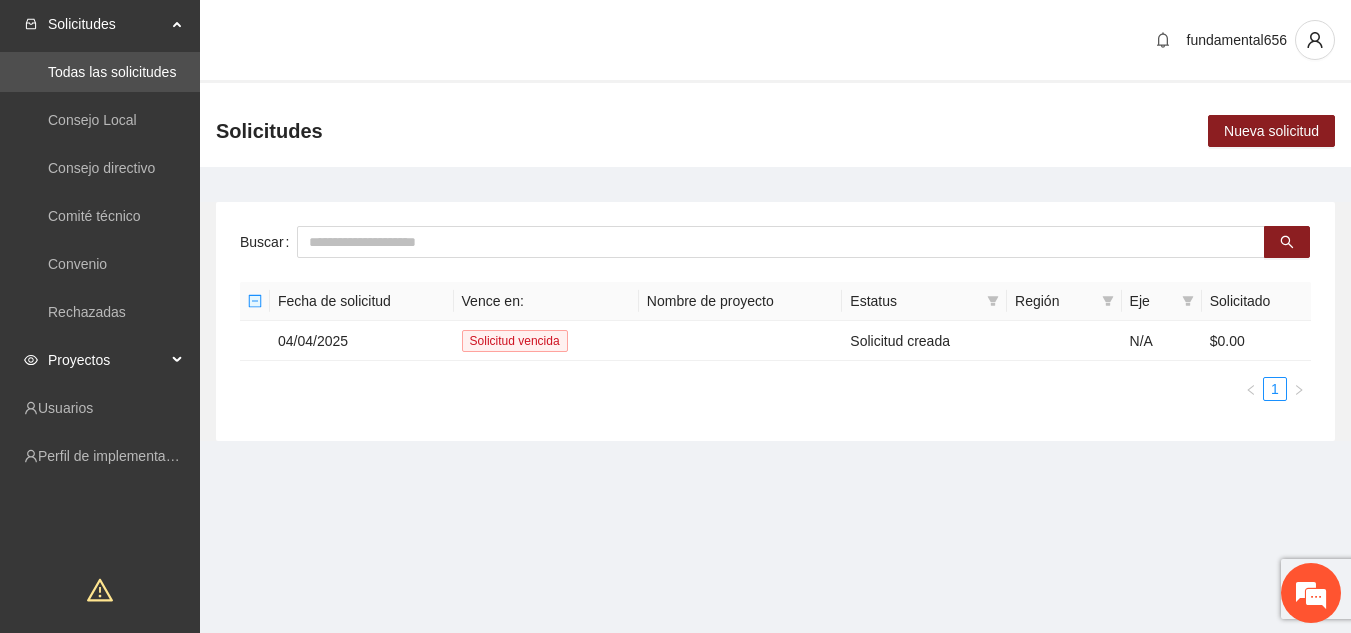 click on "Proyectos" at bounding box center (107, 360) 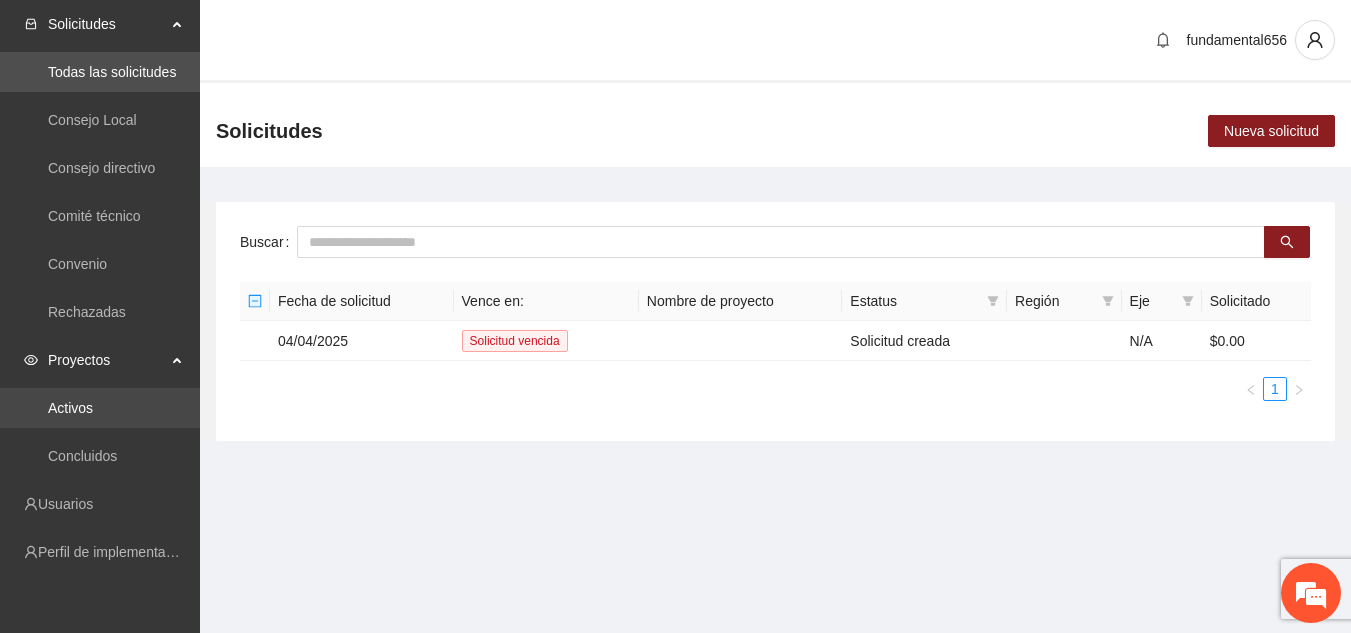 click on "Activos" at bounding box center [70, 408] 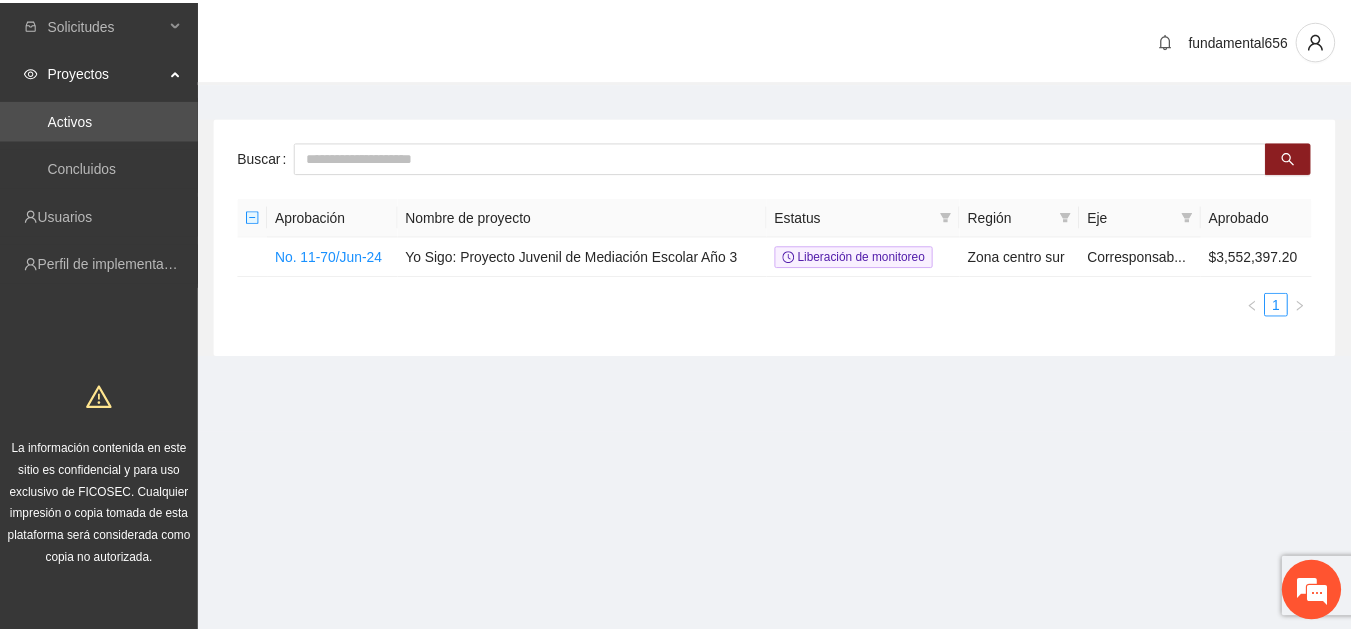 scroll, scrollTop: 0, scrollLeft: 0, axis: both 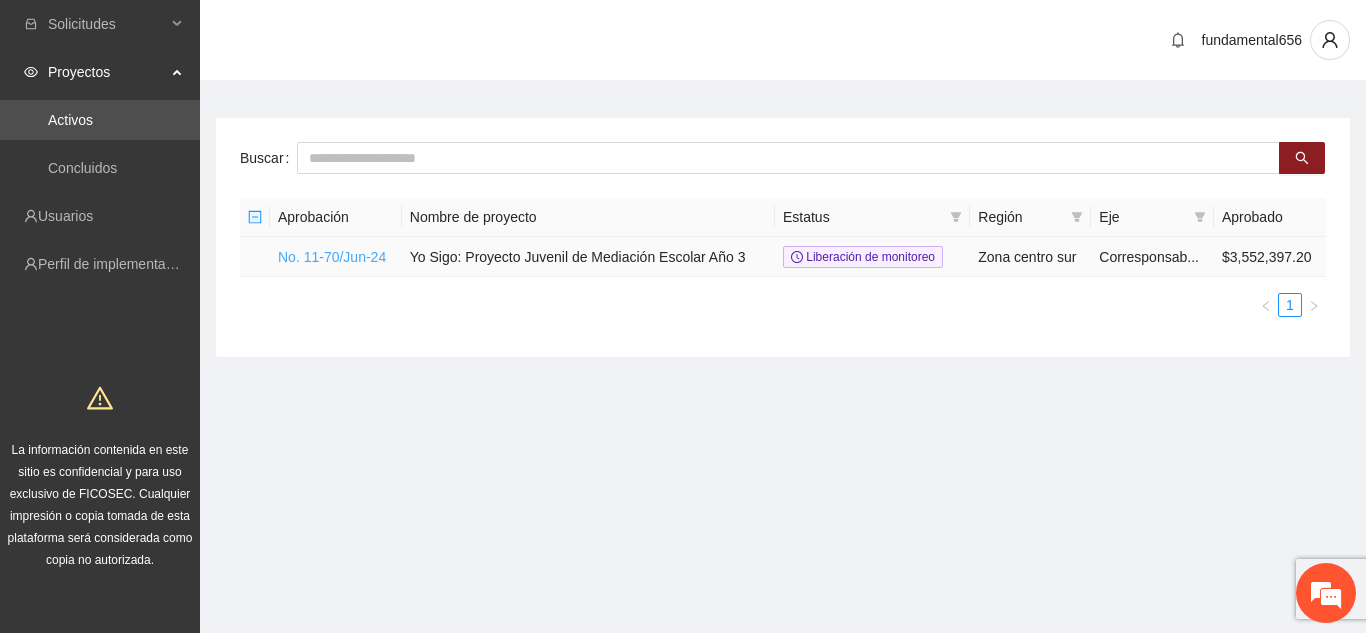 click on "No. 11-70/Jun-24" at bounding box center (332, 257) 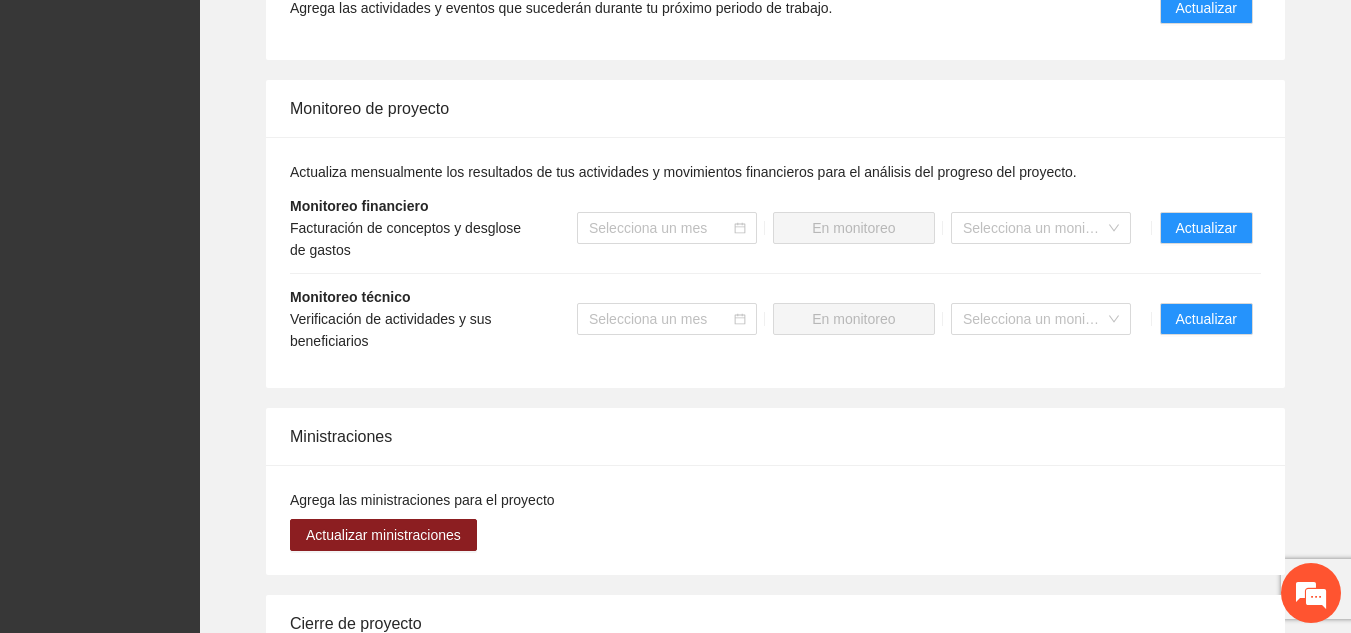 scroll, scrollTop: 1852, scrollLeft: 0, axis: vertical 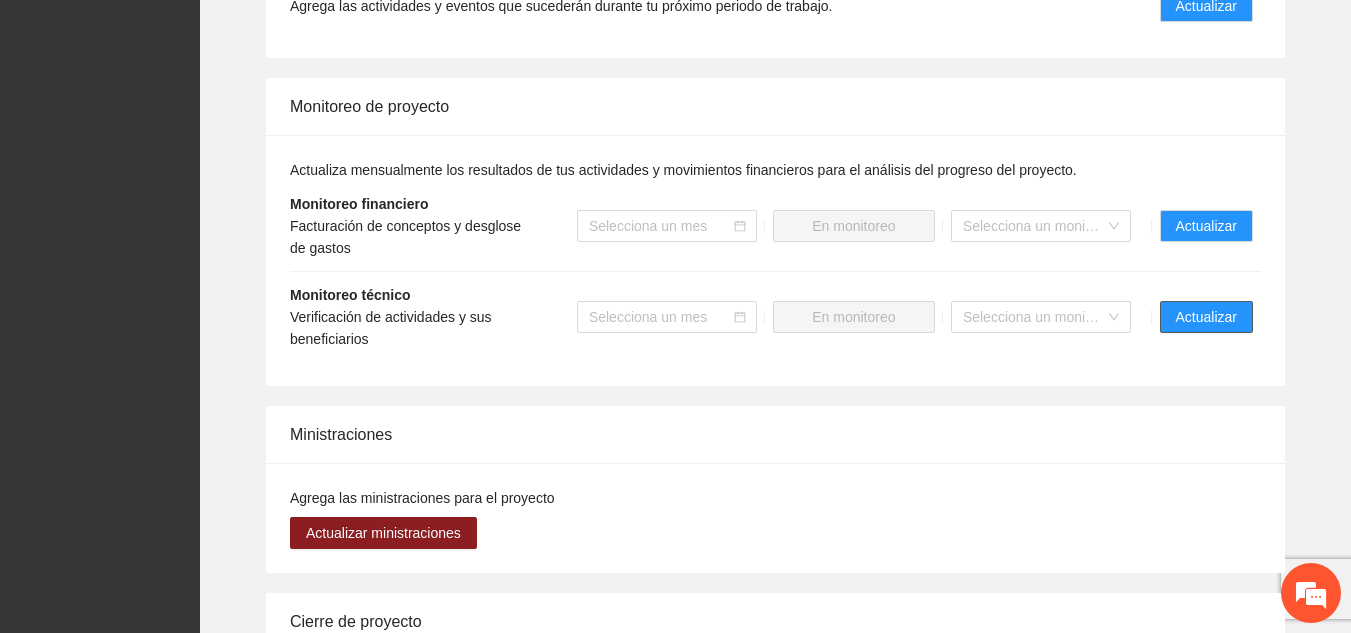 click on "Actualizar" at bounding box center [1206, 317] 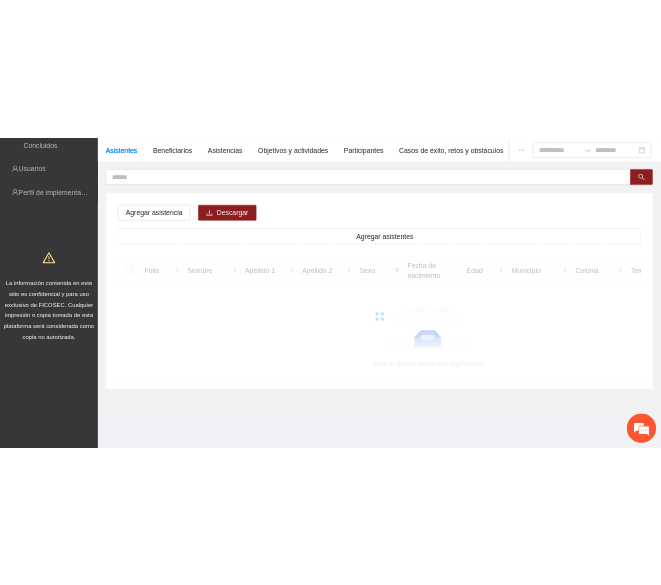 scroll, scrollTop: 0, scrollLeft: 0, axis: both 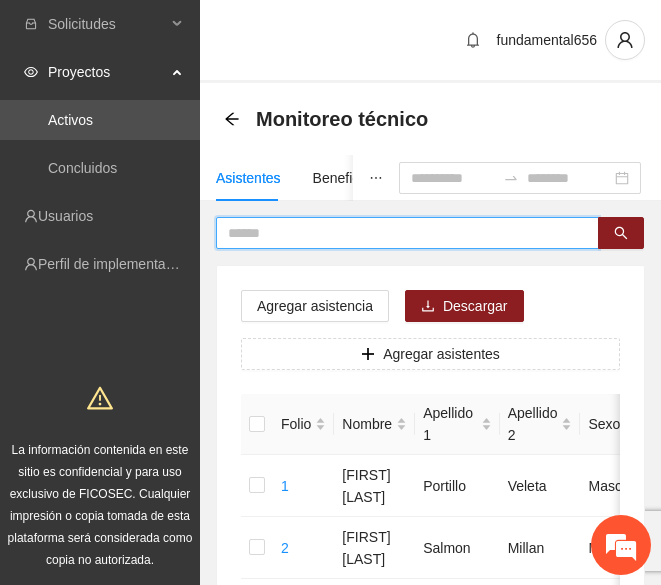 click at bounding box center (399, 233) 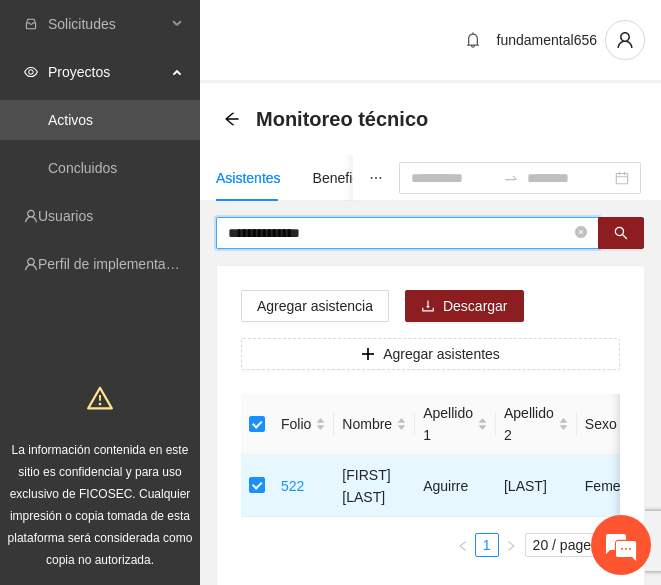 click on "**********" at bounding box center (399, 233) 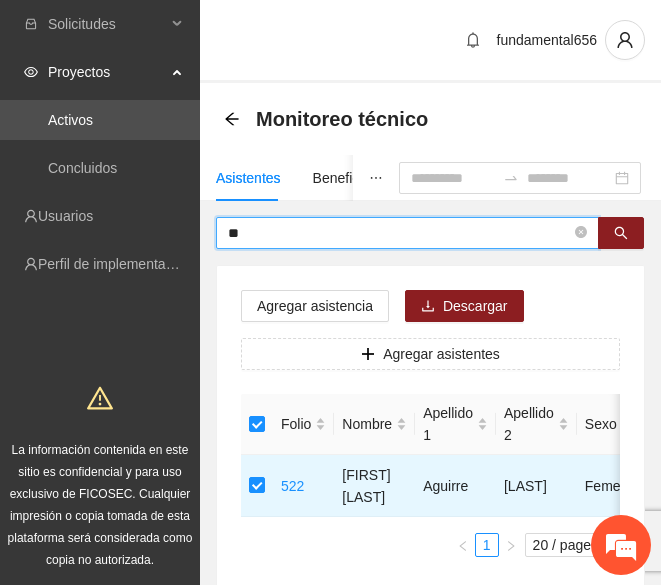 type on "*" 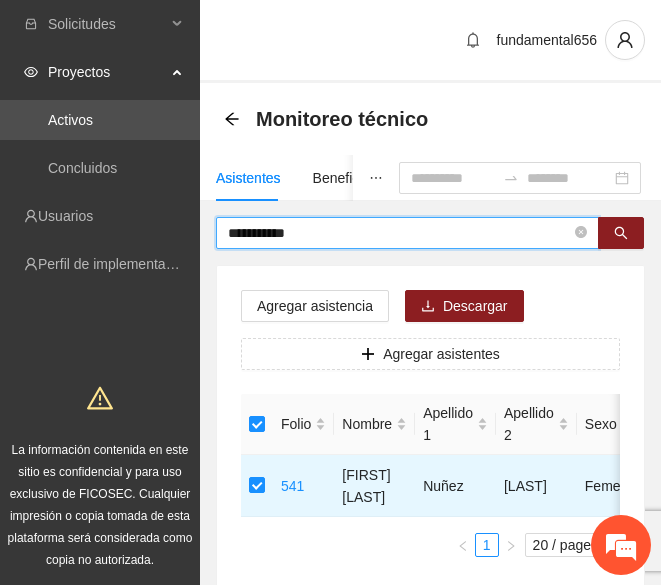 click on "**********" at bounding box center [399, 233] 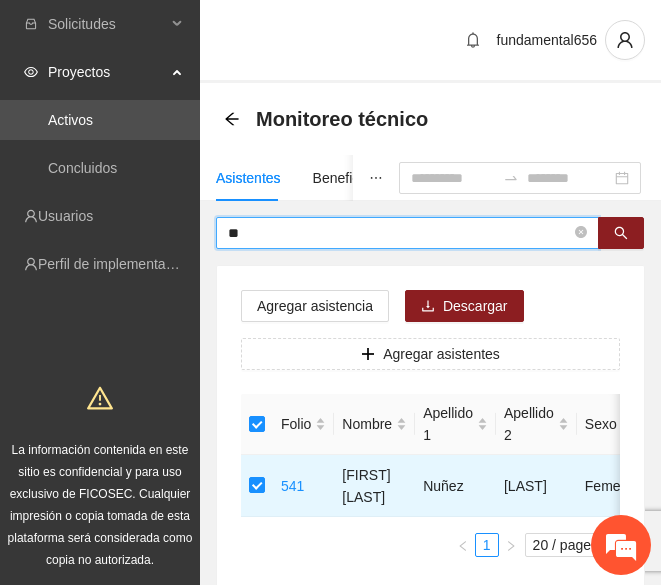 type on "*" 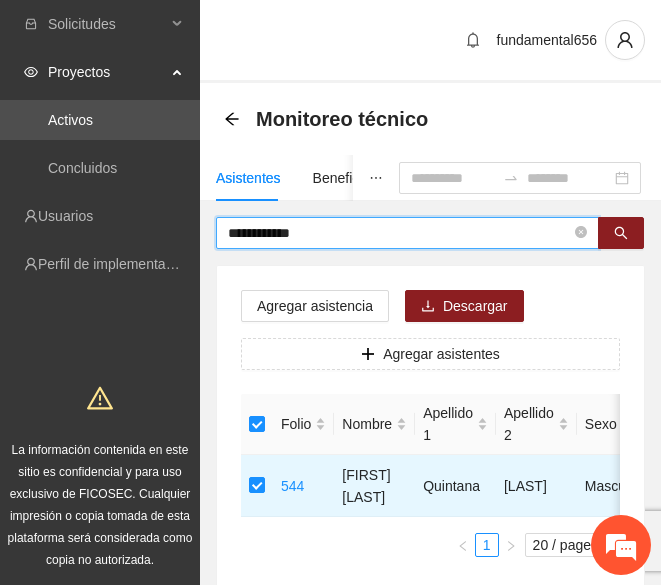 click on "**********" at bounding box center (399, 233) 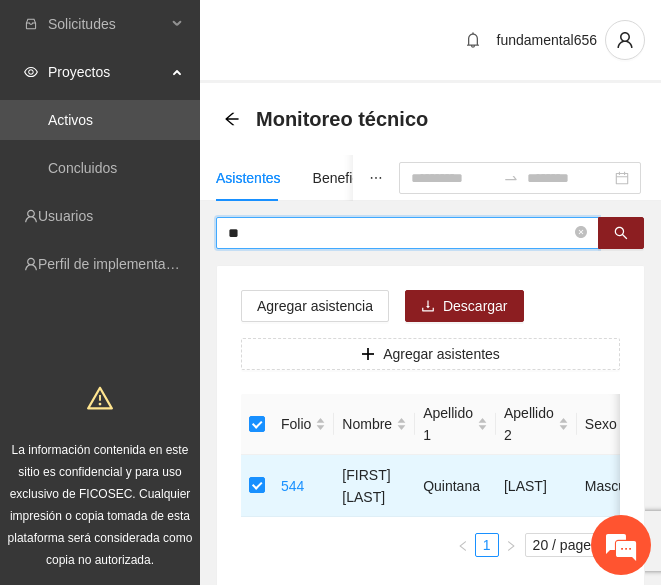 type on "*" 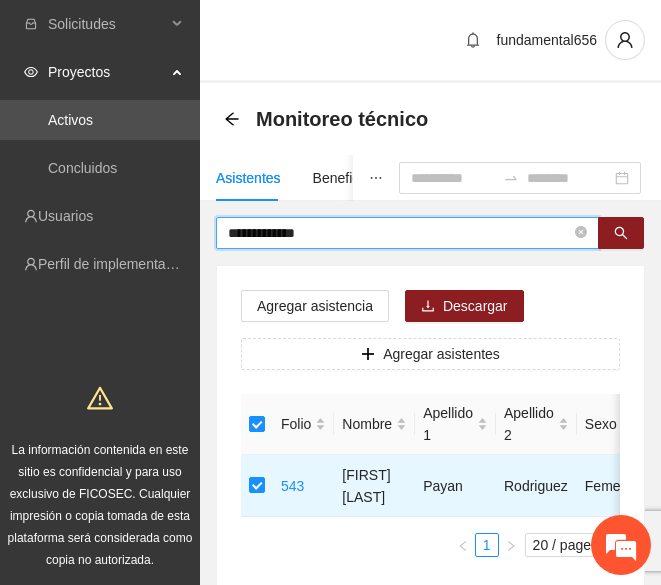 click on "**********" at bounding box center [399, 233] 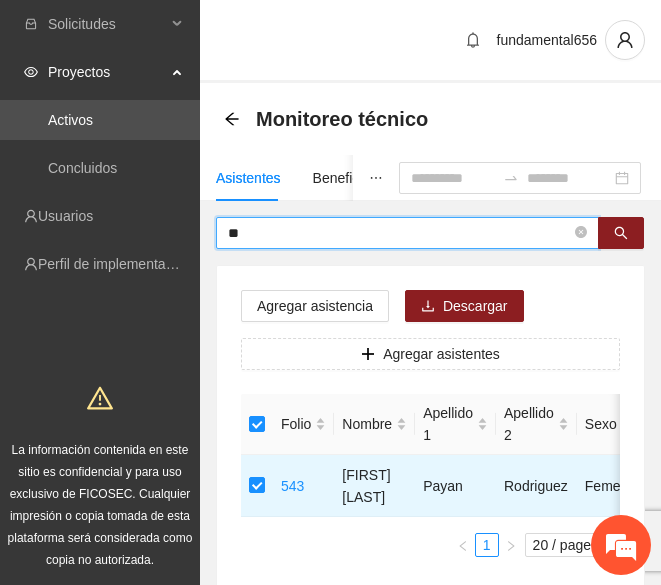 type on "*" 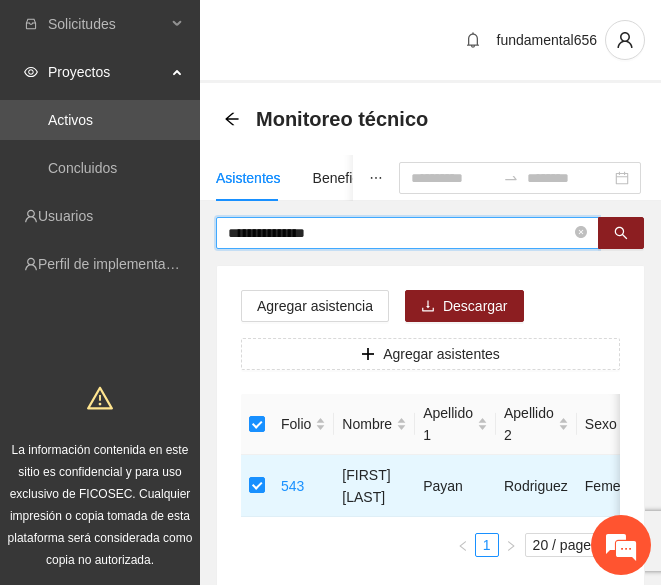 type on "**********" 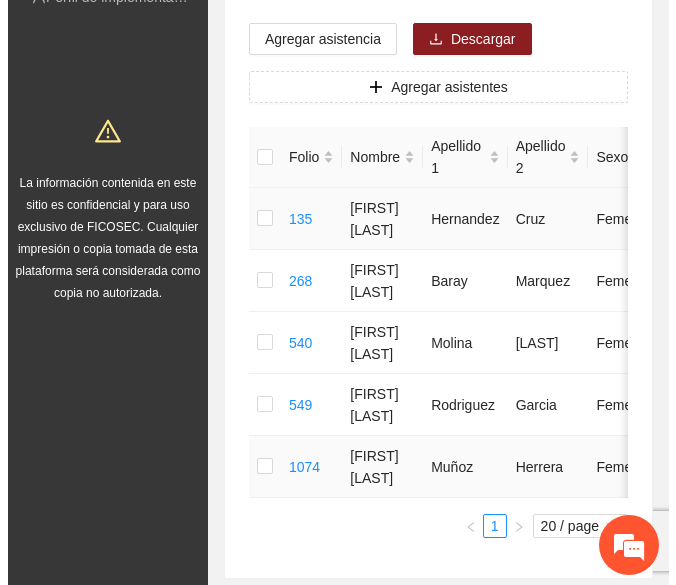 scroll, scrollTop: 268, scrollLeft: 0, axis: vertical 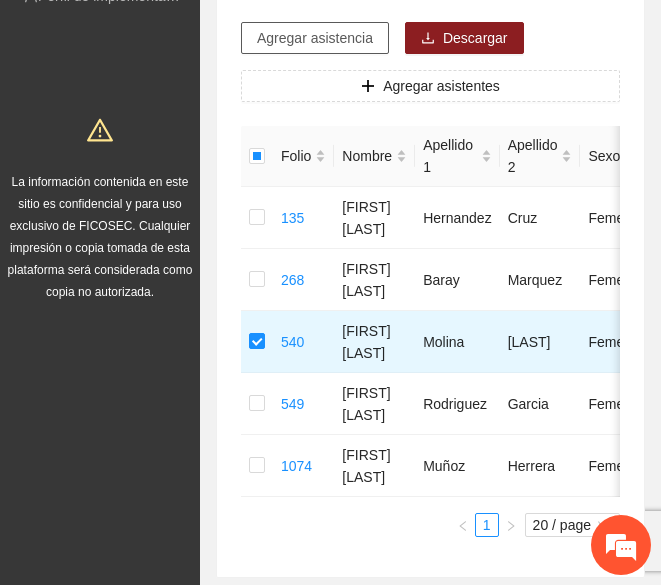 click on "Agregar asistencia" at bounding box center [315, 38] 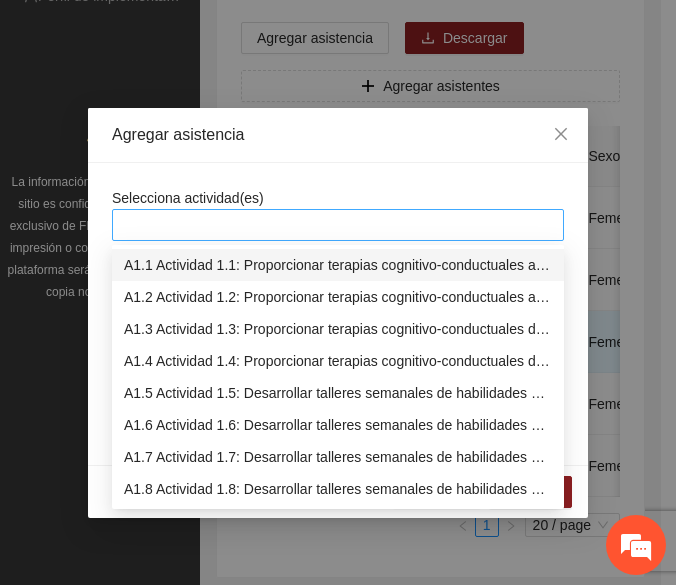 click at bounding box center [338, 225] 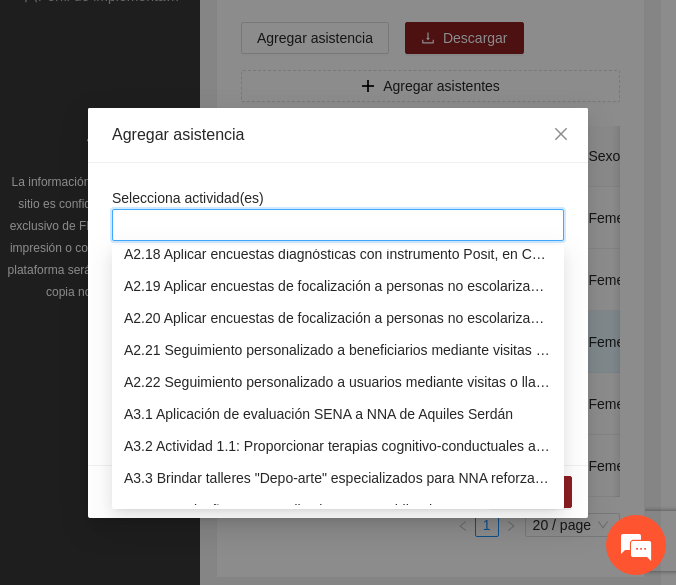scroll, scrollTop: 1132, scrollLeft: 0, axis: vertical 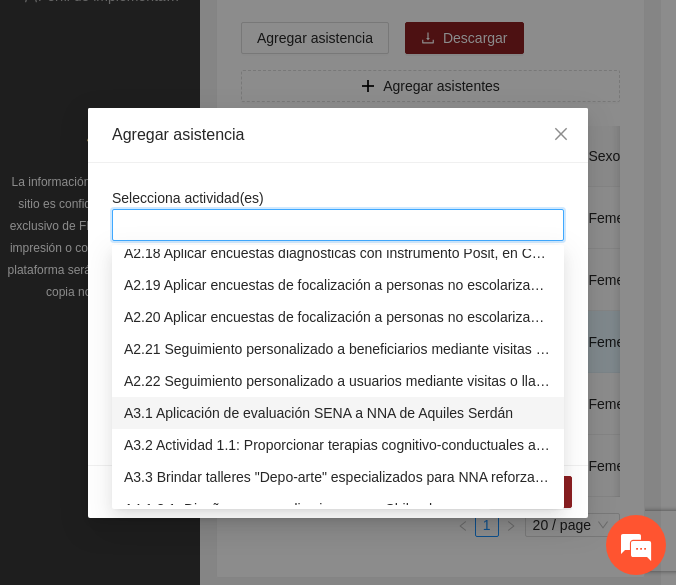 click on "A3.1 Aplicación de evaluación SENA a NNA de Aquiles Serdán" at bounding box center (338, 413) 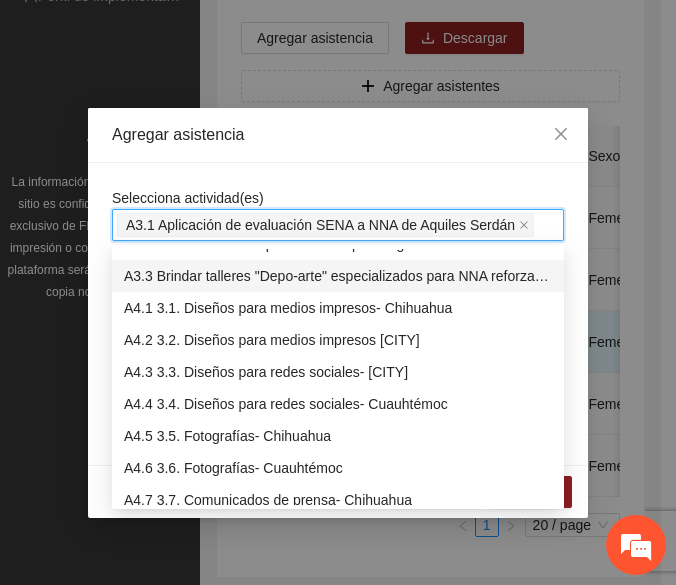 scroll, scrollTop: 1334, scrollLeft: 0, axis: vertical 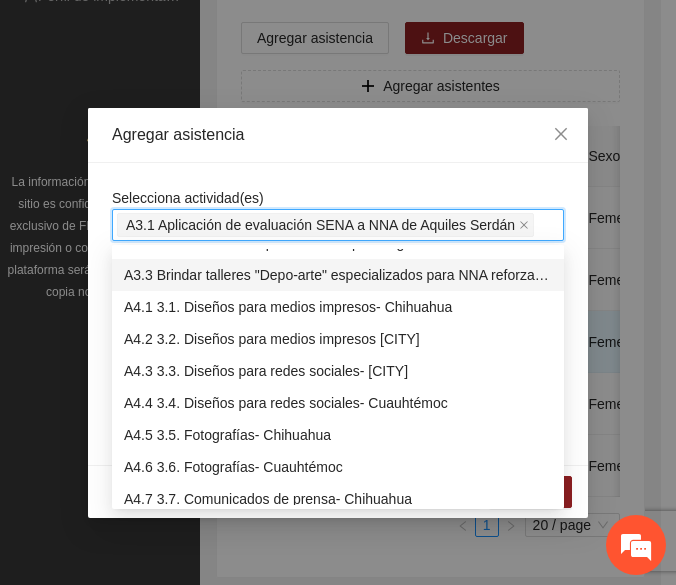 click on "Selecciona actividad(es) A3.1 Aplicación de evaluación SENA a NNA de [CITY]   Si la fecha no está en la lista agrégala aquí" at bounding box center (338, 314) 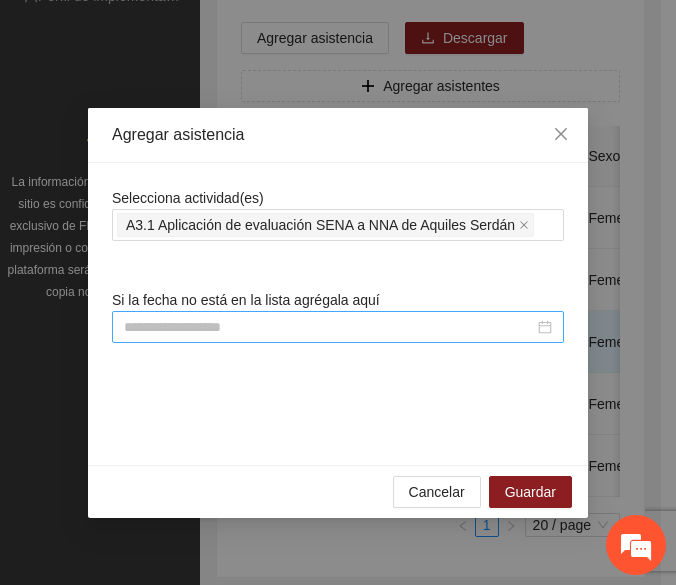 click at bounding box center (329, 327) 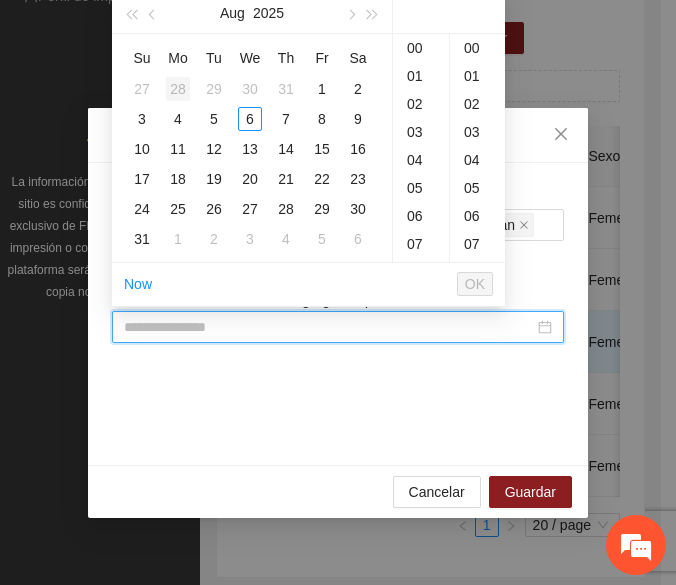 type on "**********" 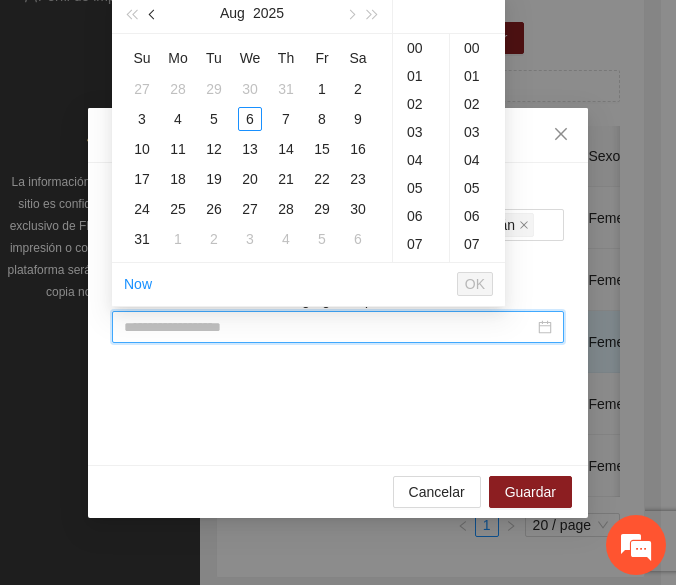 click at bounding box center (154, 15) 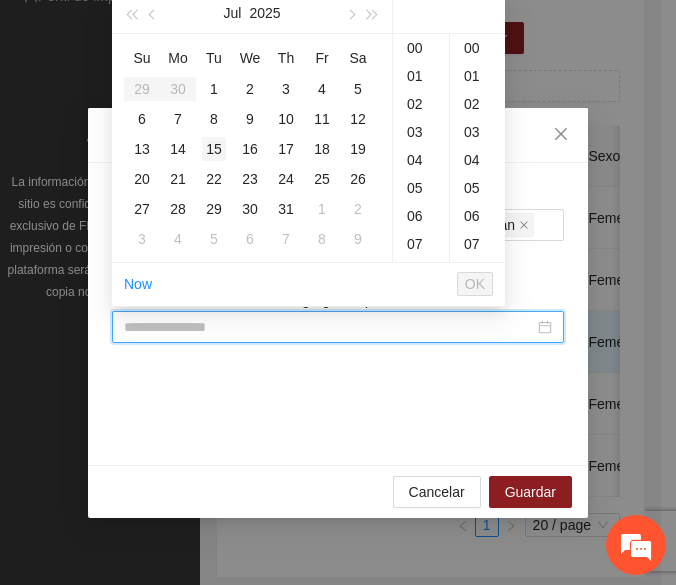 click on "15" at bounding box center [214, 149] 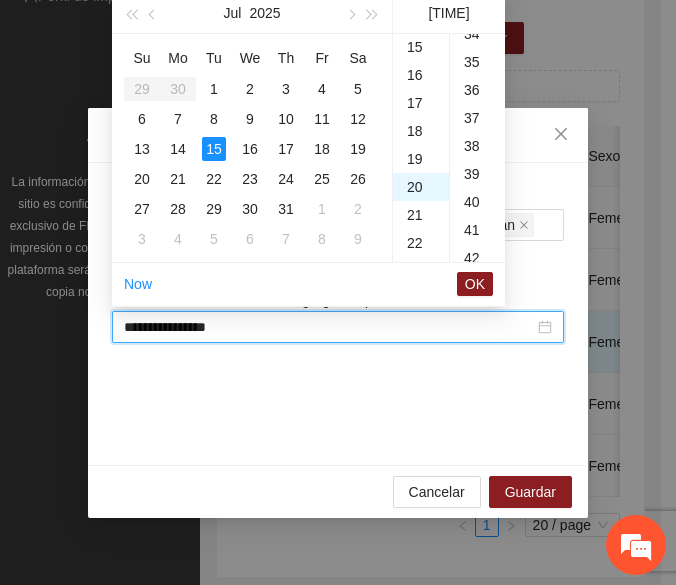 scroll, scrollTop: 560, scrollLeft: 0, axis: vertical 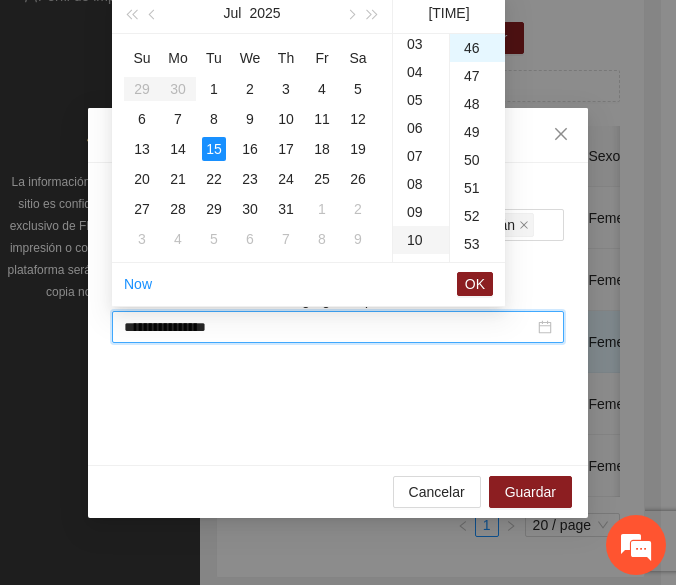 click on "10" at bounding box center (421, 240) 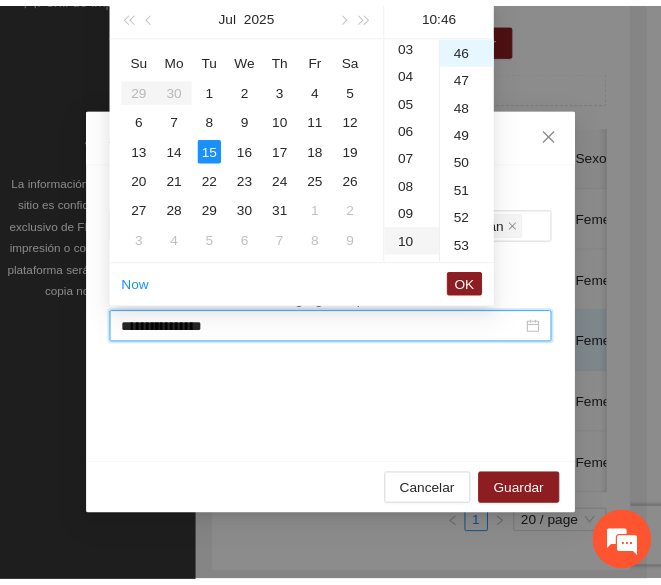 scroll, scrollTop: 280, scrollLeft: 0, axis: vertical 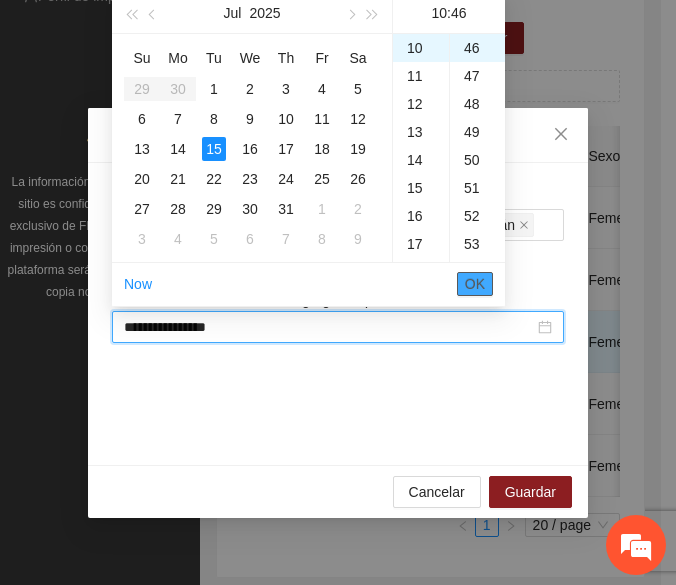 click on "OK" at bounding box center [475, 284] 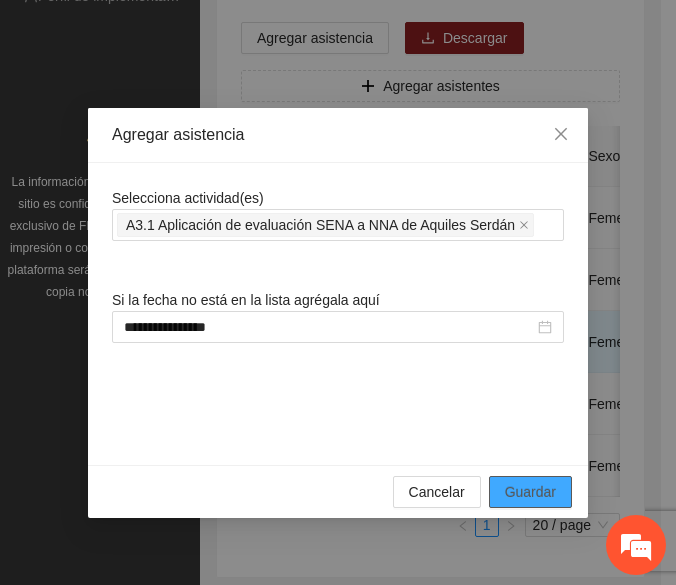 click on "Guardar" at bounding box center [530, 492] 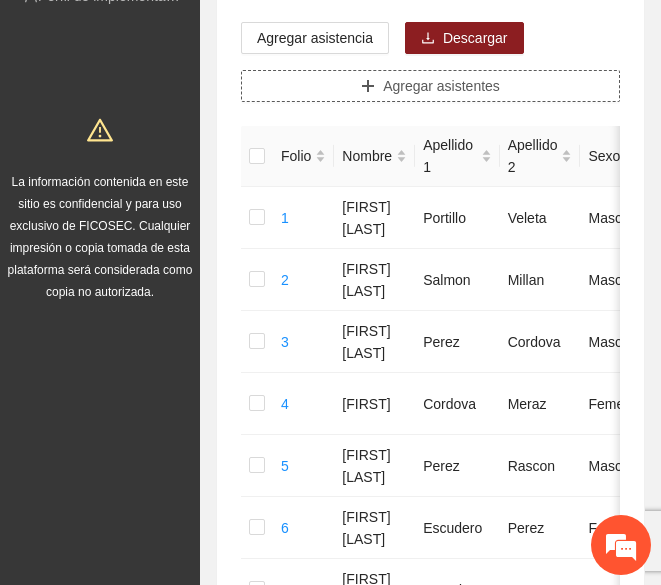 scroll, scrollTop: 0, scrollLeft: 0, axis: both 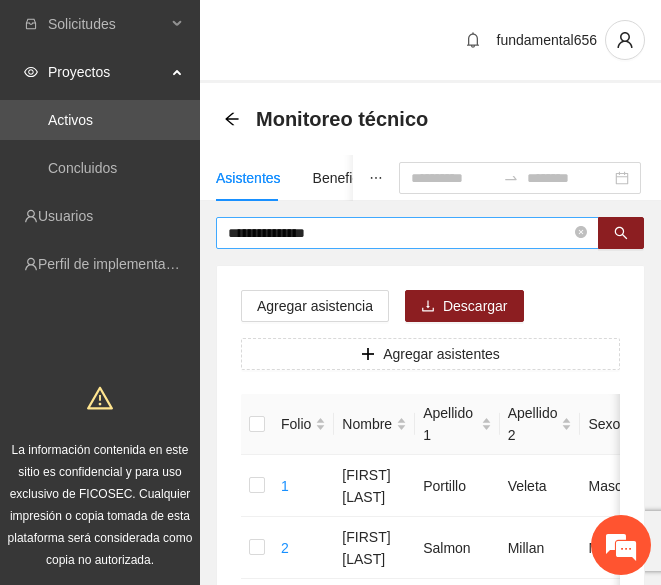 click on "**********" at bounding box center [399, 233] 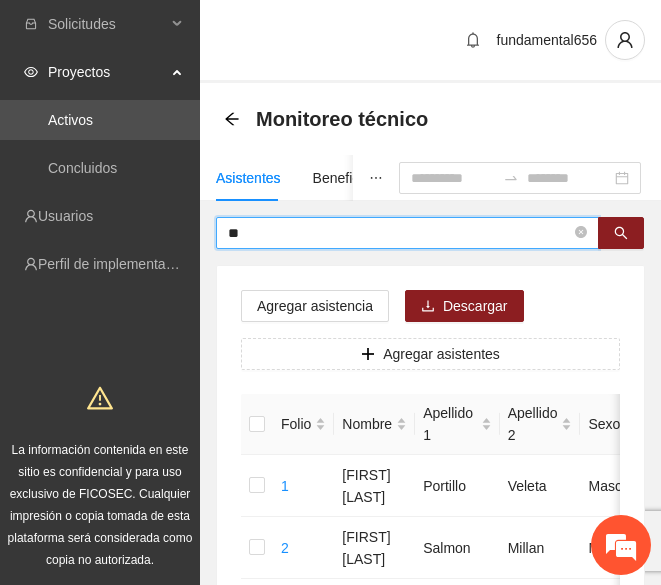 type on "*" 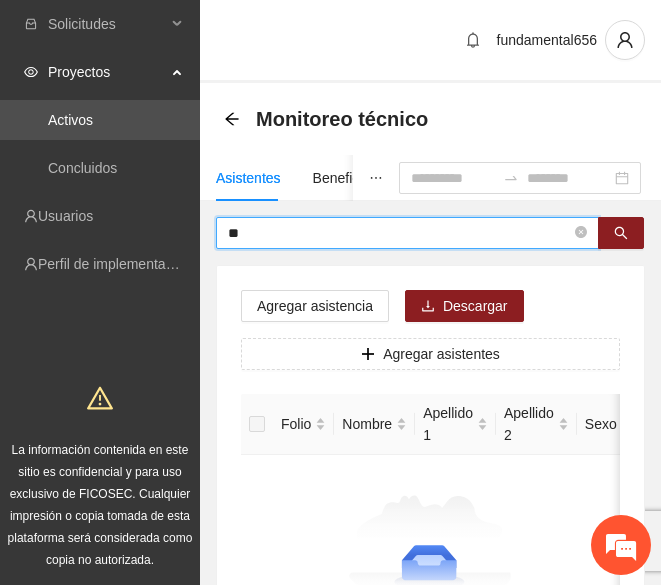 type on "*" 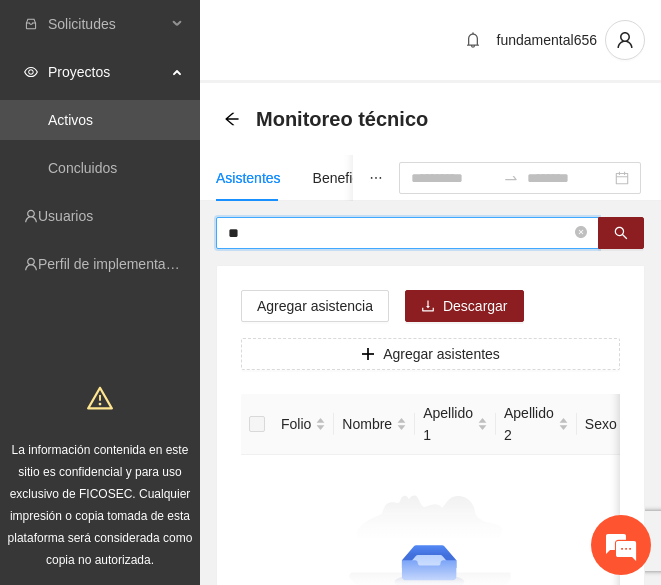 type on "*" 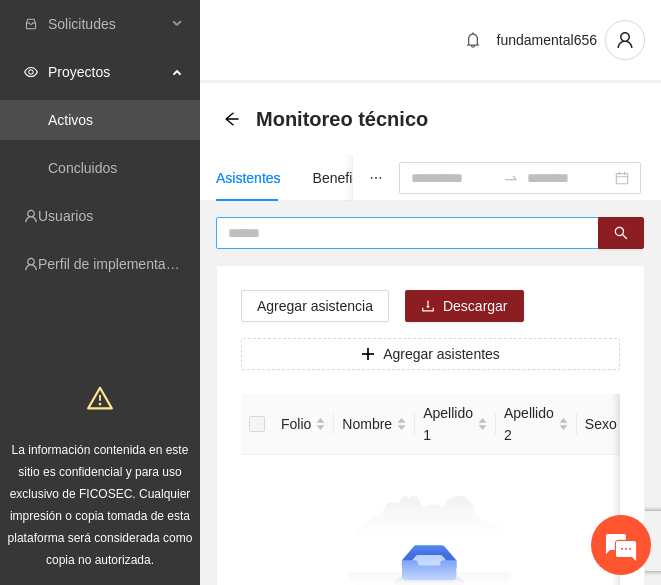 click at bounding box center [399, 233] 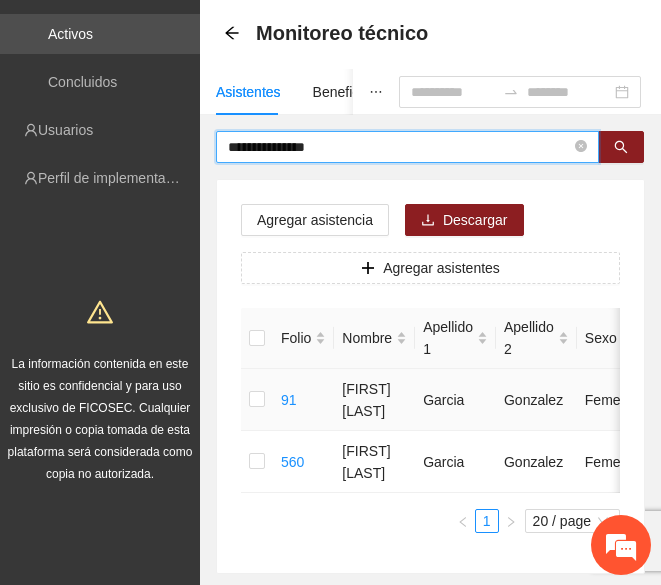 scroll, scrollTop: 0, scrollLeft: 0, axis: both 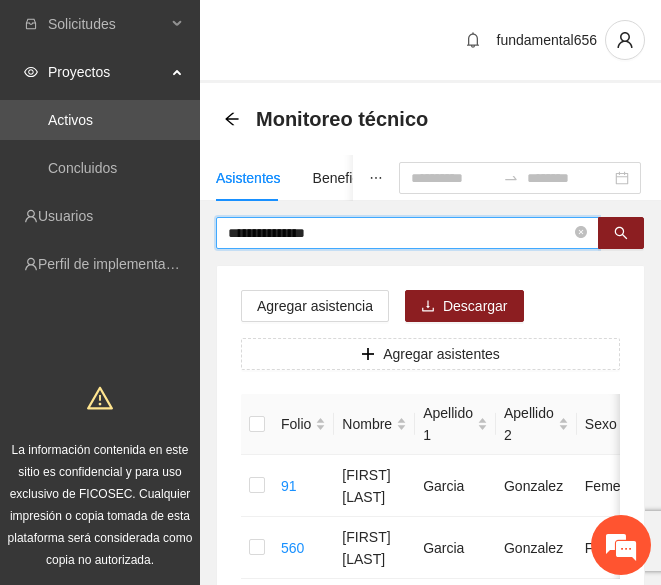 click on "**********" at bounding box center (399, 233) 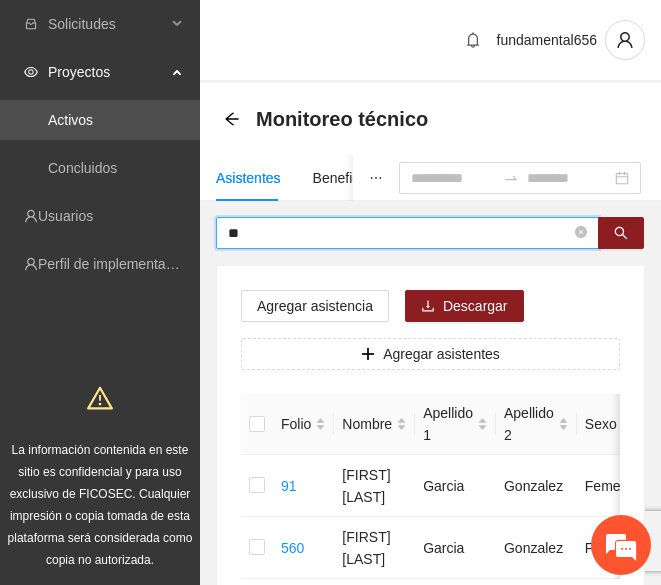 type on "*" 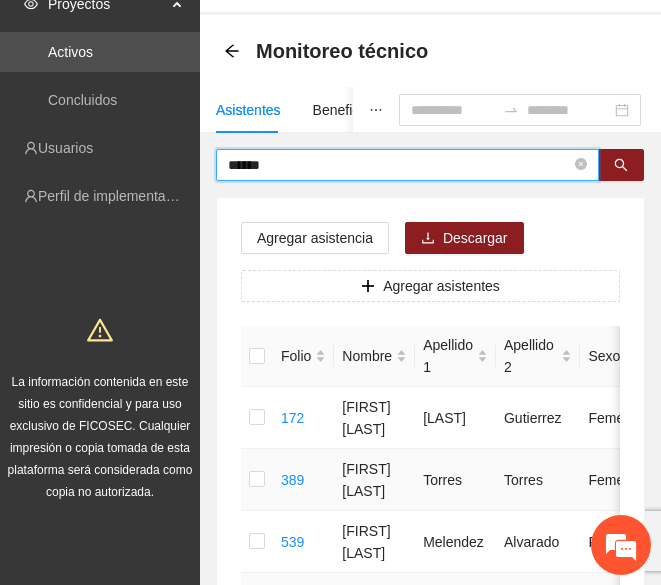 scroll, scrollTop: 60, scrollLeft: 0, axis: vertical 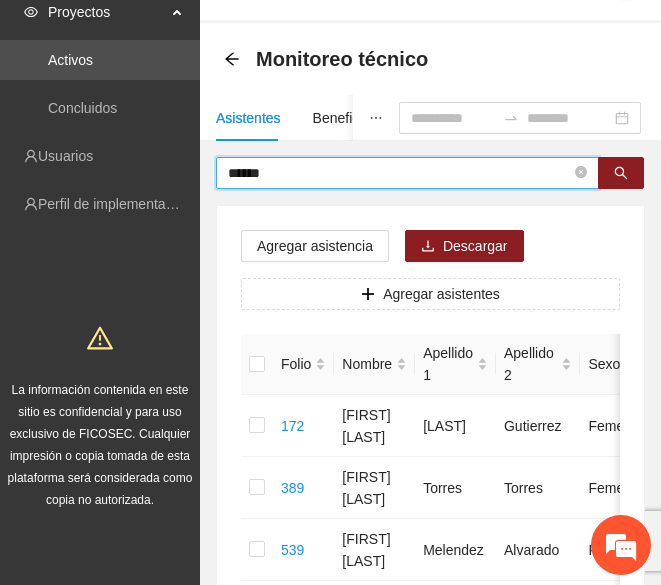 click on "******" at bounding box center (399, 173) 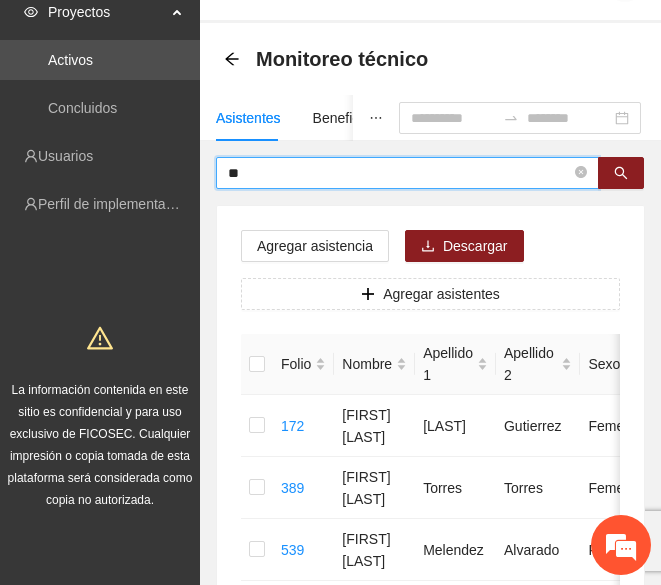 type on "*" 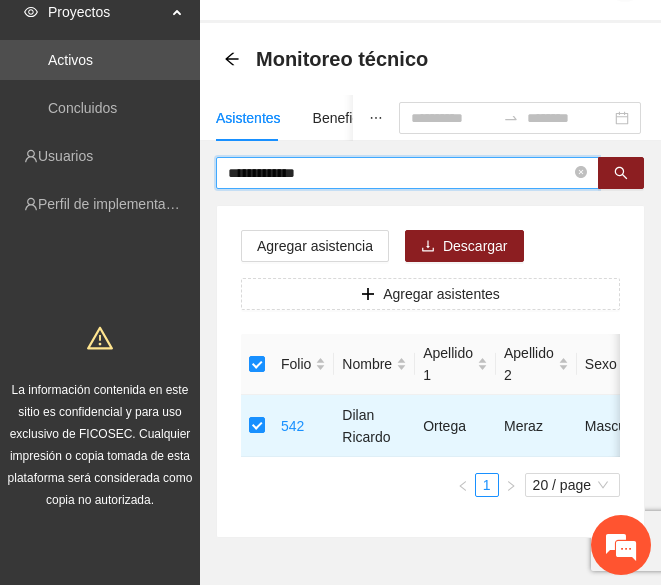 click on "**********" at bounding box center (399, 173) 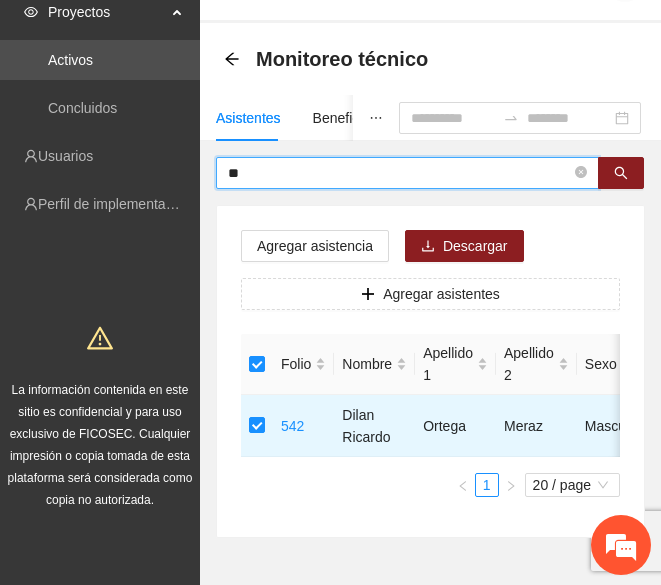 type on "*" 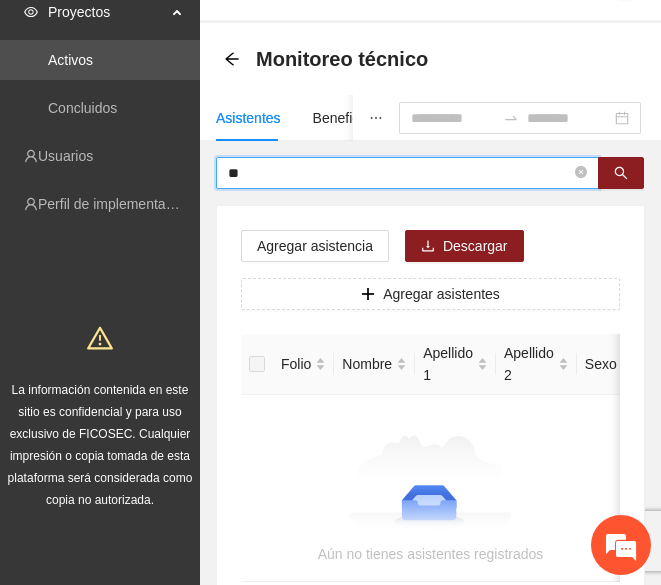 type on "*" 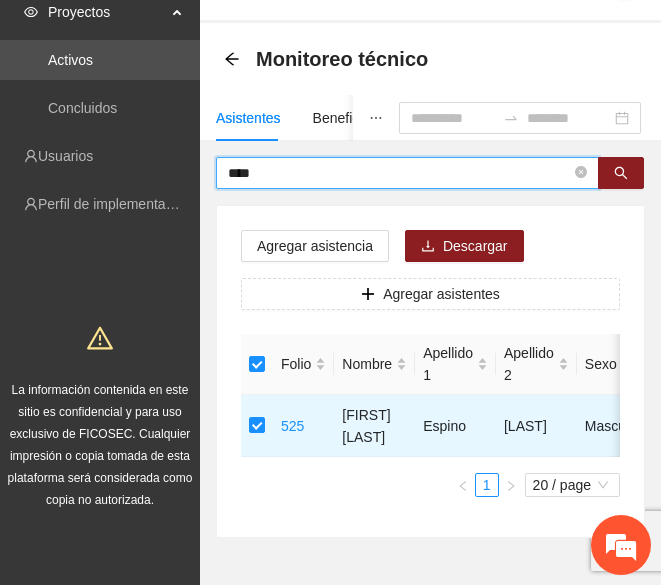 click on "****" at bounding box center [399, 173] 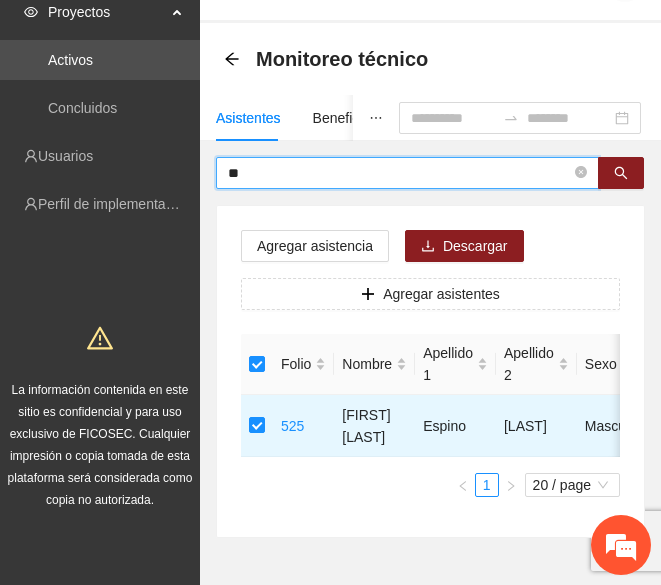 type on "*" 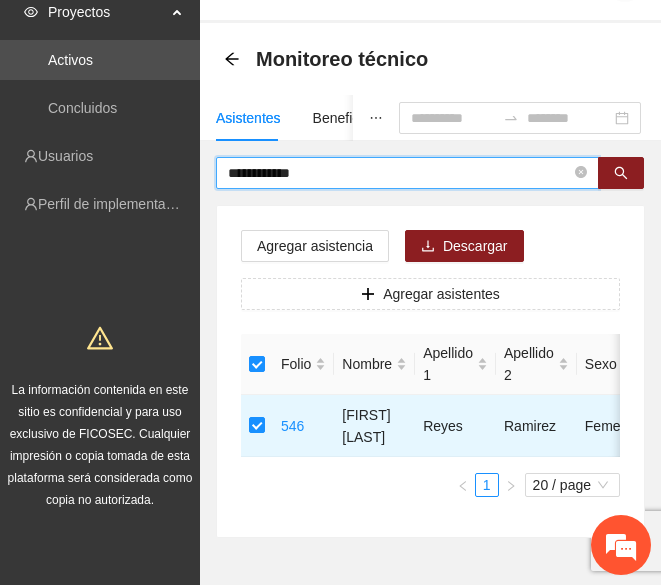 click on "**********" at bounding box center [399, 173] 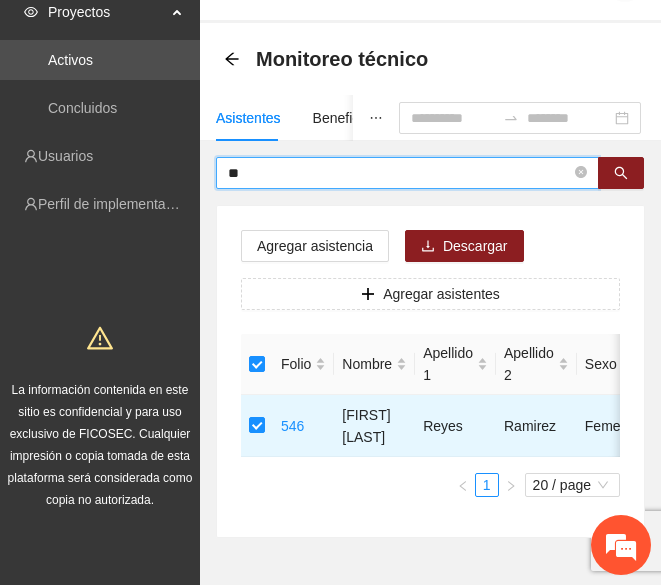 type on "*" 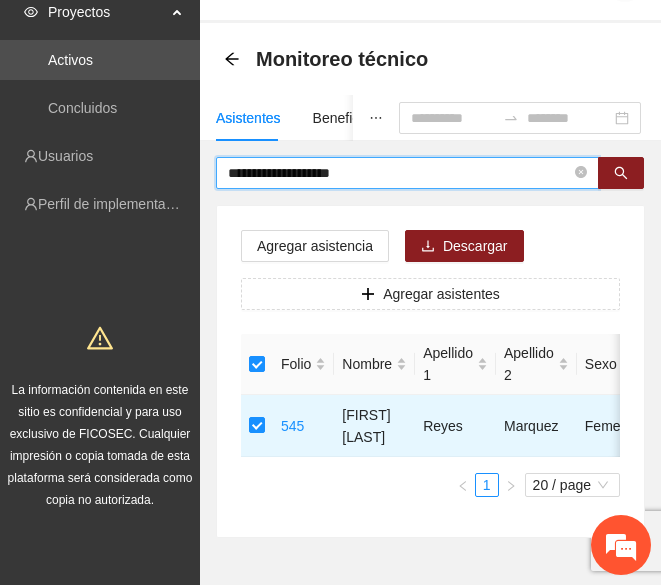click on "**********" at bounding box center [399, 173] 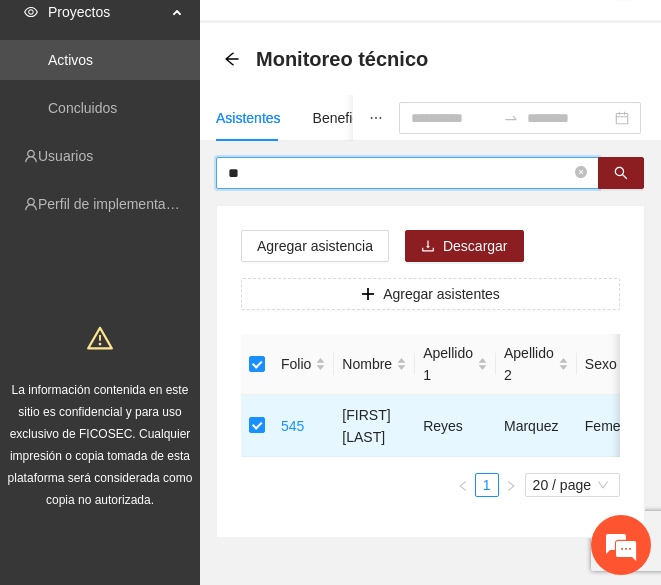 type on "*" 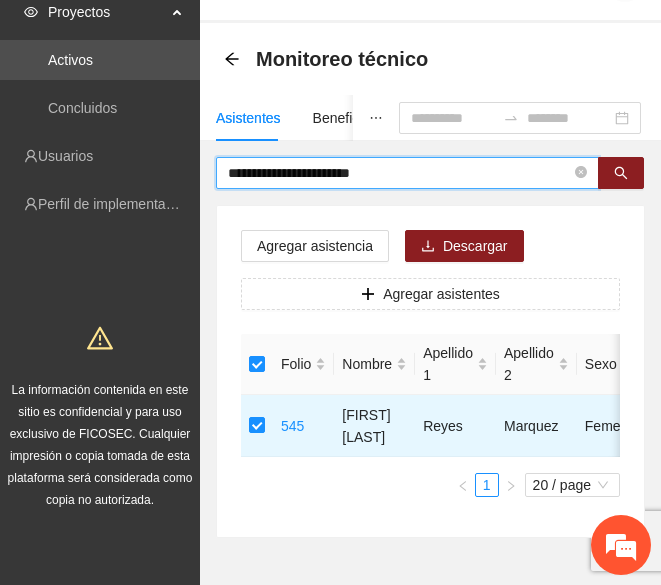 type on "**********" 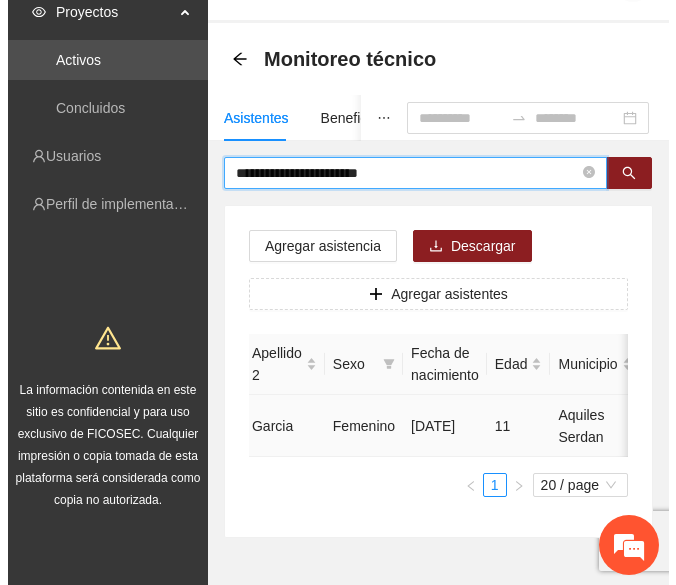 scroll, scrollTop: 0, scrollLeft: 0, axis: both 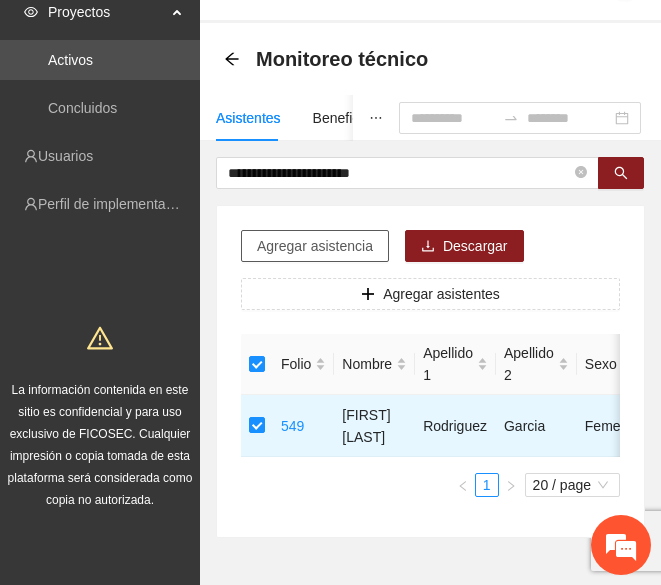 click on "Agregar asistencia" at bounding box center [315, 246] 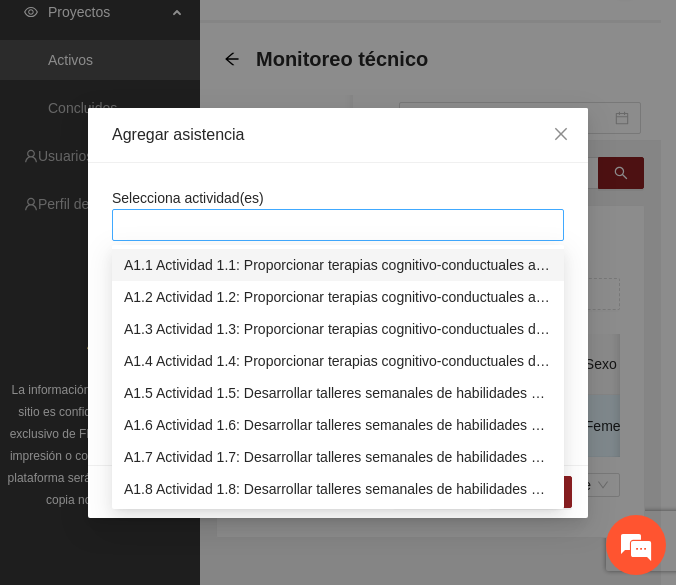 click at bounding box center [338, 225] 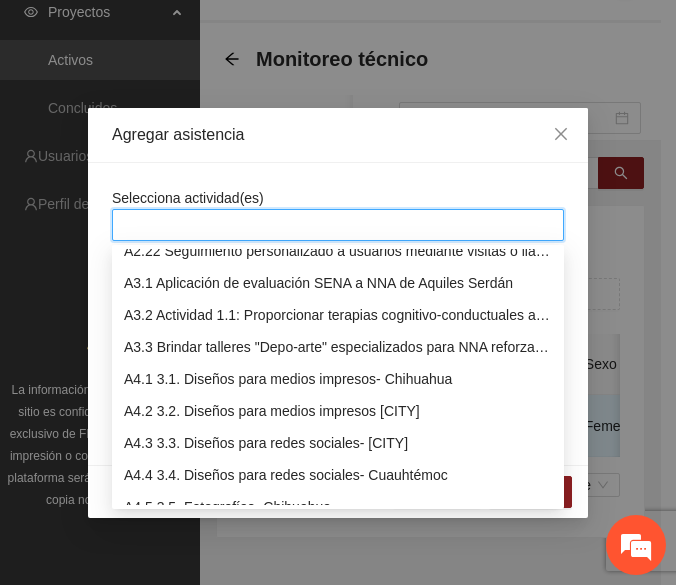 scroll, scrollTop: 1263, scrollLeft: 0, axis: vertical 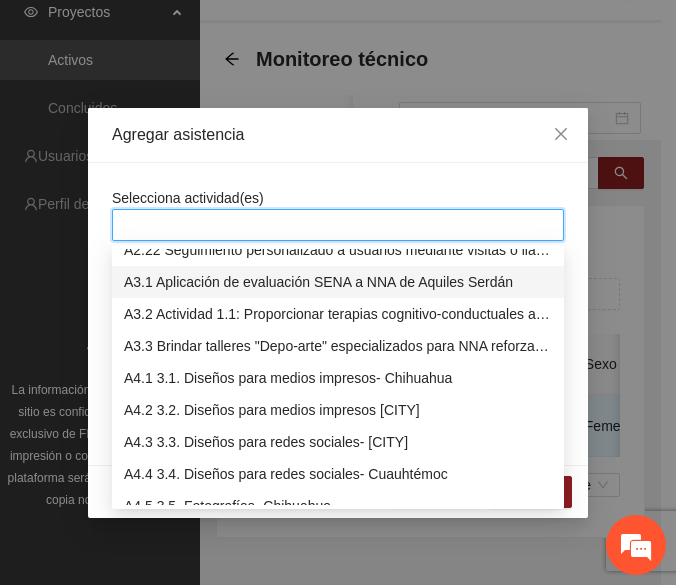 click on "A3.1 Aplicación de evaluación SENA a NNA de Aquiles Serdán" at bounding box center [338, 282] 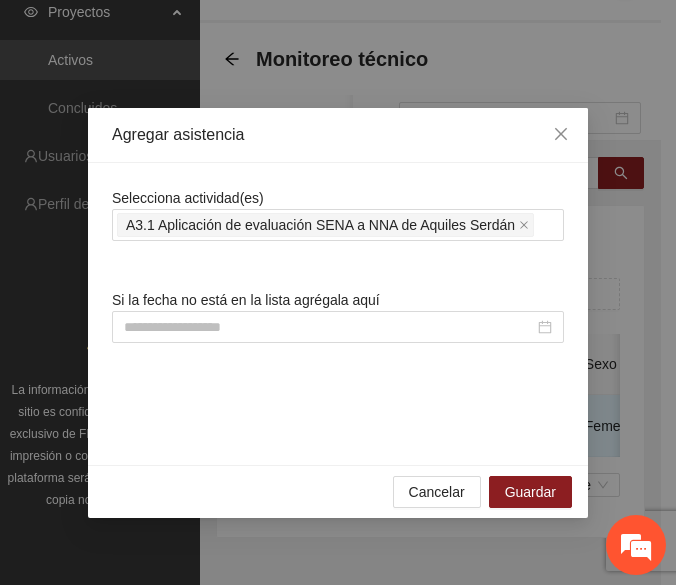 click on "Selecciona actividad(es) A3.1 Aplicación de evaluación SENA a NNA de [CITY]   Si la fecha no está en la lista agrégala aquí" at bounding box center (338, 314) 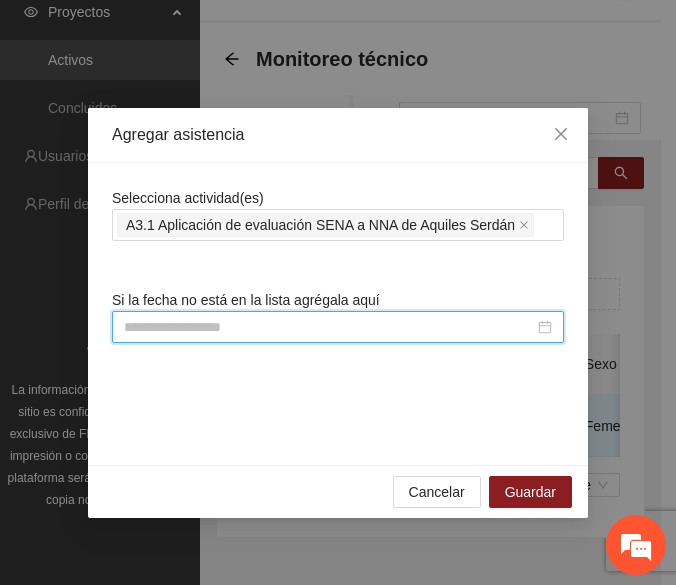 click at bounding box center (329, 327) 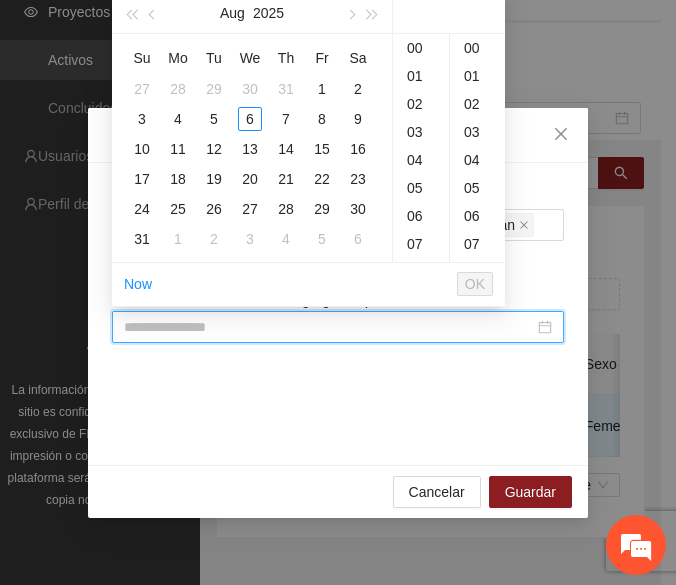type on "**********" 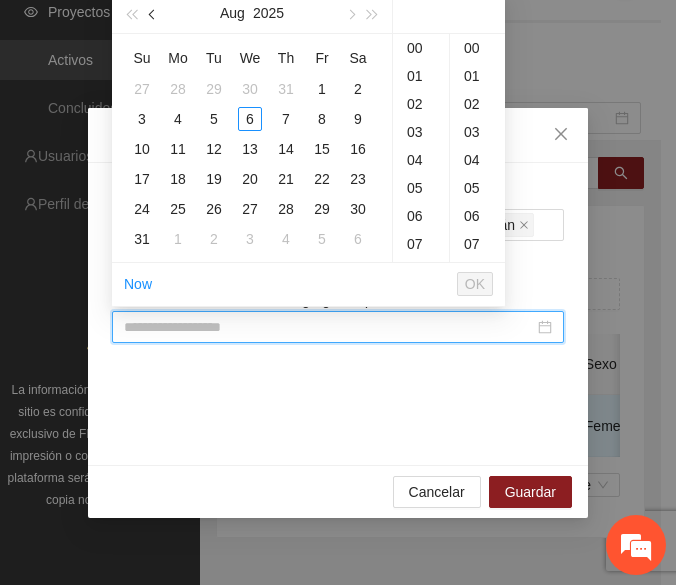 click at bounding box center [153, 13] 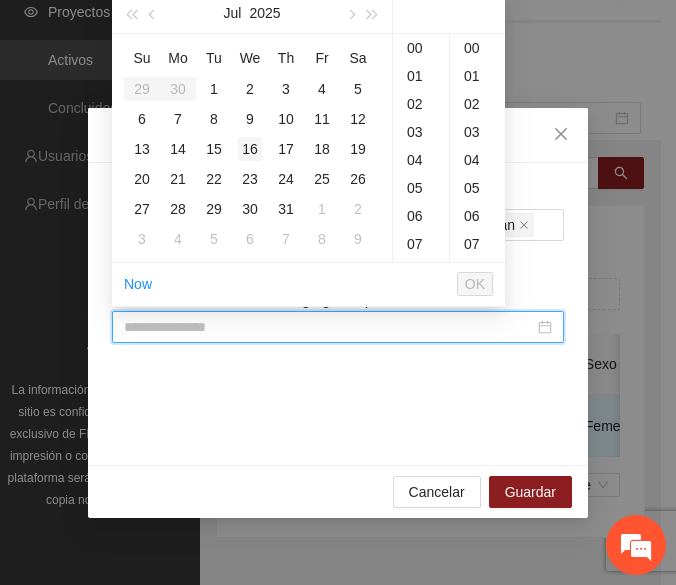 click on "16" at bounding box center [250, 149] 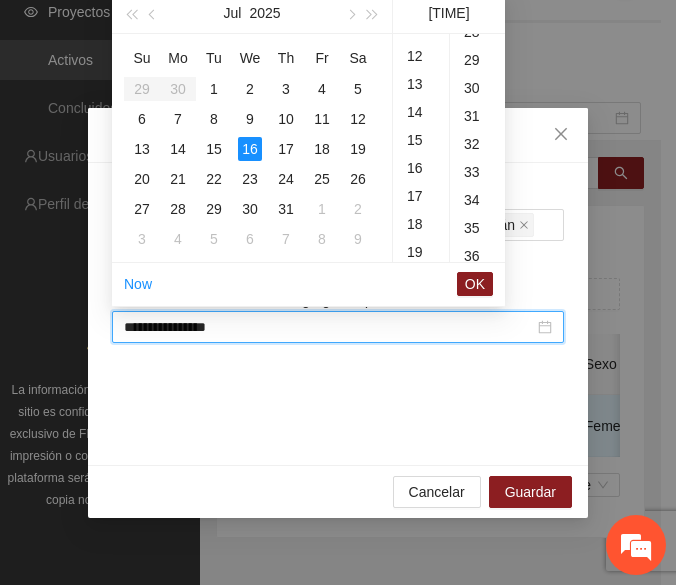 scroll, scrollTop: 560, scrollLeft: 0, axis: vertical 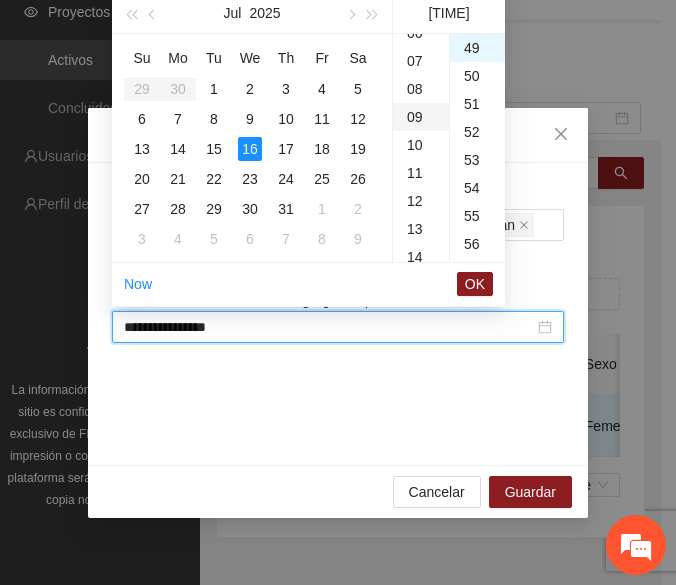 click on "09" at bounding box center [421, 117] 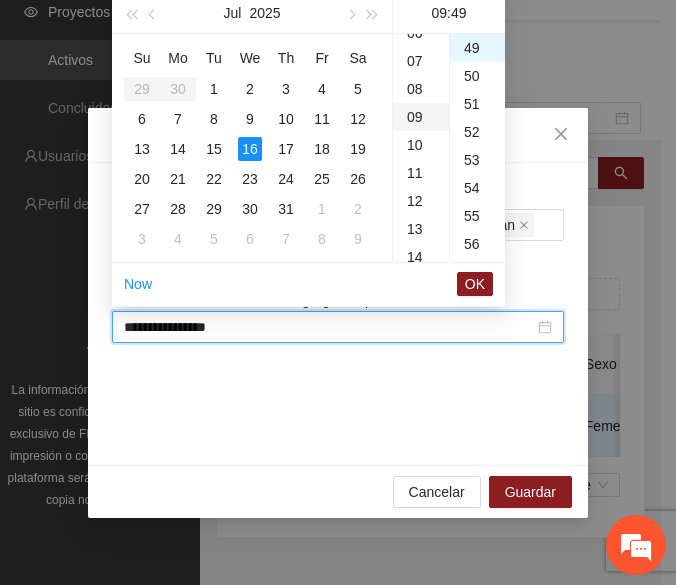 scroll, scrollTop: 252, scrollLeft: 0, axis: vertical 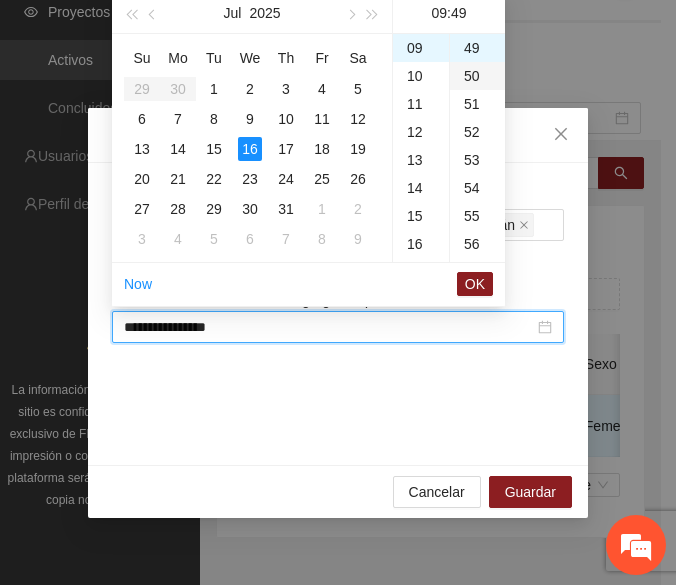 click on "50" at bounding box center (477, 76) 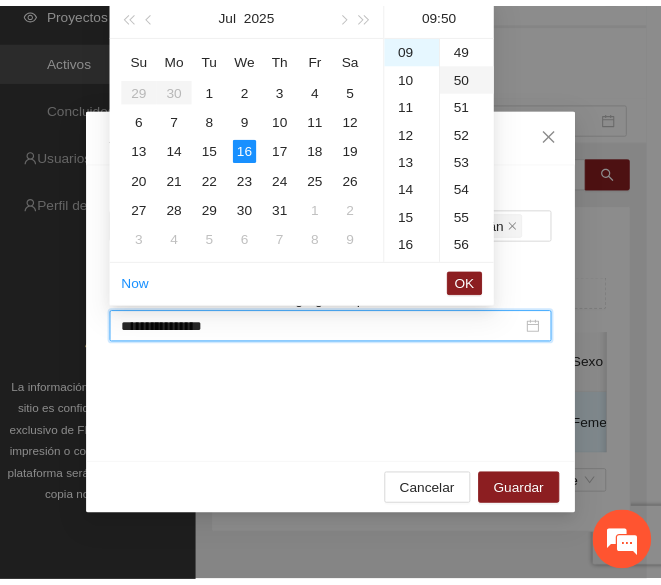 scroll, scrollTop: 1400, scrollLeft: 0, axis: vertical 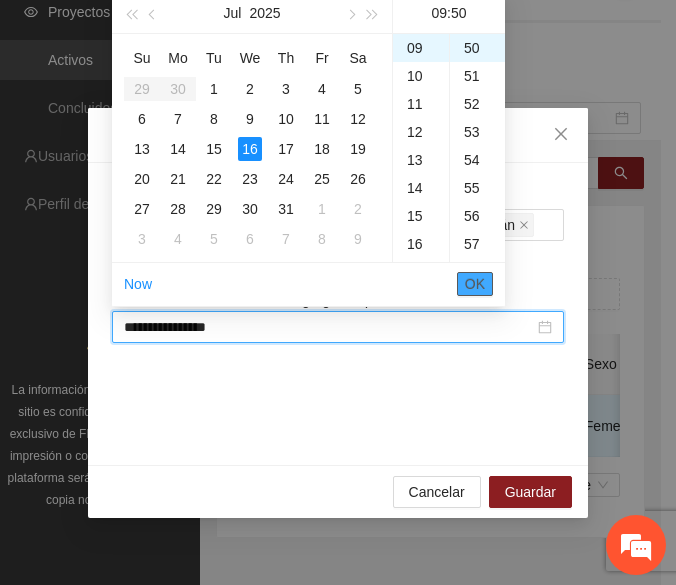 click on "OK" at bounding box center [475, 284] 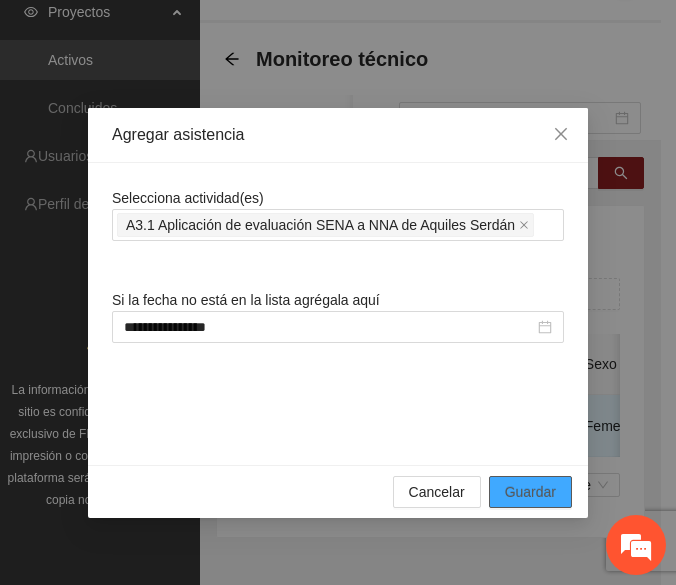 click on "Guardar" at bounding box center (530, 492) 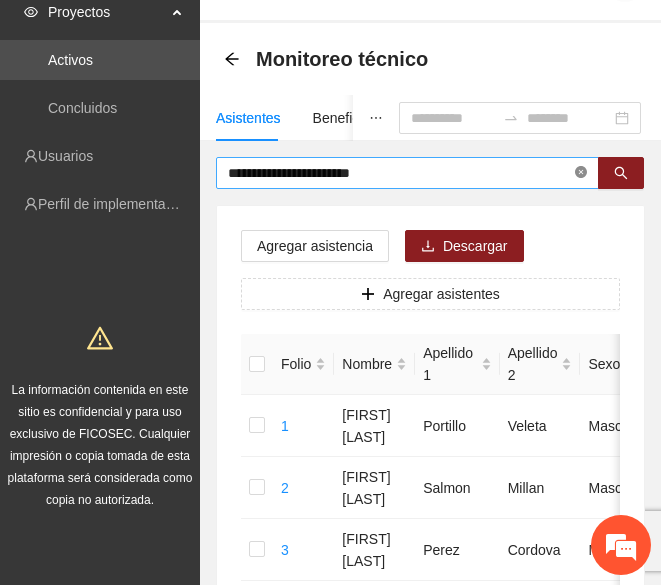 click 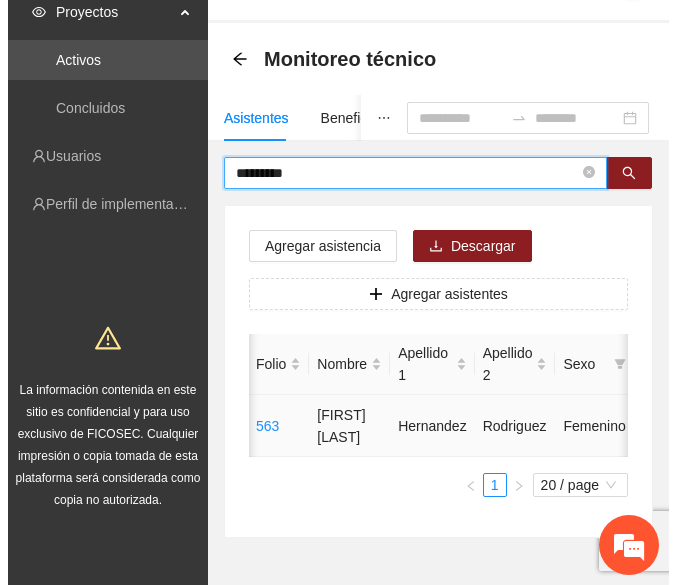 scroll, scrollTop: 0, scrollLeft: 0, axis: both 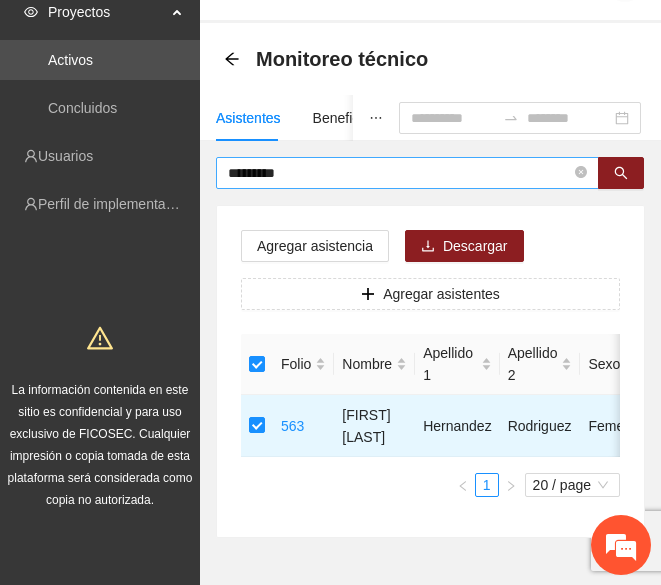 click on "*********" at bounding box center [399, 173] 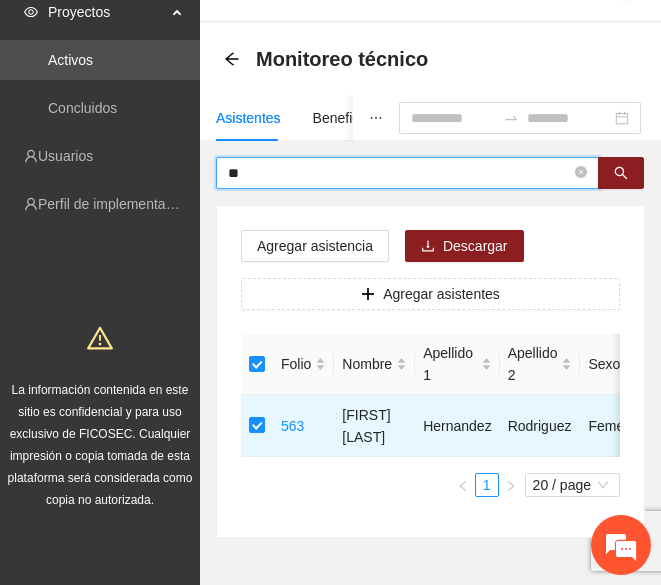 type on "*" 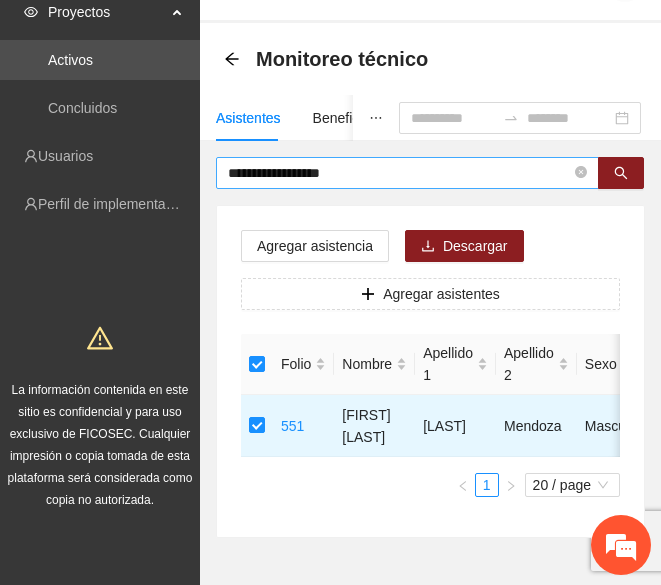 click on "**********" at bounding box center [399, 173] 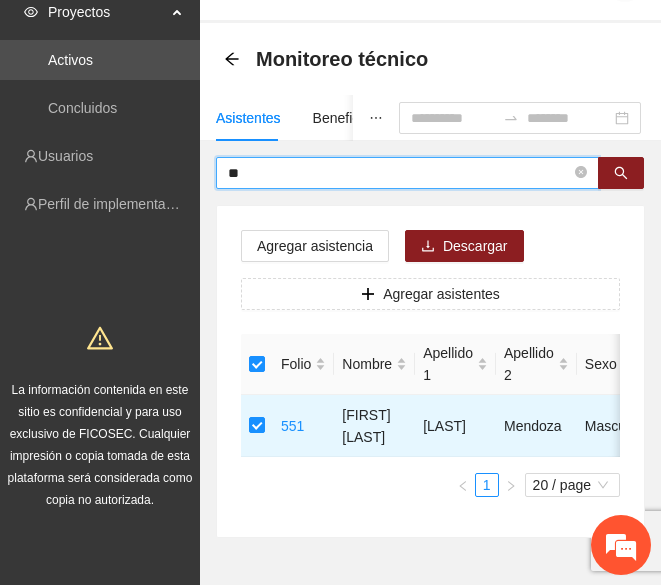type on "*" 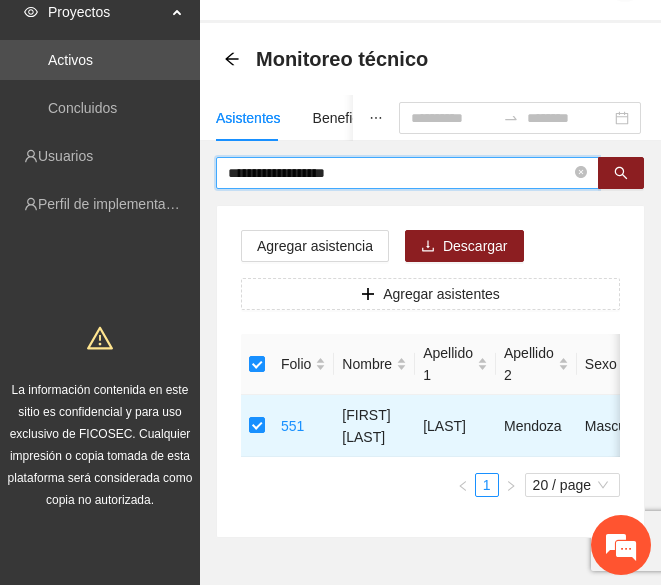 type on "**********" 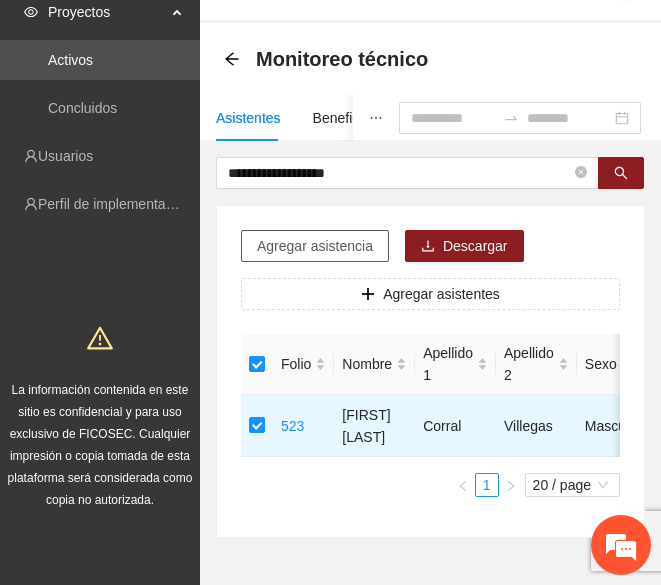 click on "Agregar asistencia" at bounding box center (315, 246) 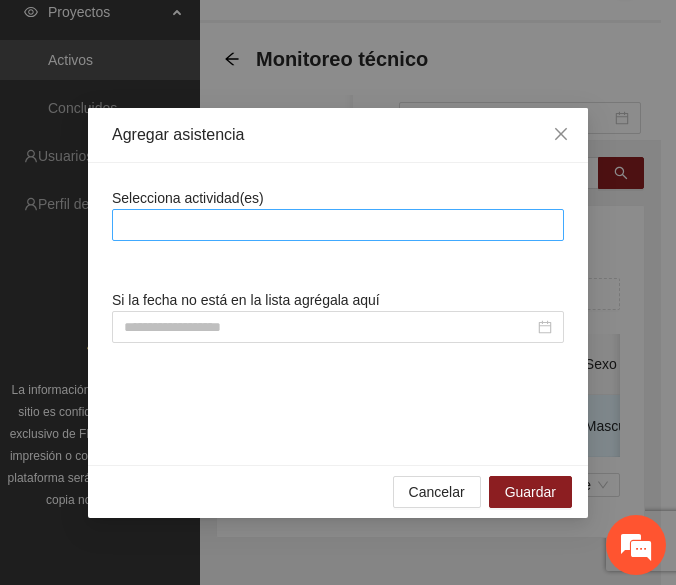 click at bounding box center [338, 225] 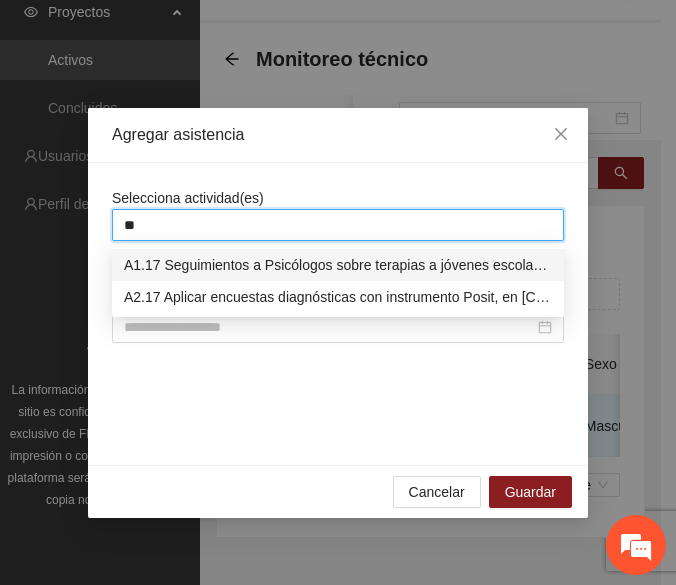 type on "*" 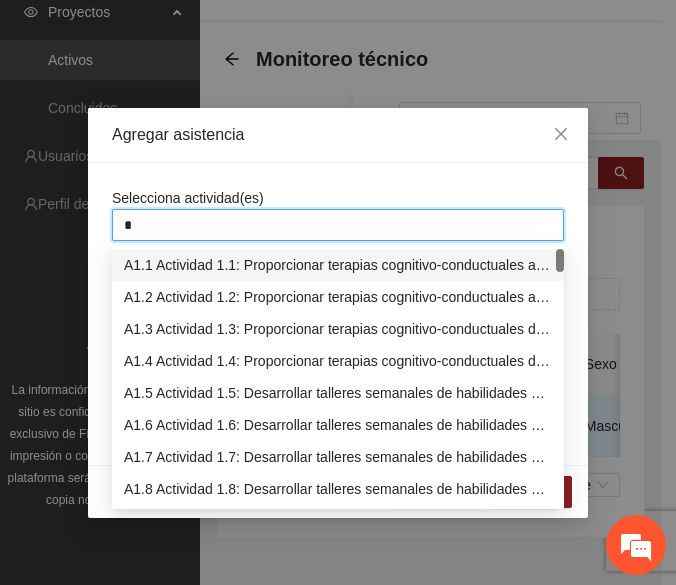 type 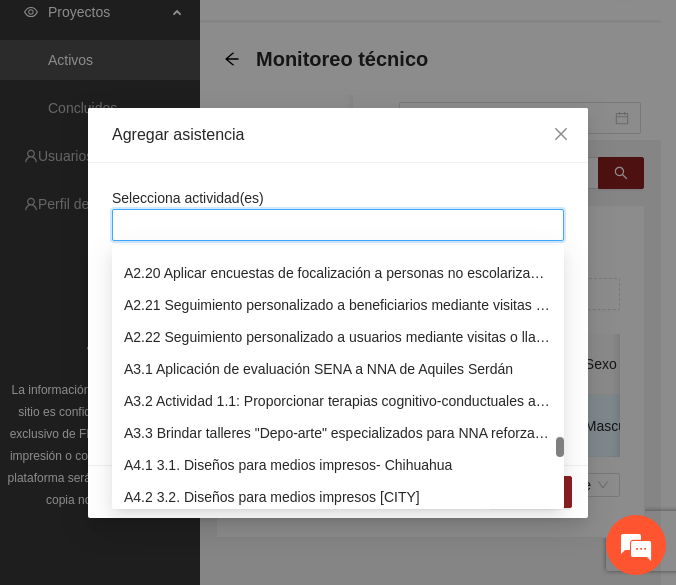 scroll, scrollTop: 1176, scrollLeft: 0, axis: vertical 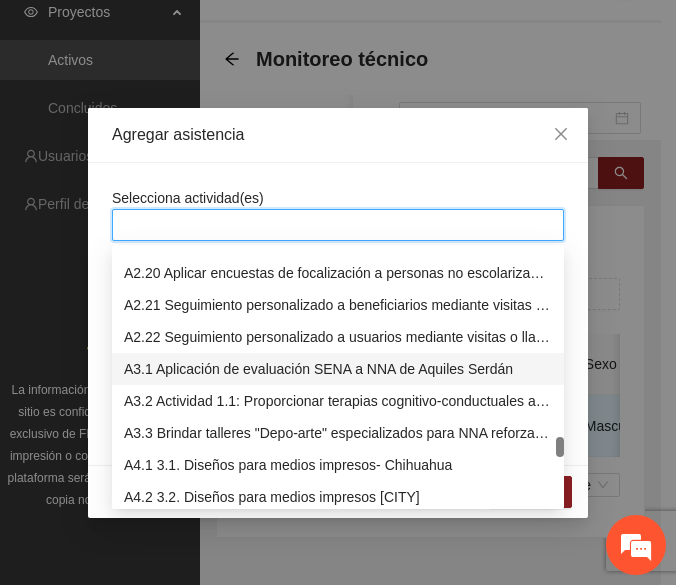 click on "A3.1 Aplicación de evaluación SENA a NNA de Aquiles Serdán" at bounding box center (338, 369) 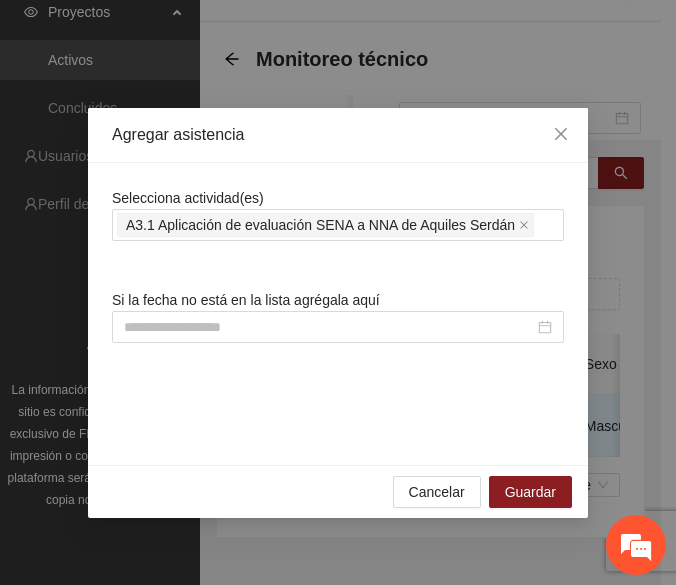 click on "Agregar asistencia" at bounding box center (338, 135) 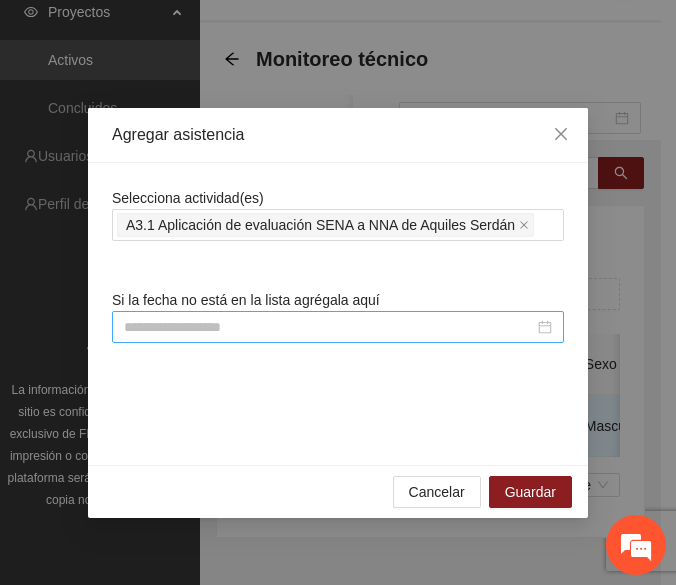 click at bounding box center [329, 327] 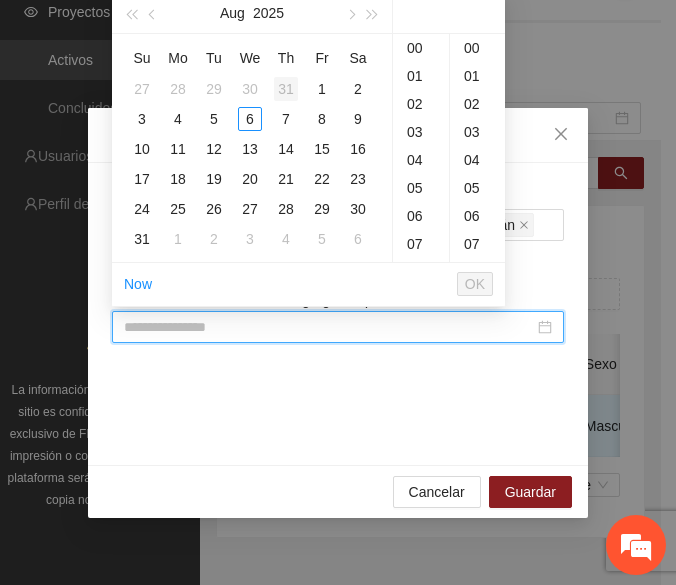 type on "**********" 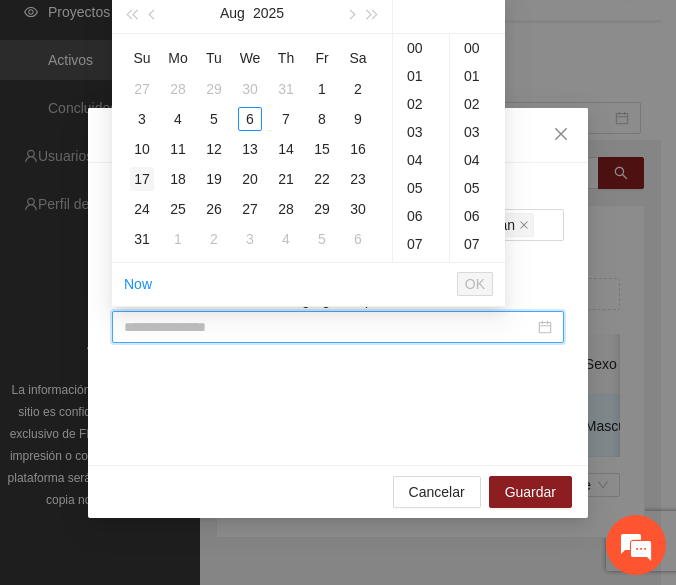 click on "17" at bounding box center (142, 179) 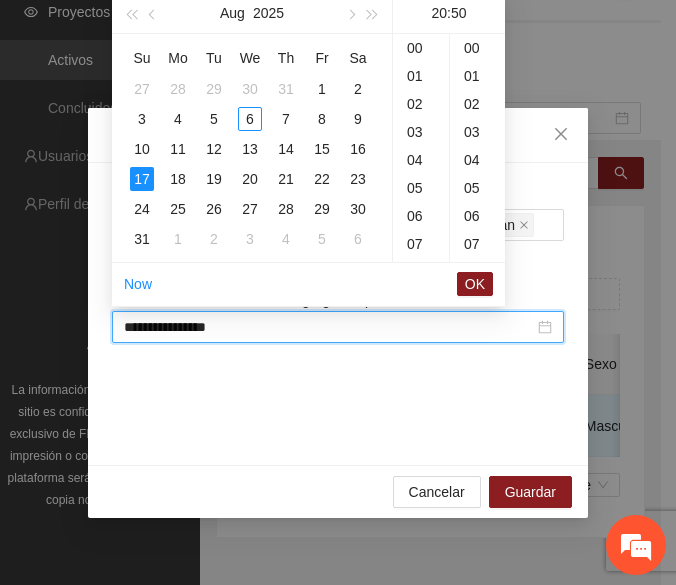 scroll, scrollTop: 560, scrollLeft: 0, axis: vertical 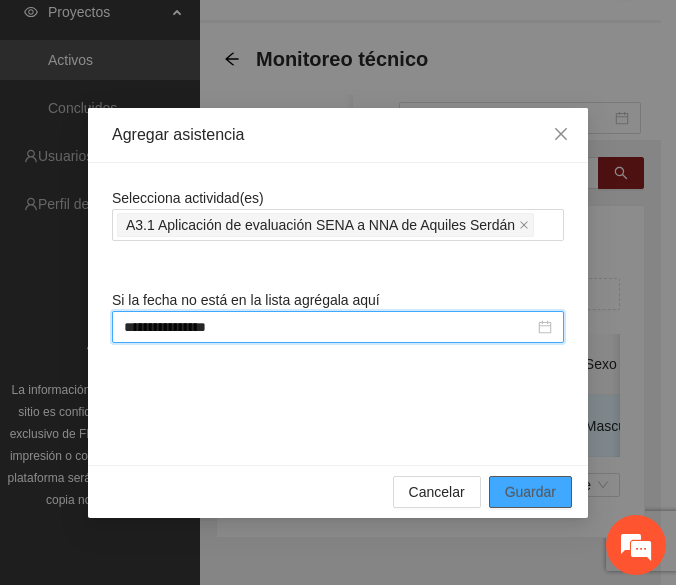 type on "**********" 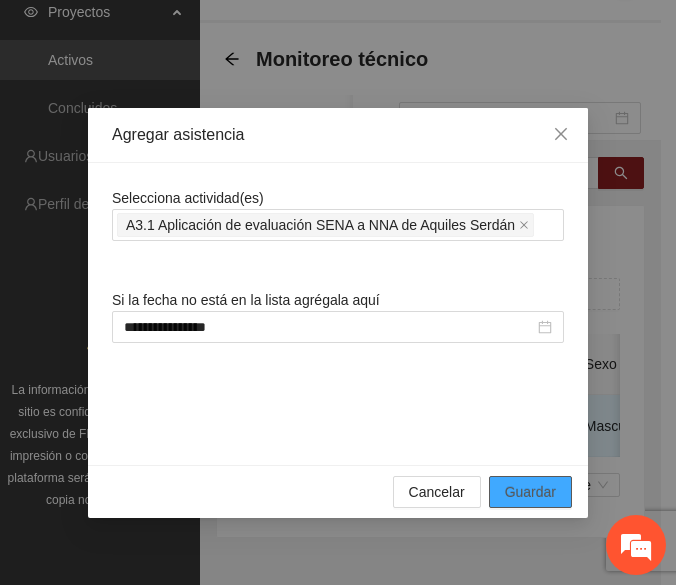 click on "Guardar" at bounding box center (530, 492) 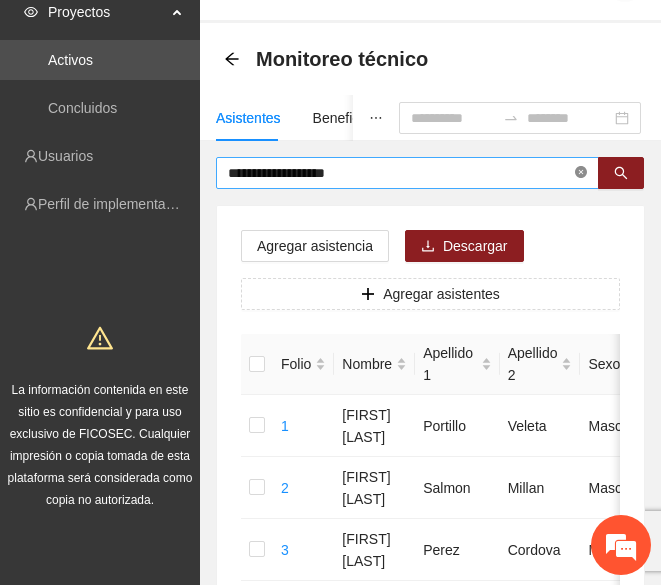 click 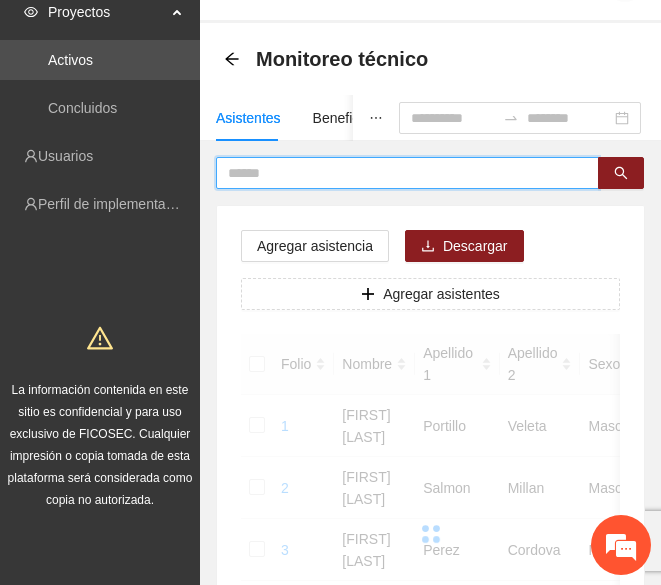 click at bounding box center (399, 173) 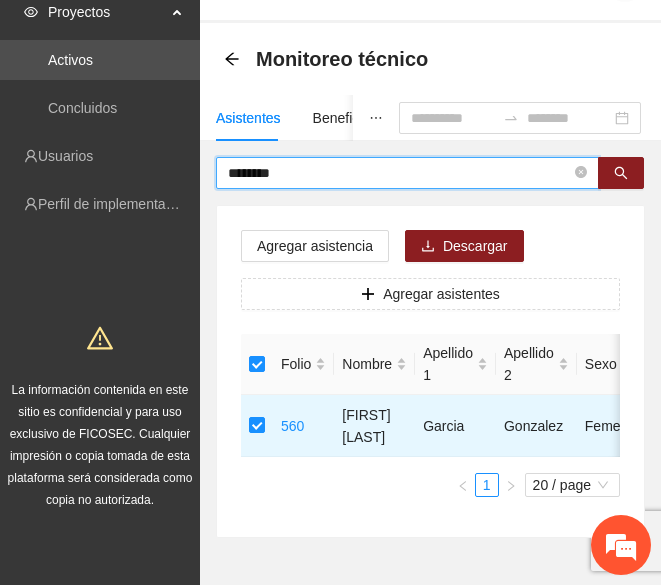 click on "********" at bounding box center (399, 173) 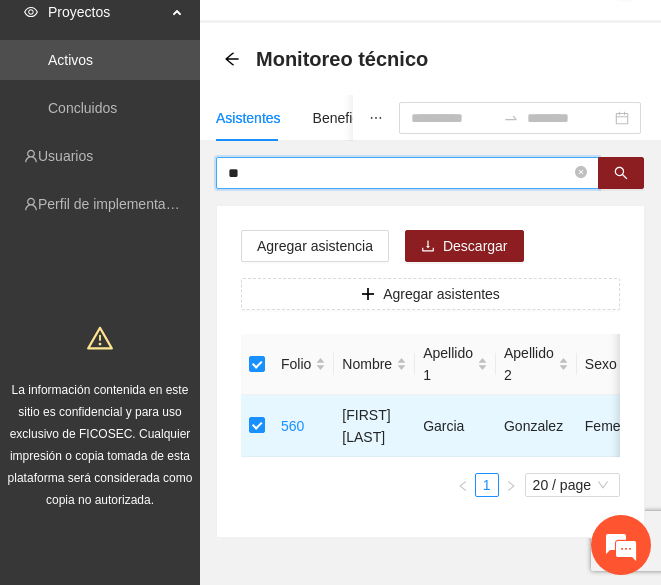 type on "*" 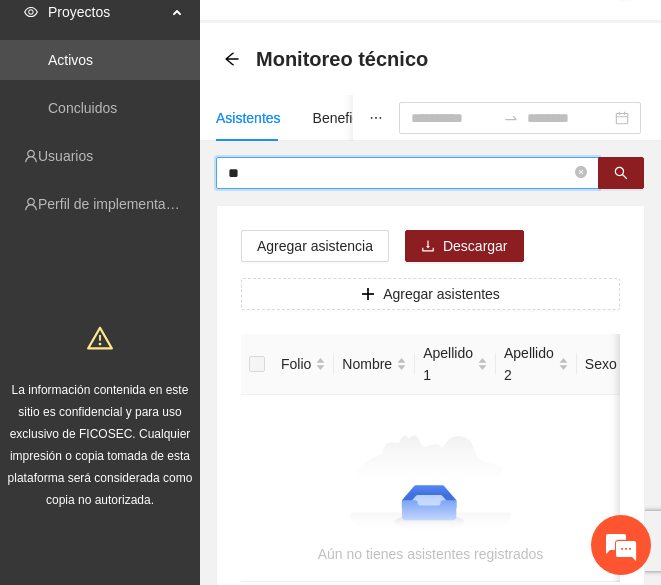 type on "*" 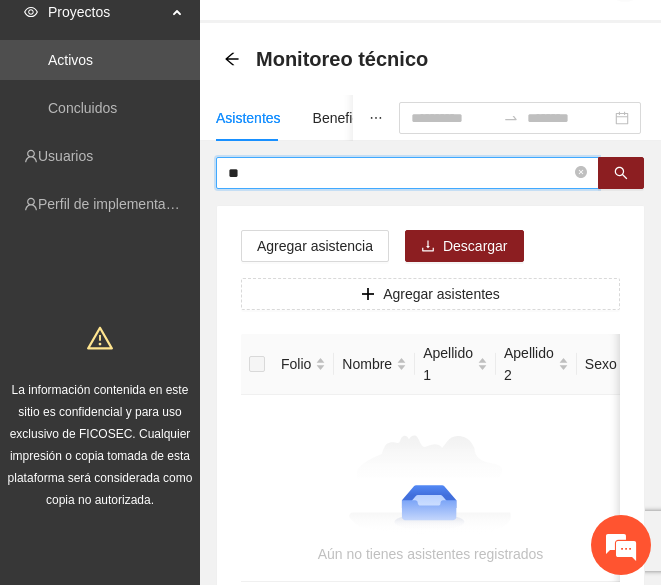 type on "*" 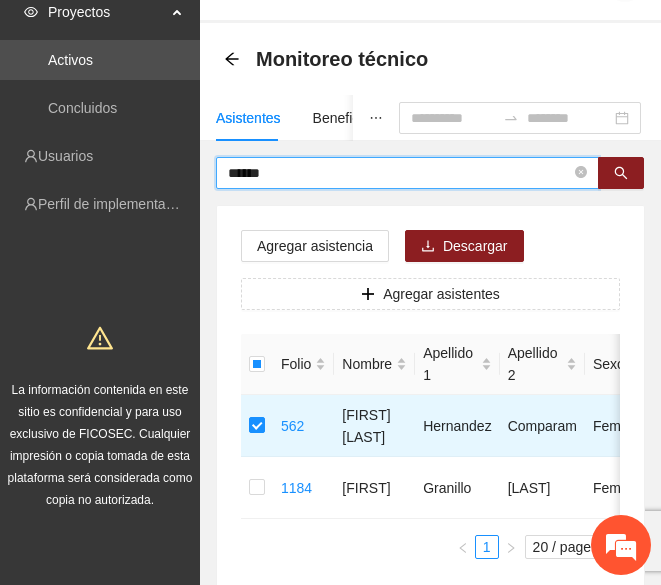 click on "******" at bounding box center (399, 173) 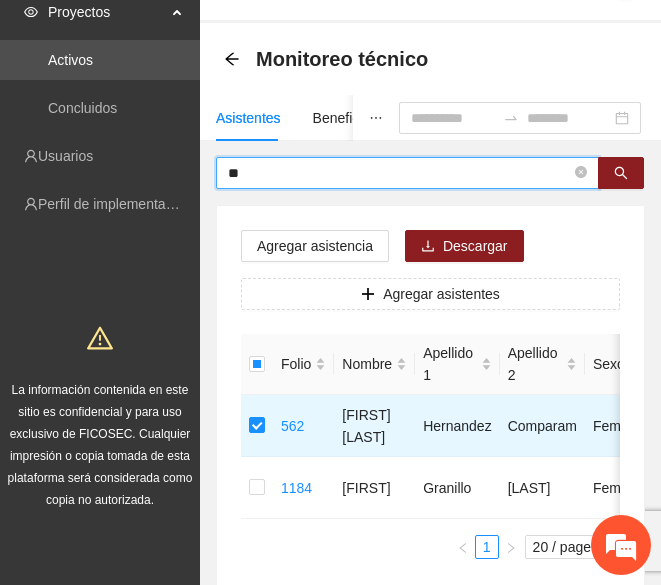 type on "*" 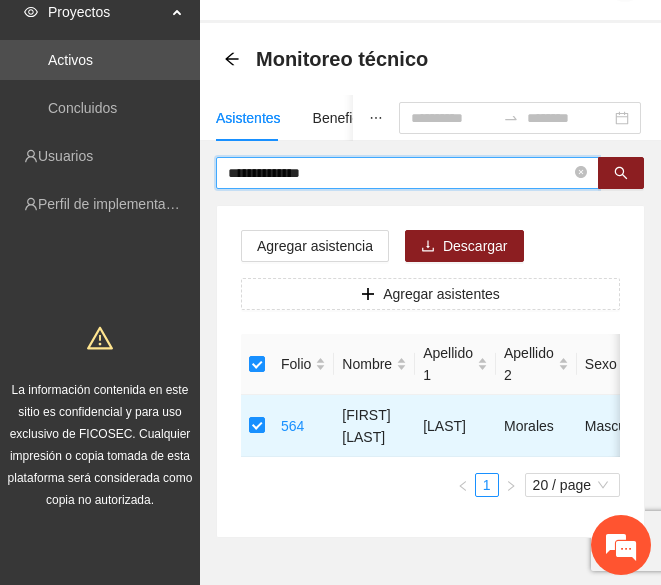 click on "**********" at bounding box center [399, 173] 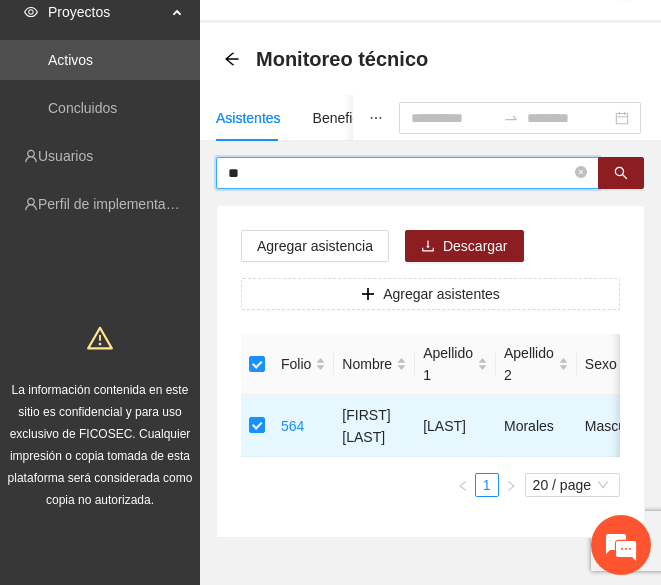 type on "*" 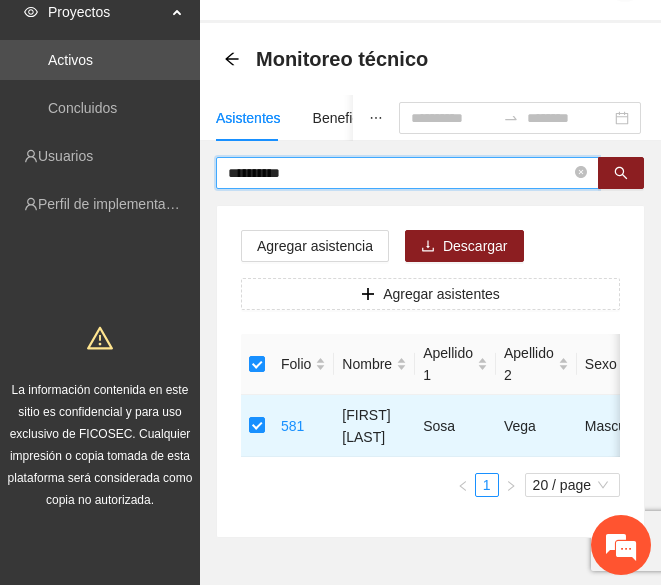 click on "**********" at bounding box center [399, 173] 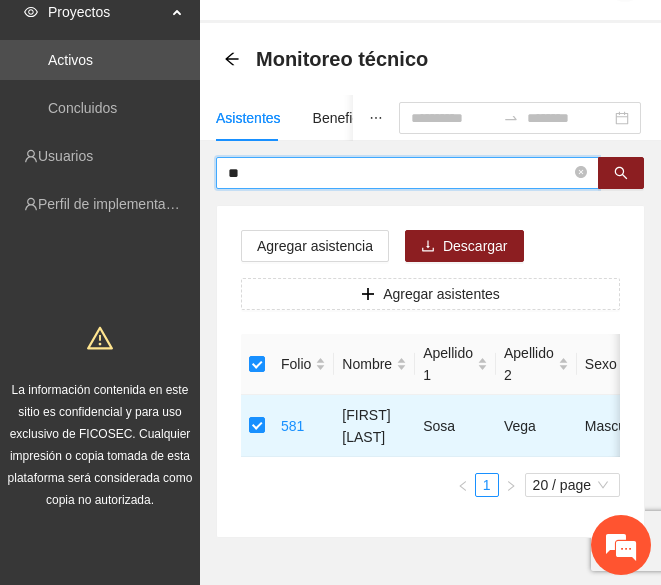 type on "*" 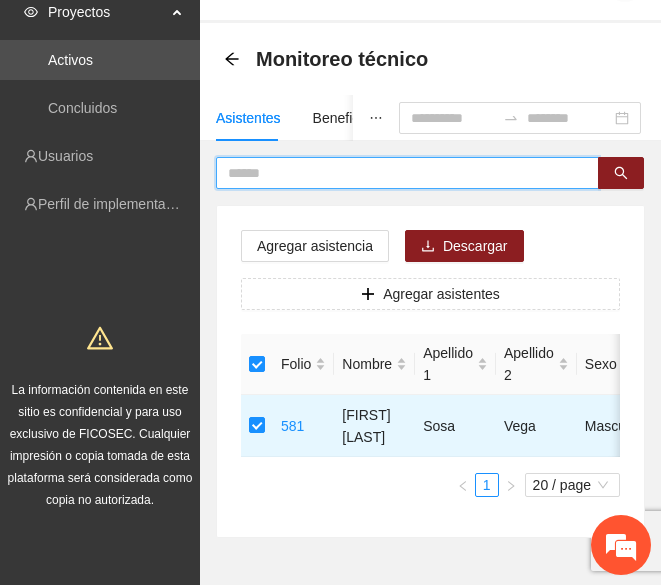 type on "*" 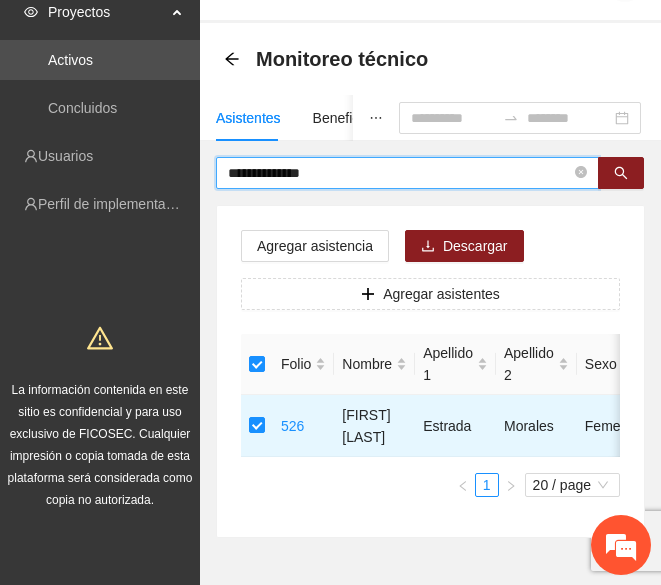 click on "**********" at bounding box center (399, 173) 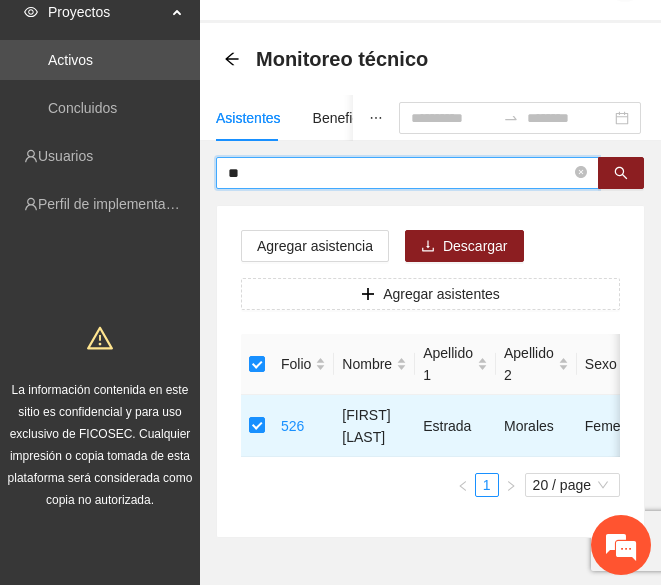 type on "*" 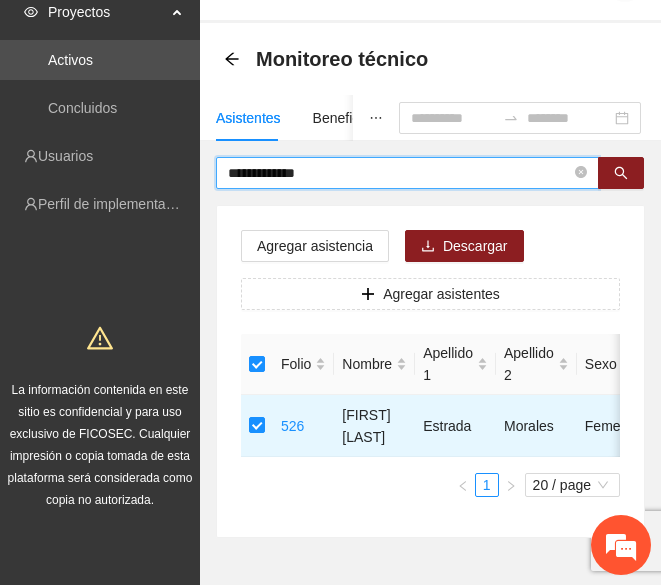 type on "**********" 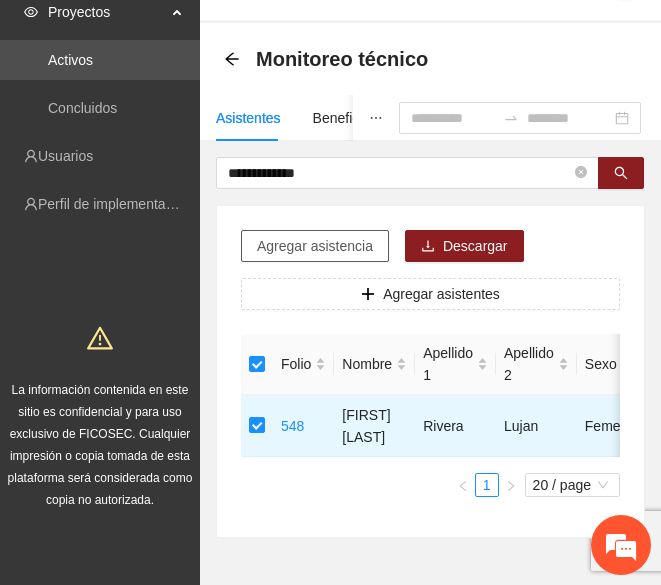 click on "Agregar asistencia" at bounding box center (315, 246) 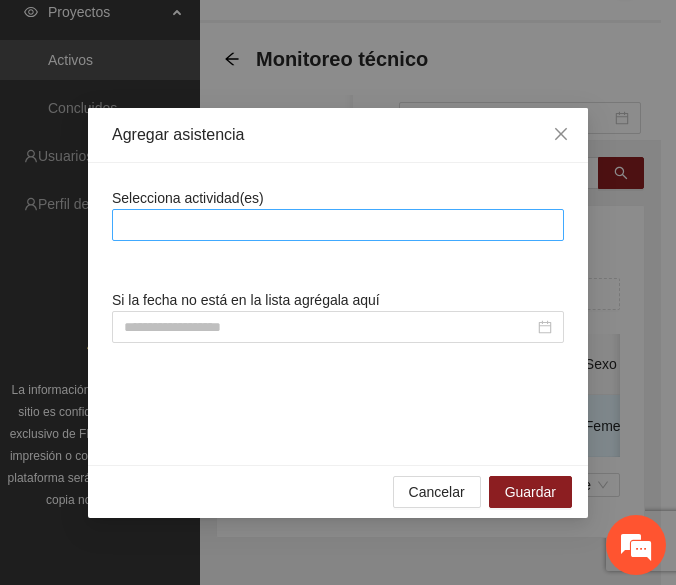 click at bounding box center (338, 225) 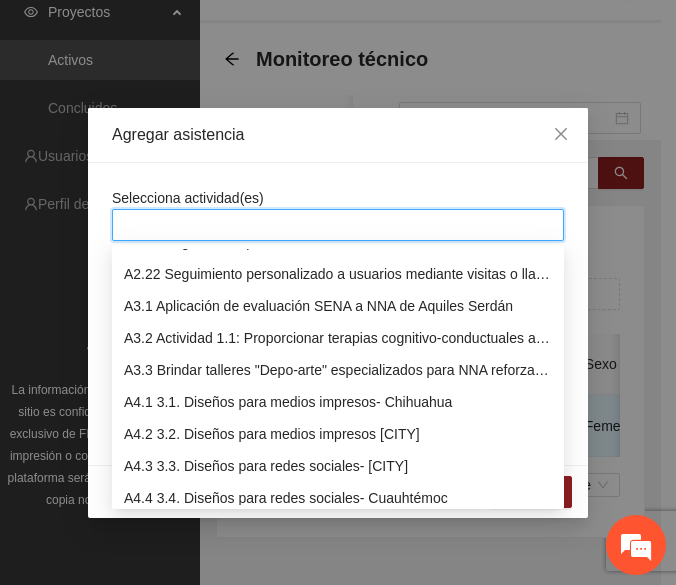 scroll, scrollTop: 1238, scrollLeft: 0, axis: vertical 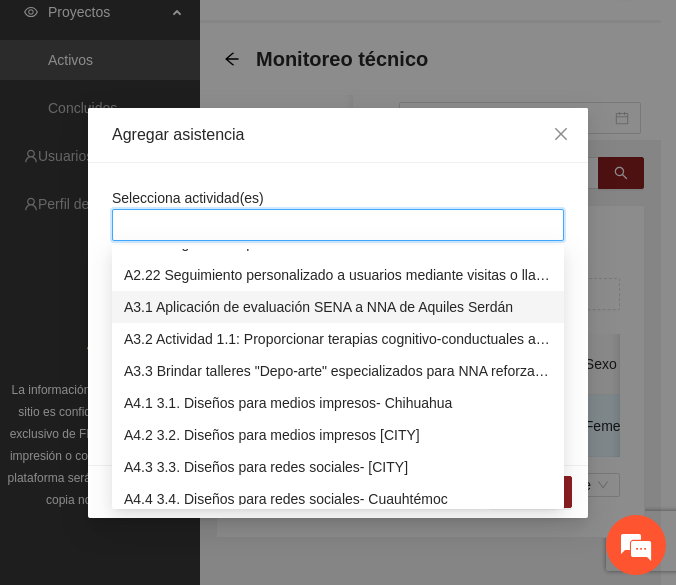 click on "A3.1 Aplicación de evaluación SENA a NNA de Aquiles Serdán" at bounding box center [338, 307] 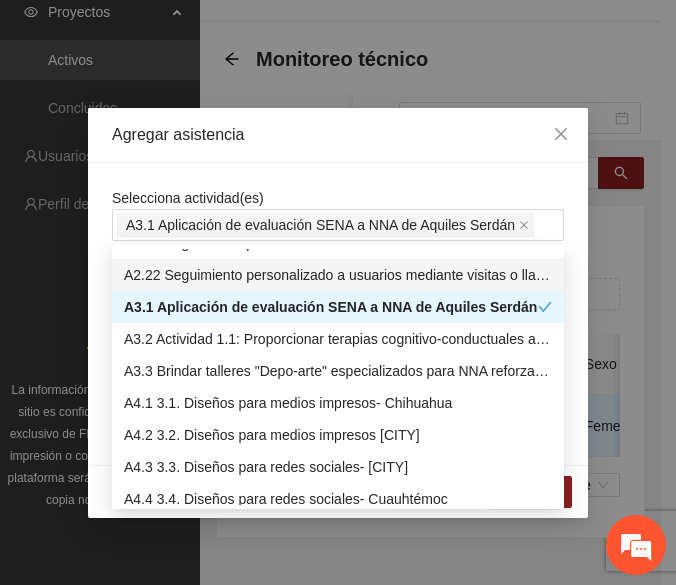 click on "Selecciona actividad(es) A3.1 Aplicación de evaluación SENA a NNA de [CITY]   Si la fecha no está en la lista agrégala aquí" at bounding box center (338, 314) 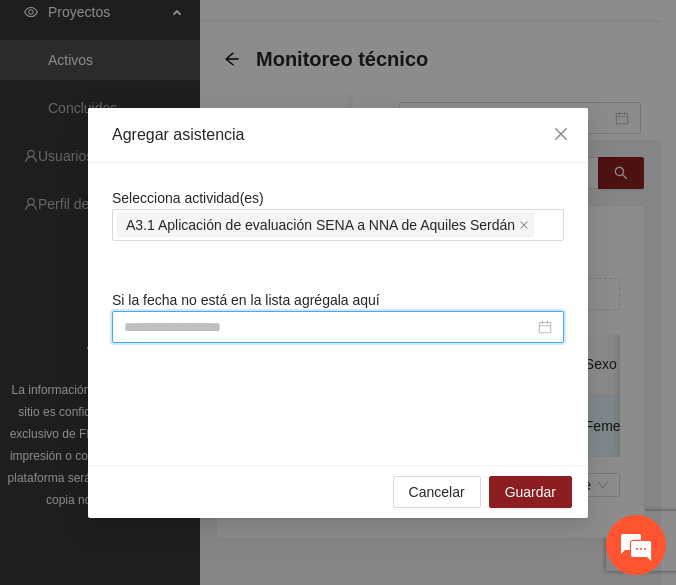 click at bounding box center (329, 327) 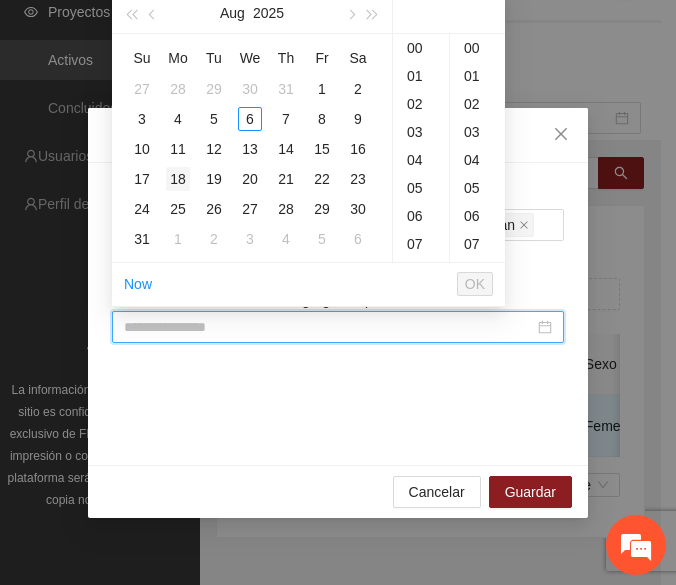 click on "18" at bounding box center (178, 179) 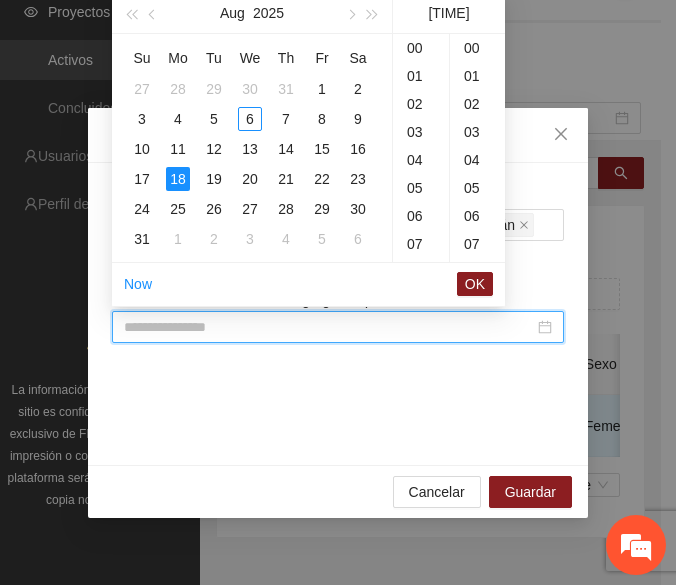 scroll, scrollTop: 281, scrollLeft: 0, axis: vertical 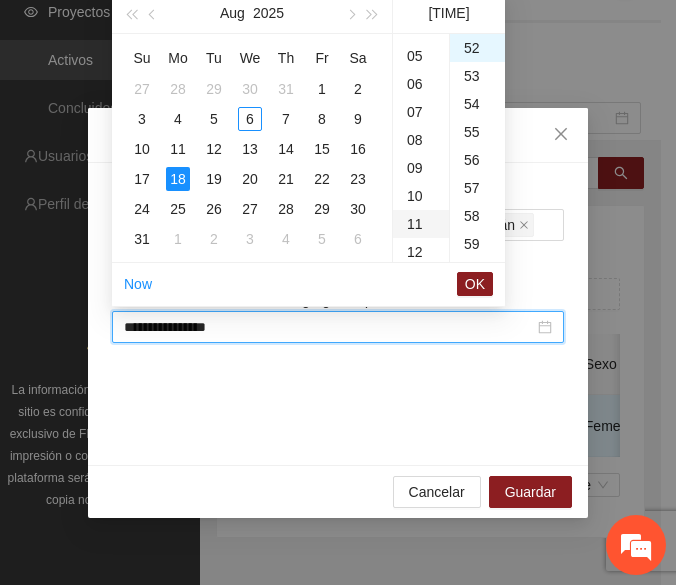 click on "11" at bounding box center (421, 224) 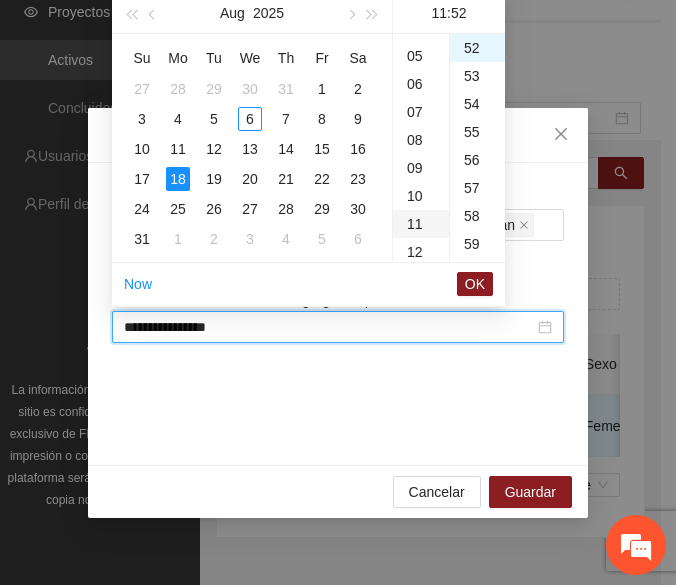 scroll, scrollTop: 308, scrollLeft: 0, axis: vertical 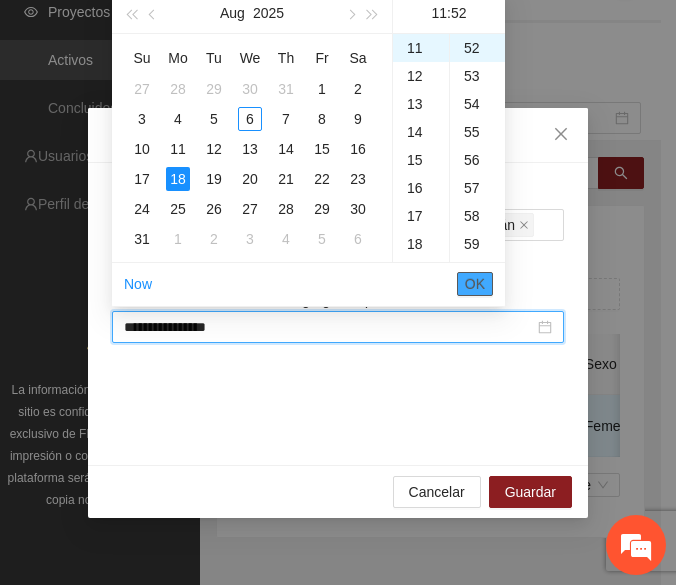 click on "OK" at bounding box center [475, 284] 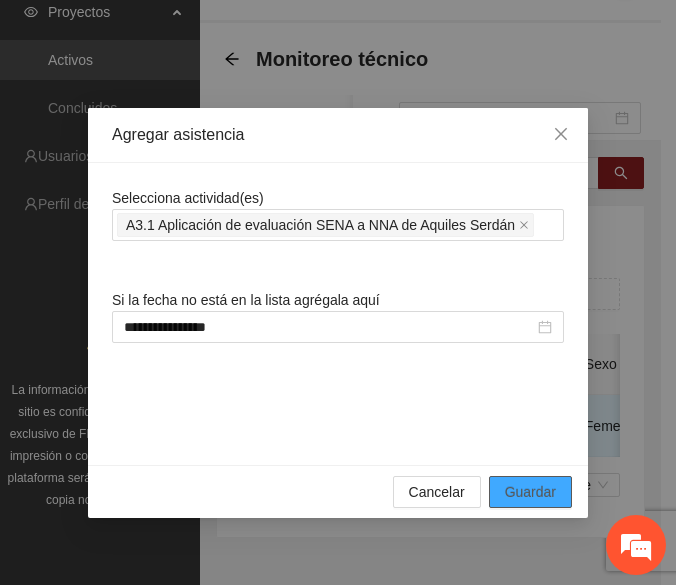 click on "Guardar" at bounding box center (530, 492) 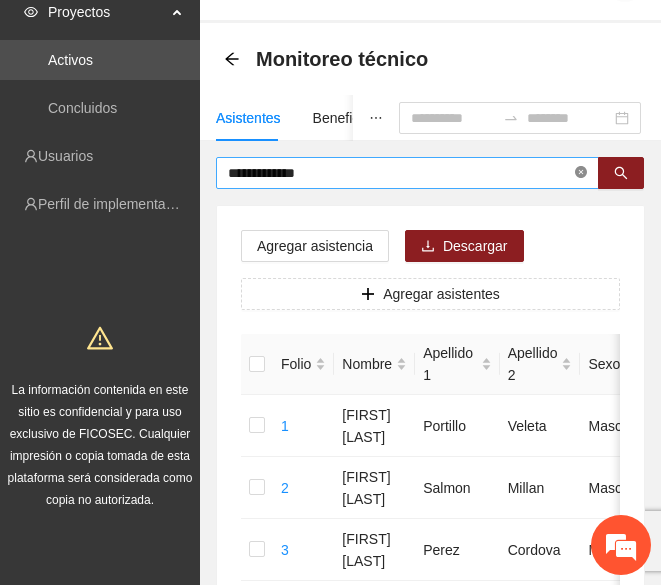 click 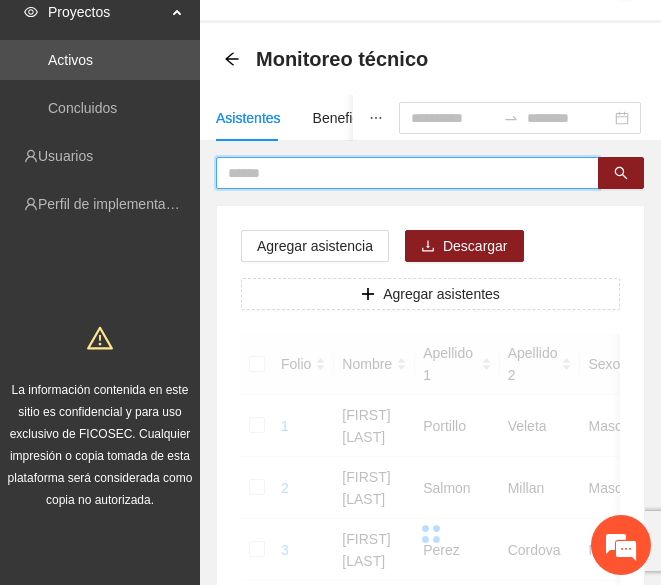 click at bounding box center [399, 173] 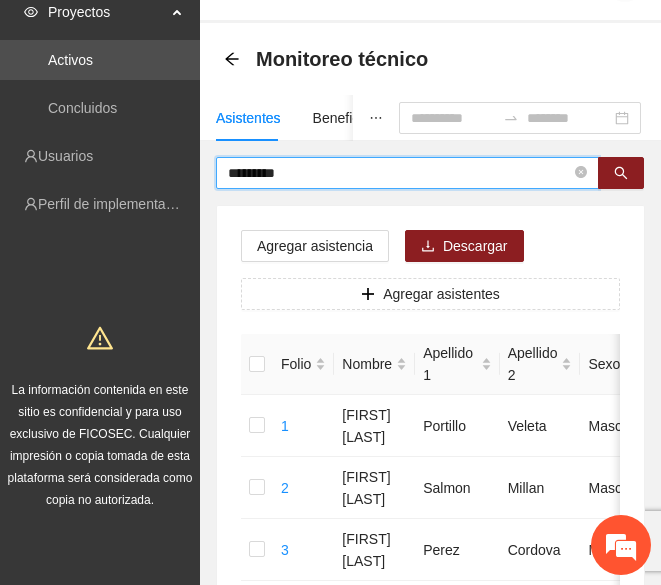type on "*********" 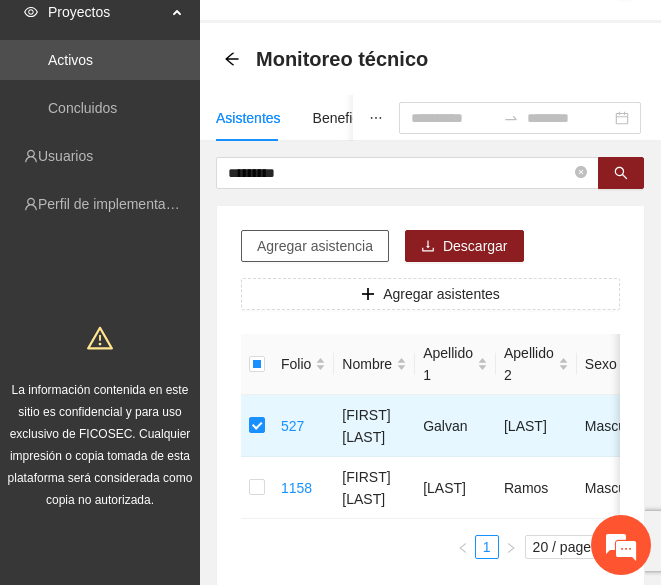 click on "Agregar asistencia" at bounding box center (315, 246) 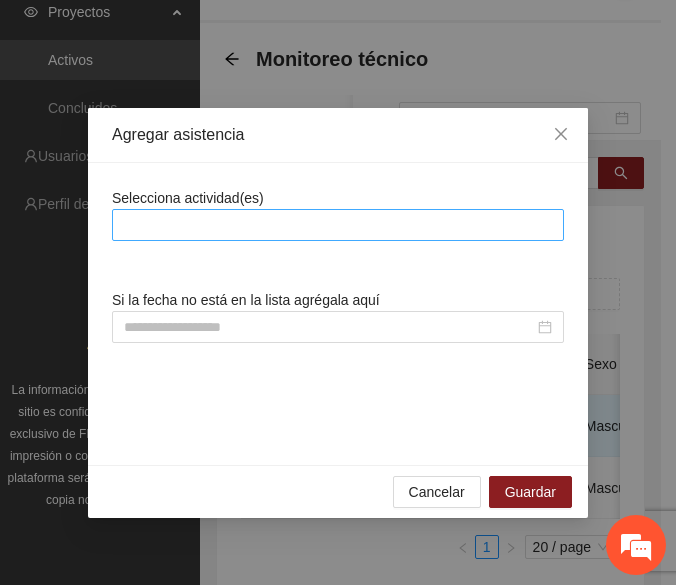 click at bounding box center [338, 225] 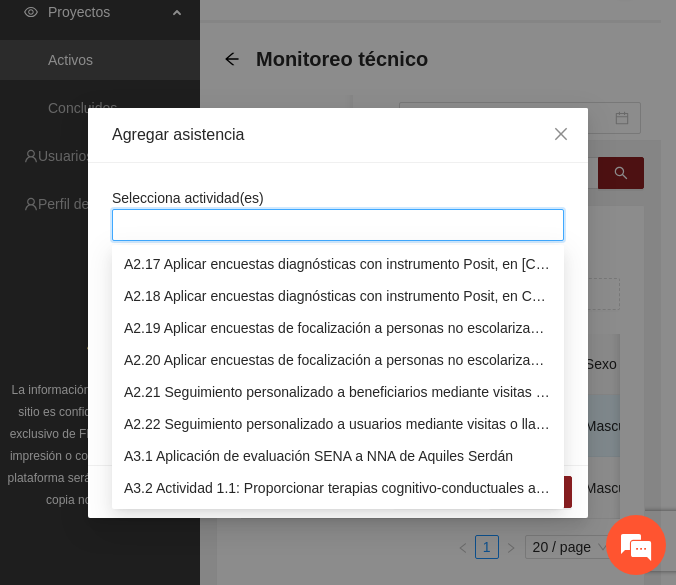 scroll, scrollTop: 1093, scrollLeft: 0, axis: vertical 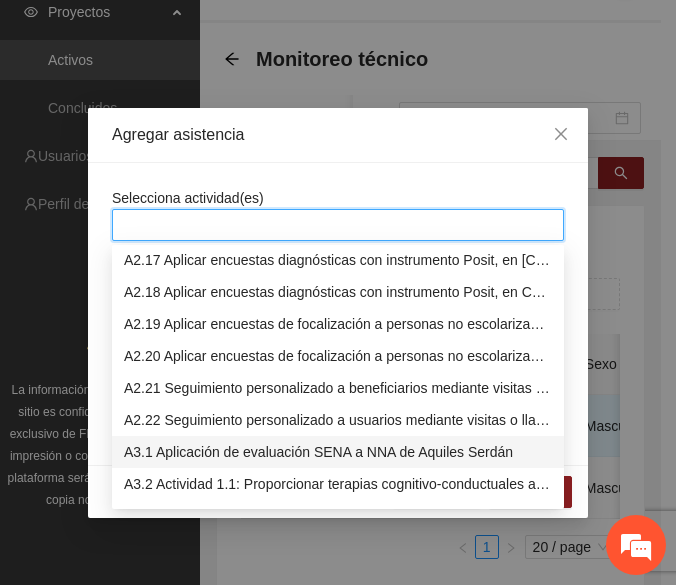 click on "A3.1 Aplicación de evaluación SENA a NNA de Aquiles Serdán" at bounding box center [338, 452] 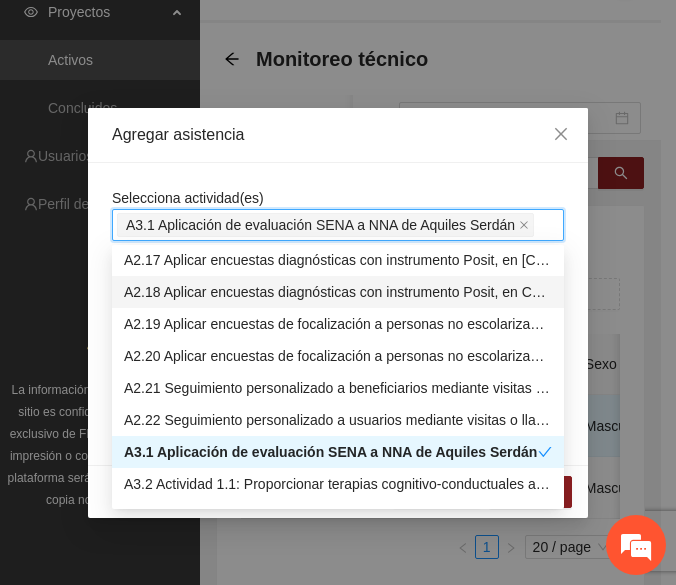 click on "Selecciona actividad(es) A3.1 Aplicación de evaluación SENA a NNA de Aquiles Serdán A3.1 Aplicación de evaluación SENA a NNA de Aquiles Serdán   Si la fecha no está en la lista agrégala aquí" at bounding box center (338, 314) 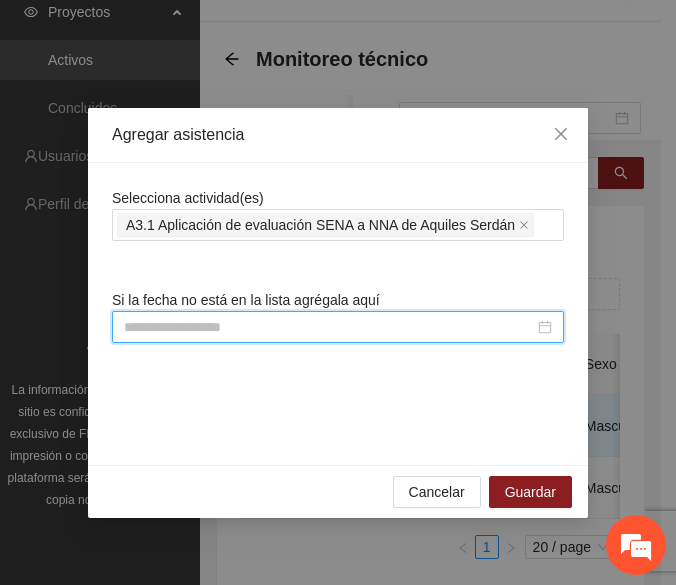 click at bounding box center [329, 327] 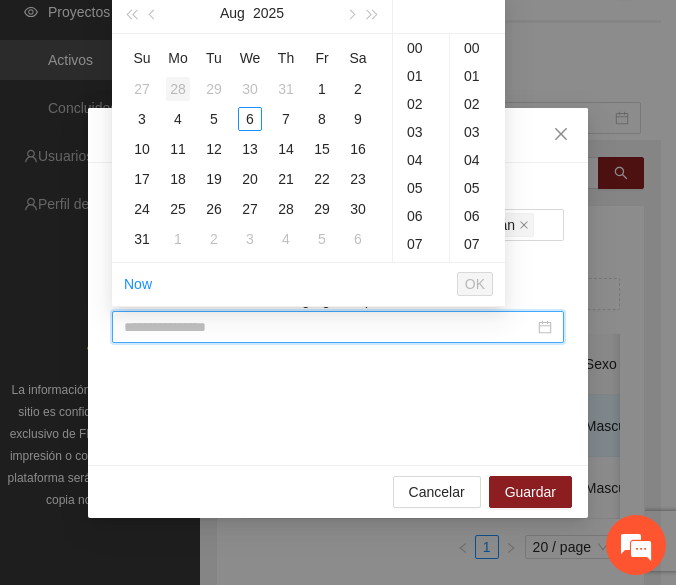 type on "**********" 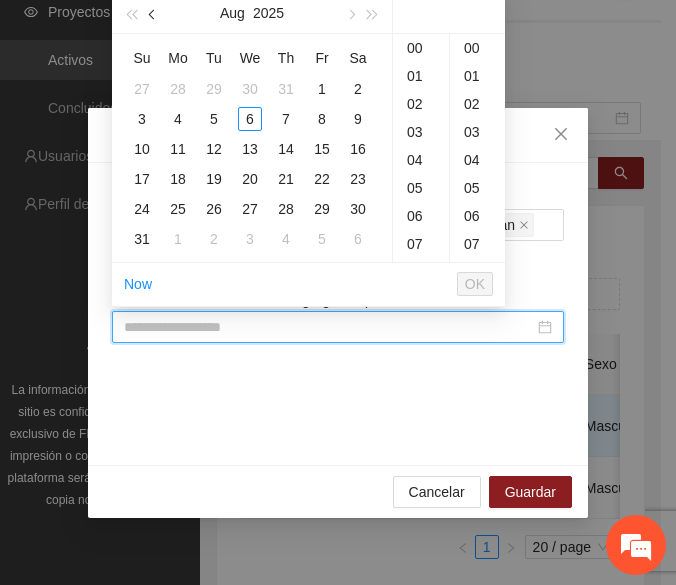 click at bounding box center (154, 15) 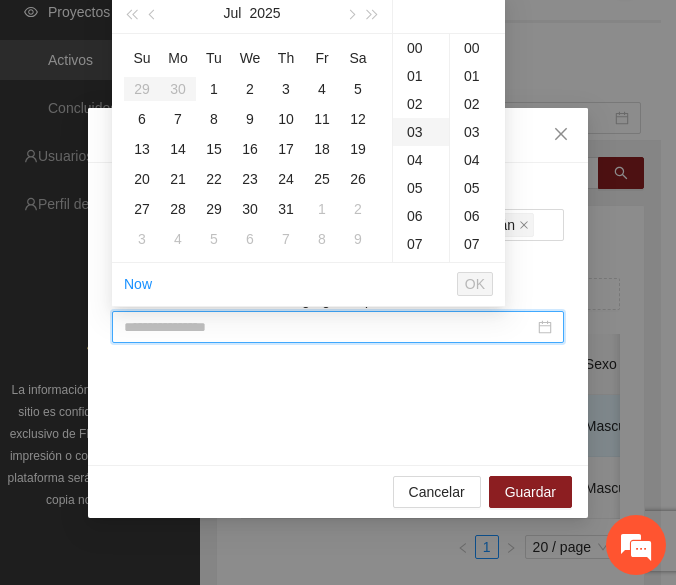 type on "**********" 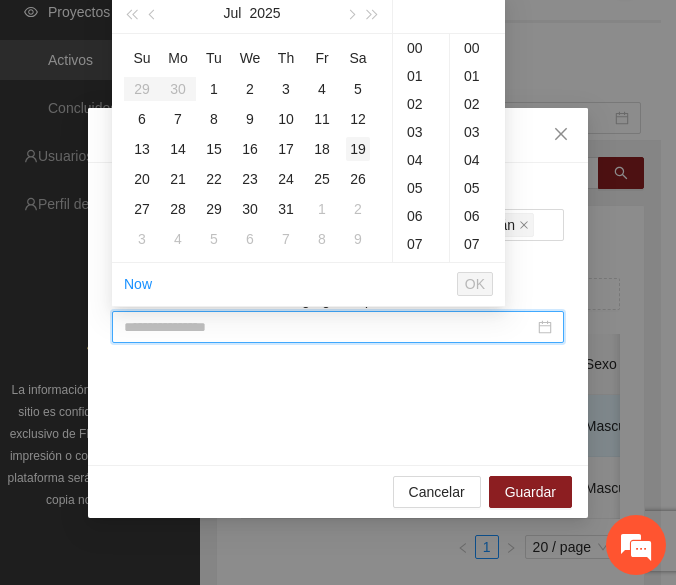 click on "19" at bounding box center (358, 149) 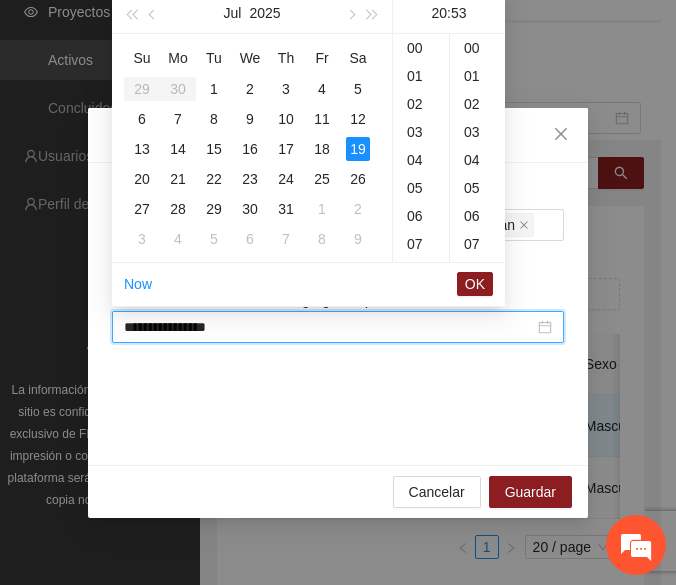scroll, scrollTop: 560, scrollLeft: 0, axis: vertical 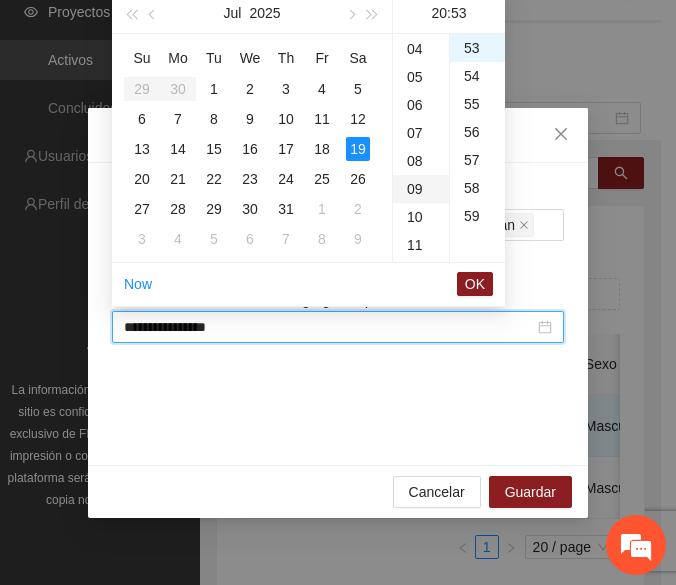 click on "09" at bounding box center (421, 189) 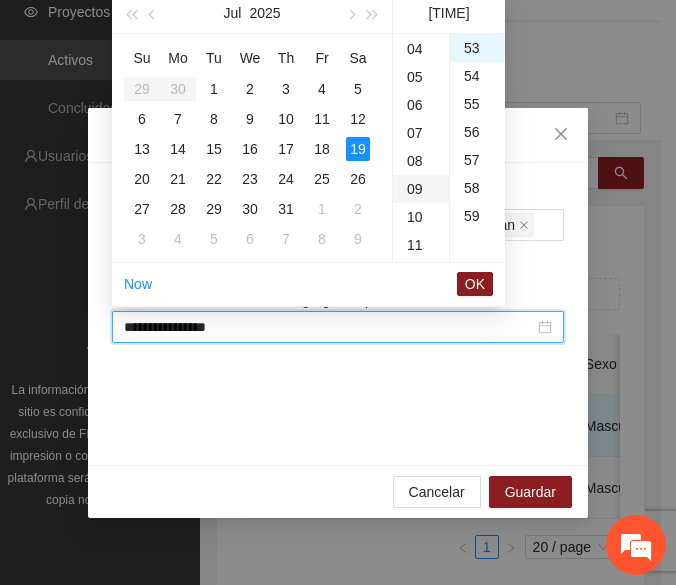 type on "**********" 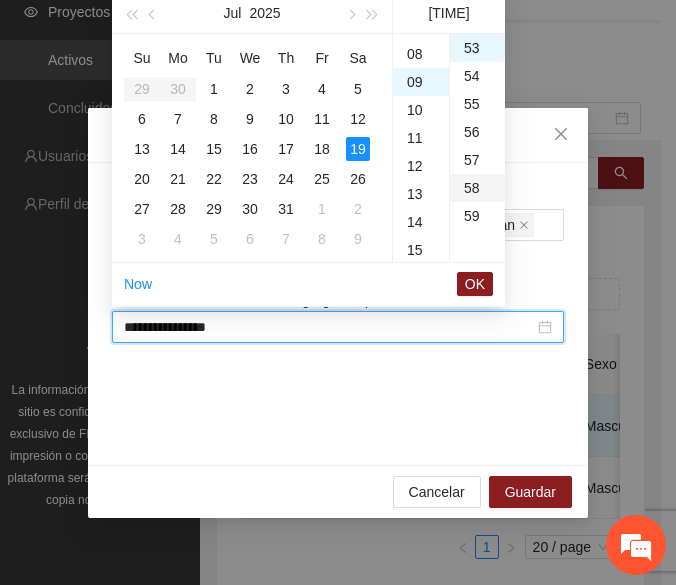 scroll, scrollTop: 252, scrollLeft: 0, axis: vertical 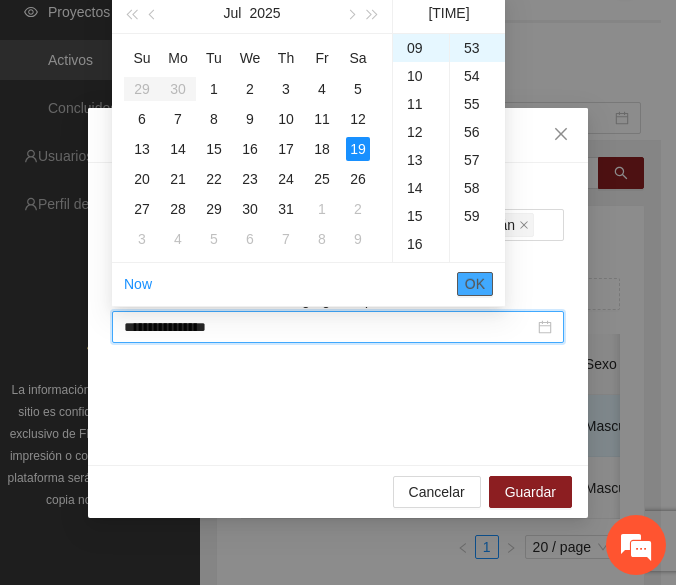 click on "OK" at bounding box center [475, 284] 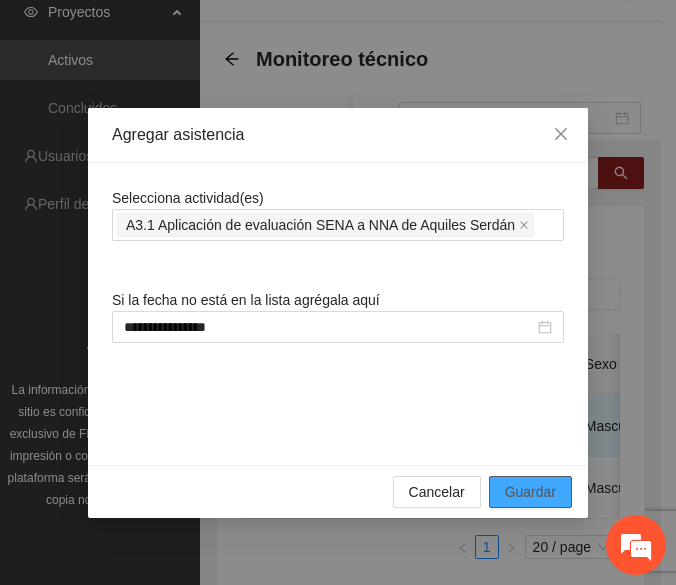 click on "Guardar" at bounding box center (530, 492) 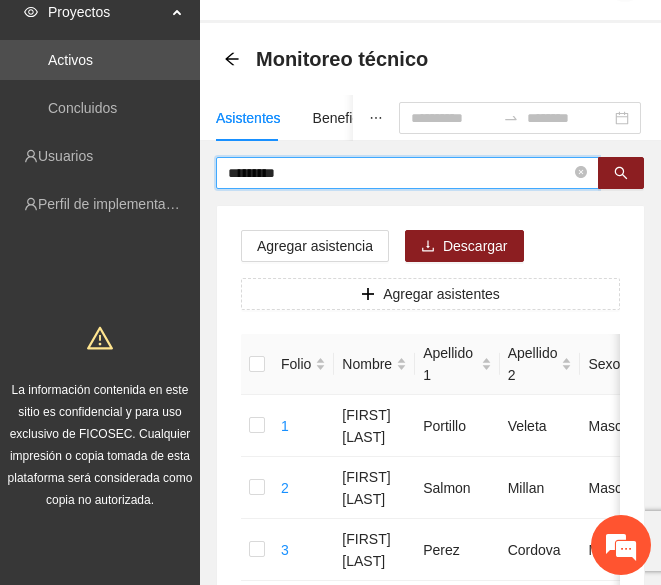 click on "*********" at bounding box center (399, 173) 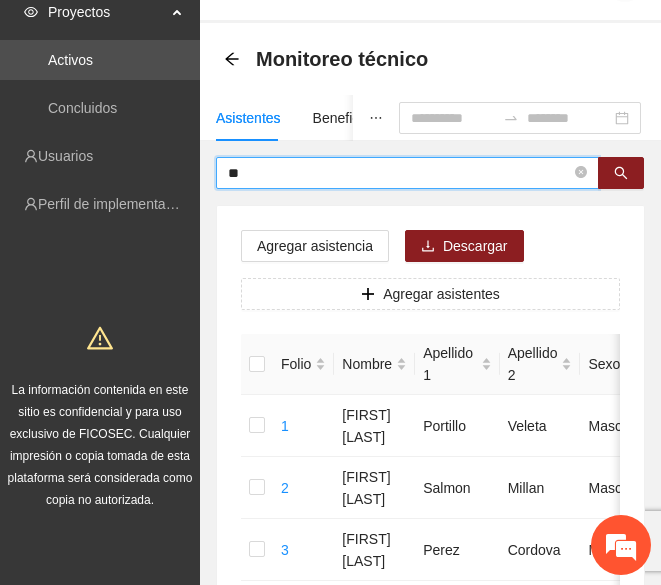 type on "*" 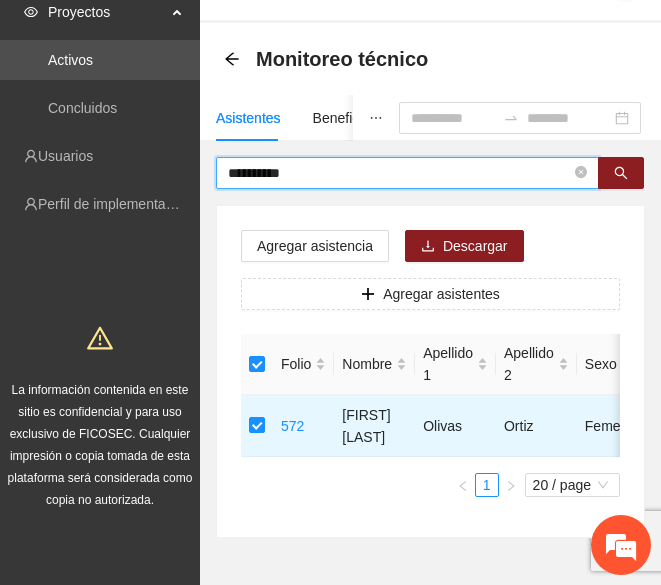 click on "**********" at bounding box center (399, 173) 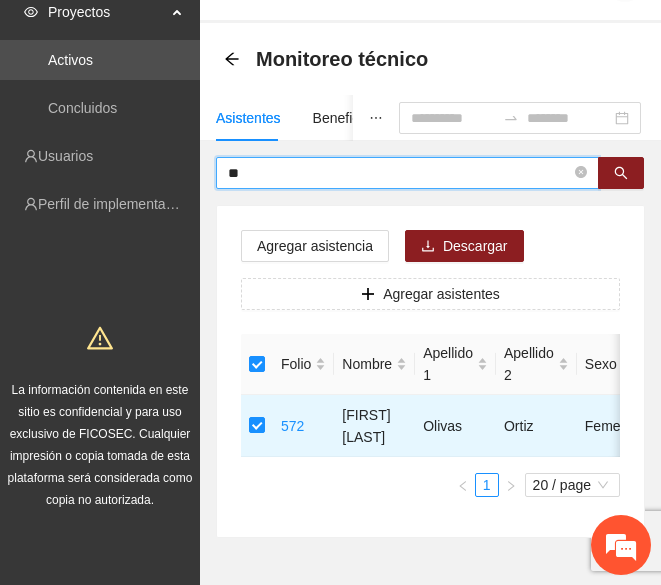 type on "*" 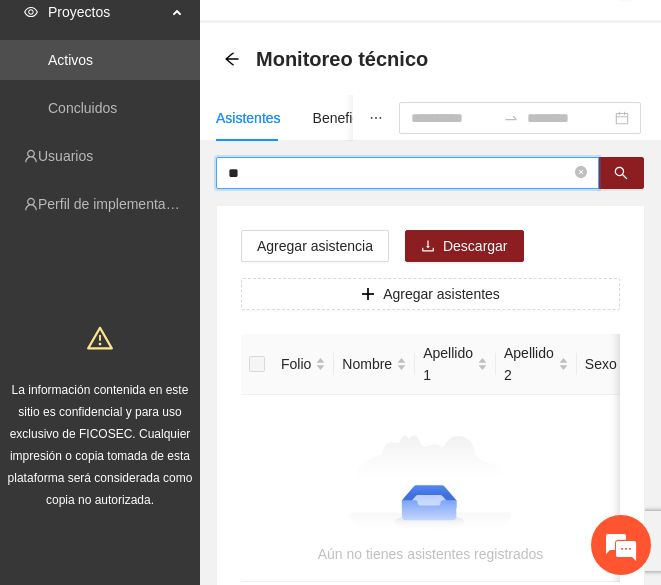type on "*" 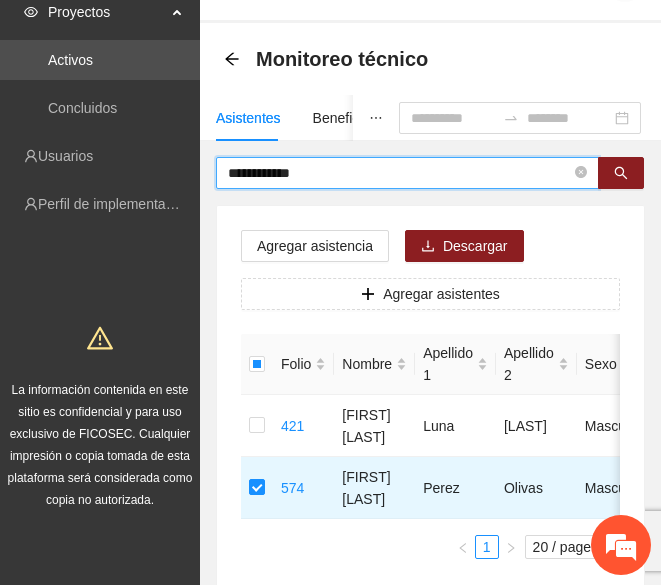 click on "**********" at bounding box center [399, 173] 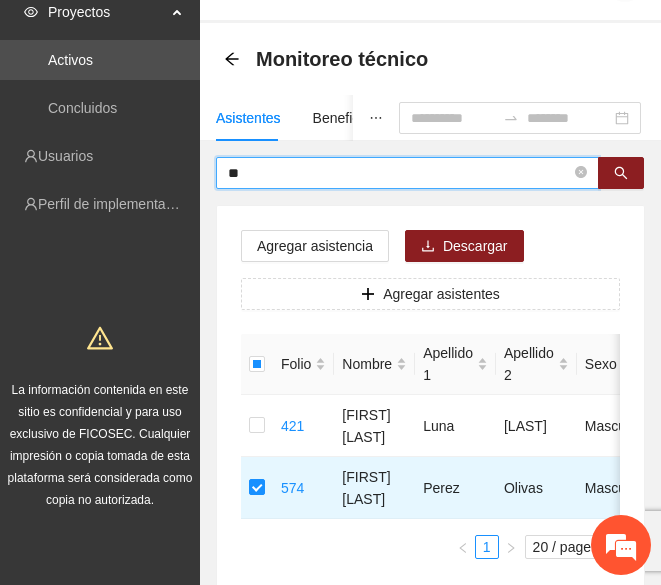 type on "*" 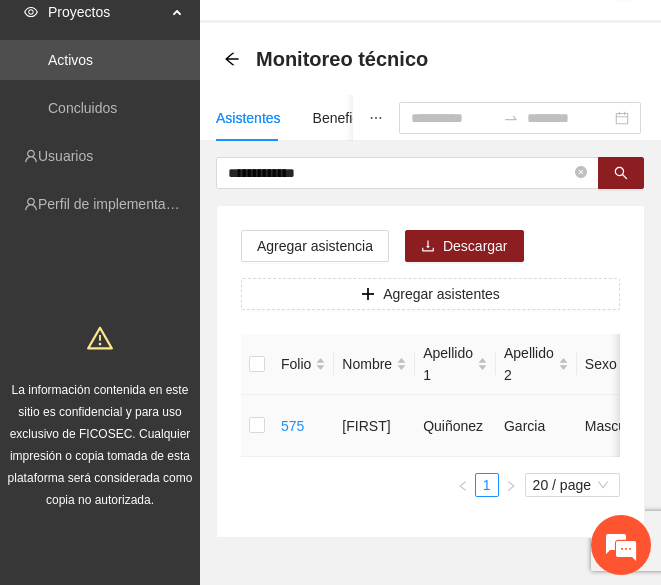 click at bounding box center [257, 426] 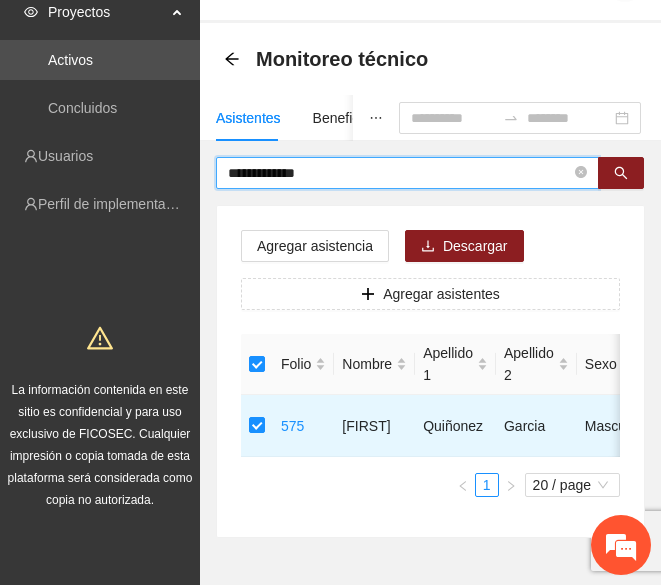 click on "**********" at bounding box center (399, 173) 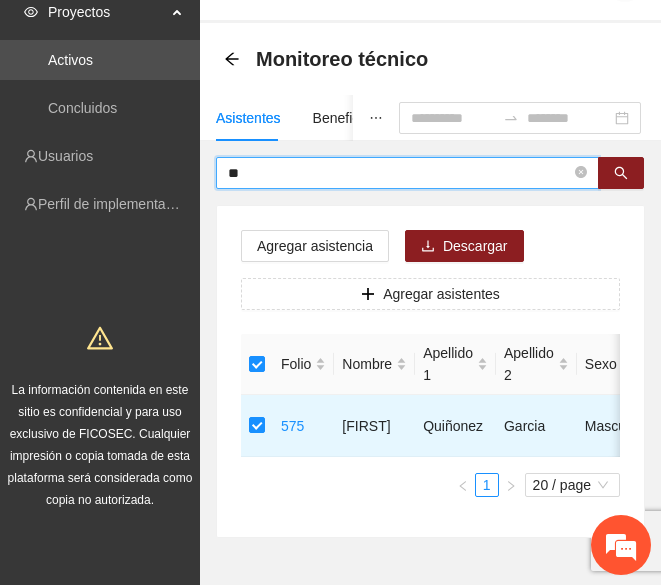 type on "*" 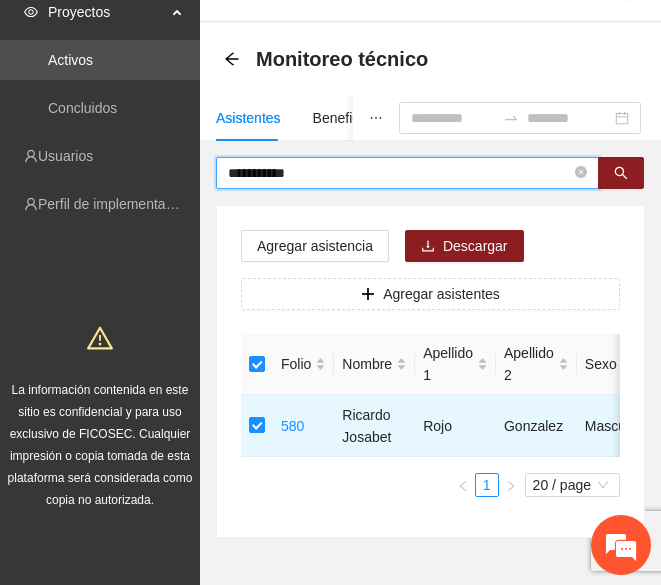 click on "**********" at bounding box center [399, 173] 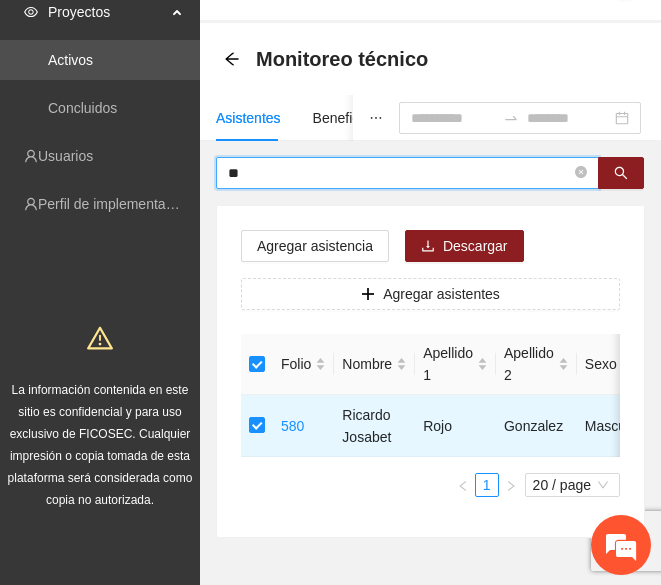 type on "*" 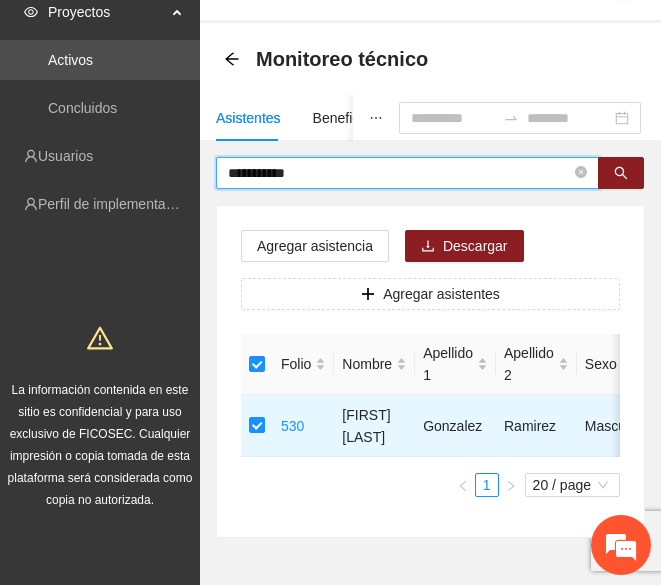 click on "**********" at bounding box center [399, 173] 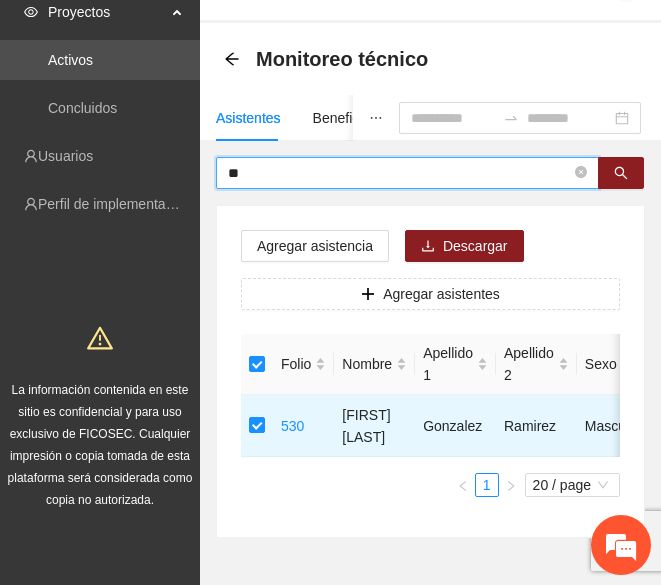 type on "*" 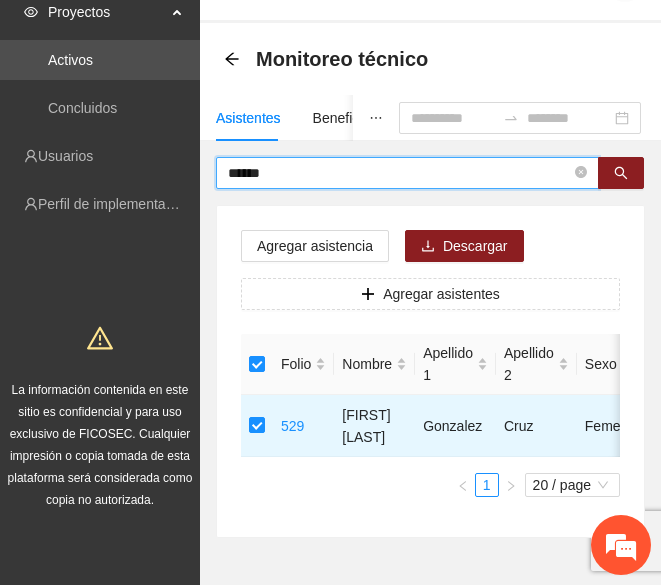 click on "******" at bounding box center [399, 173] 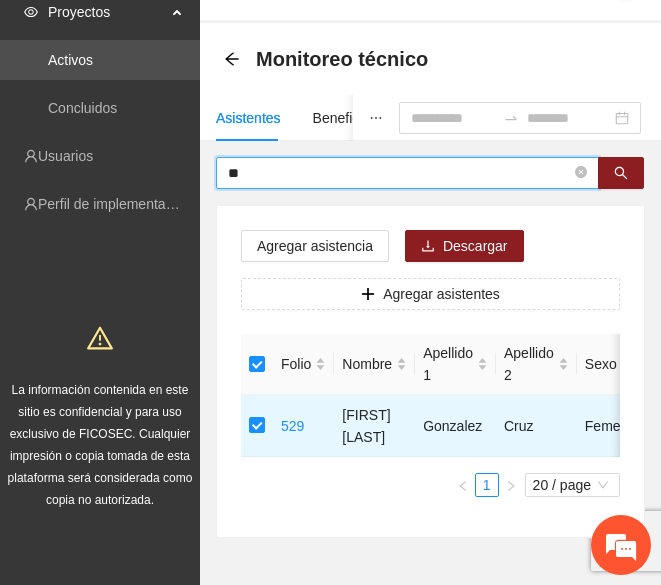 type on "*" 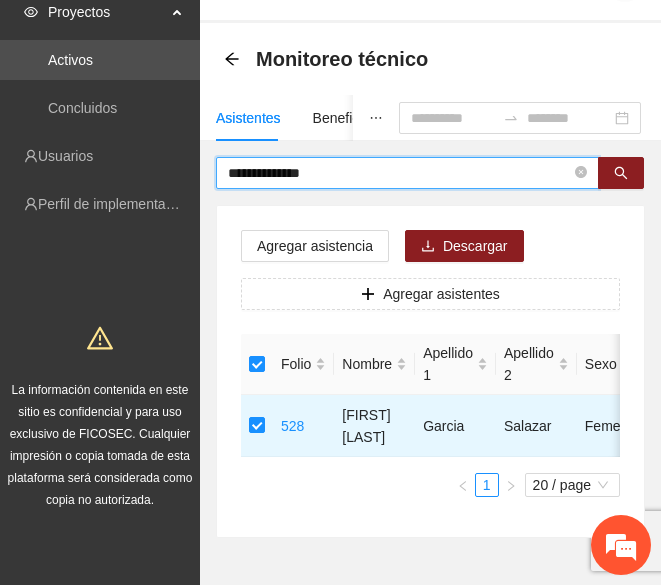 click on "**********" at bounding box center (399, 173) 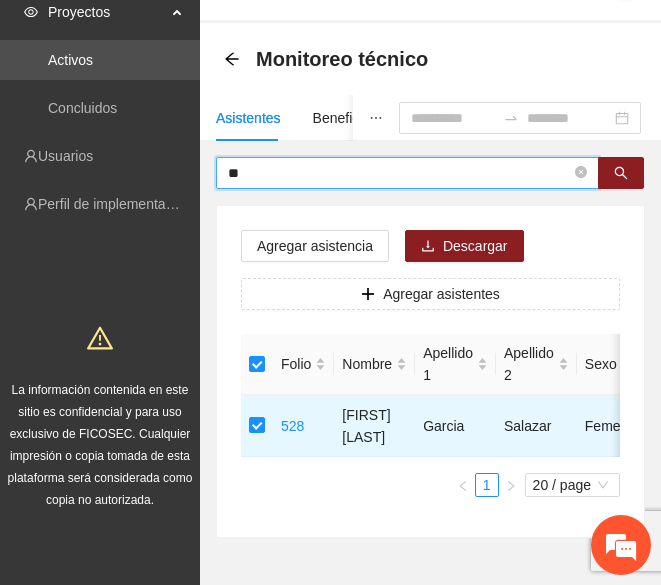 type on "*" 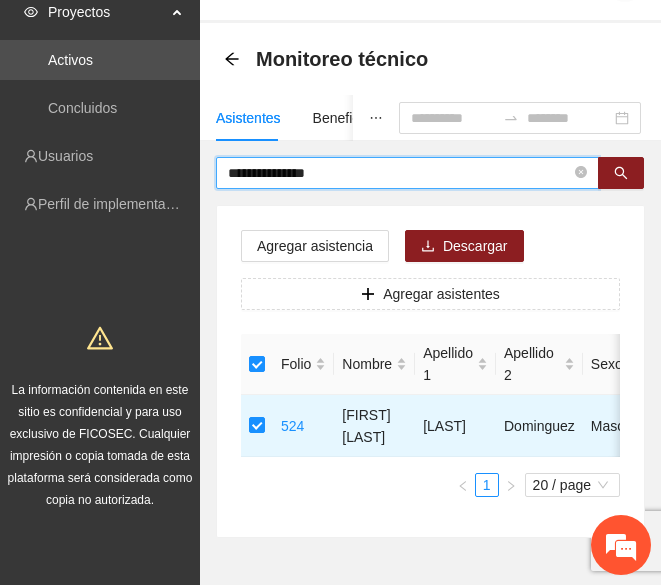 click on "**********" at bounding box center [399, 173] 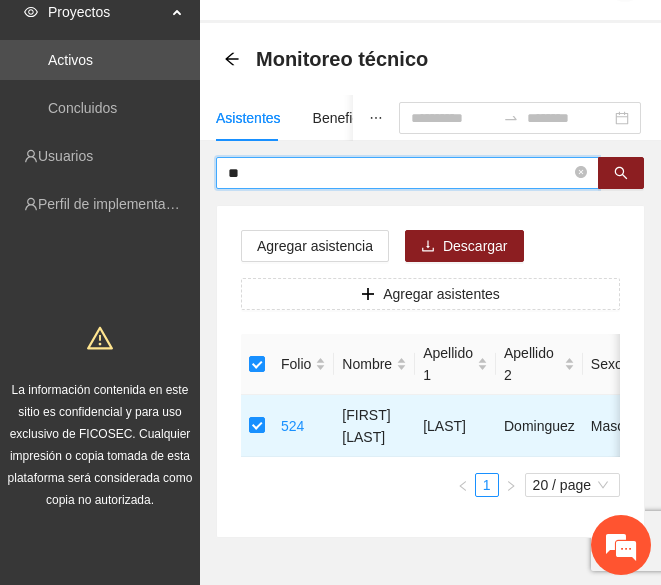 type on "*" 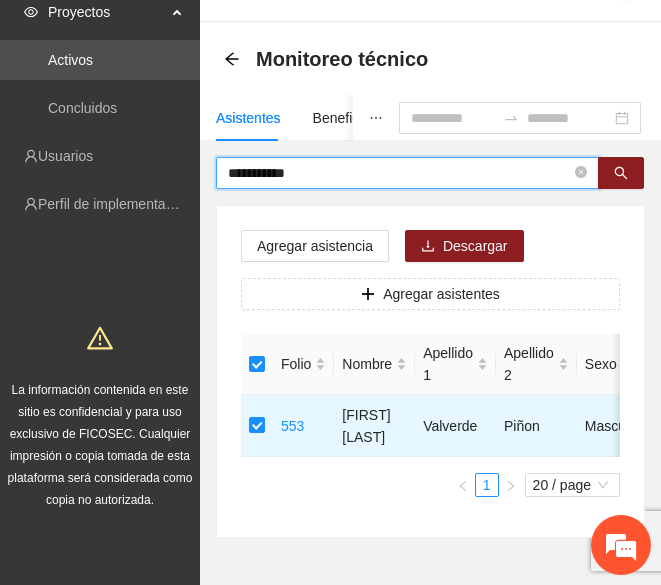 click on "**********" at bounding box center [399, 173] 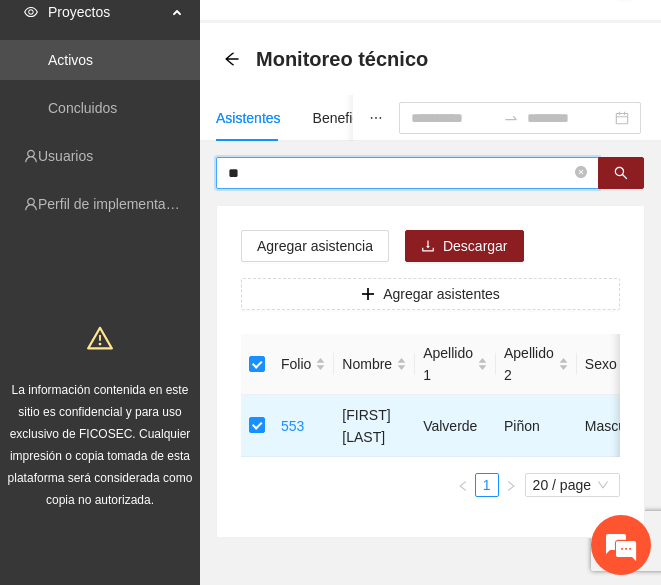 type on "*" 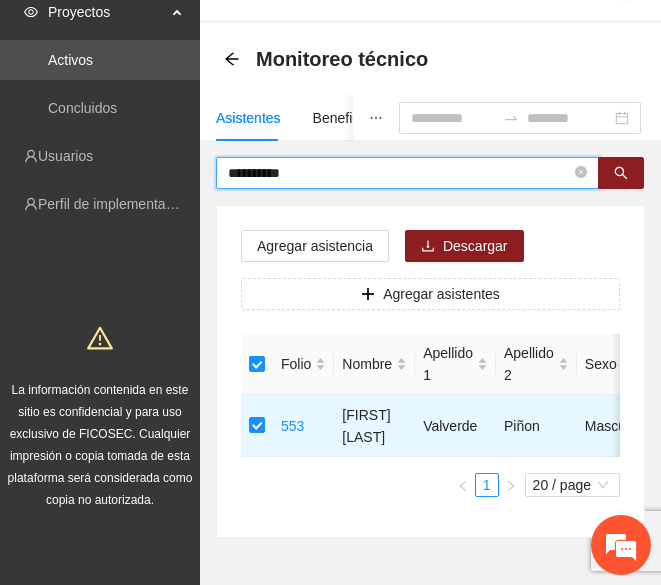 type on "**********" 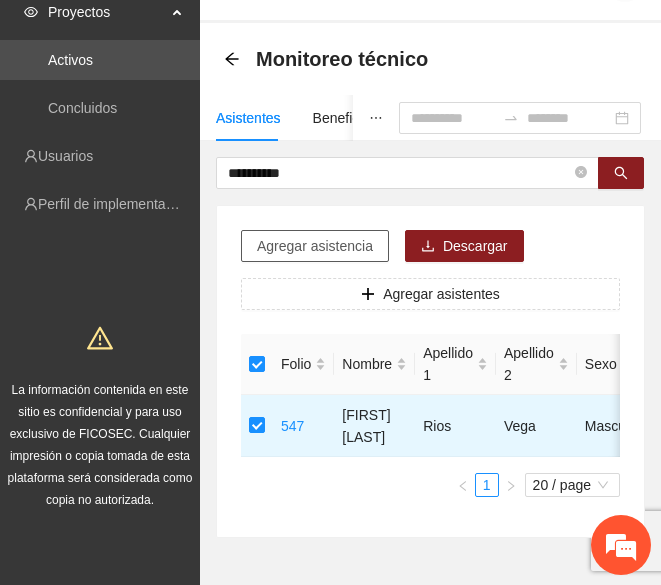 click on "Agregar asistencia" at bounding box center (315, 246) 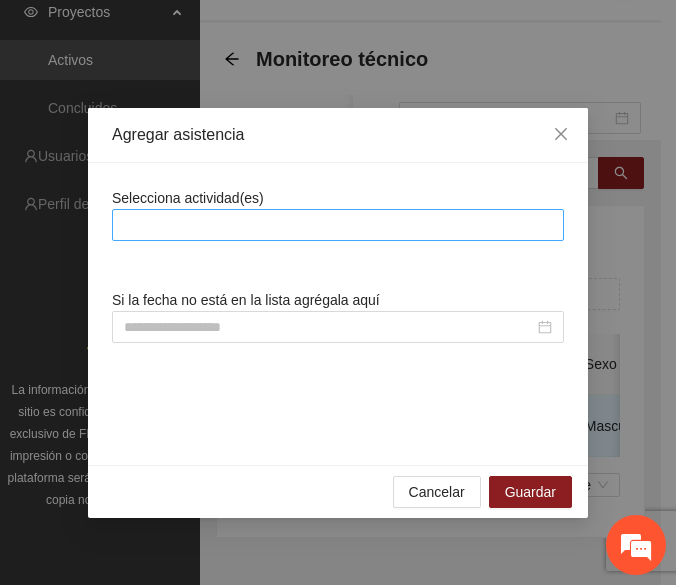 click at bounding box center [338, 225] 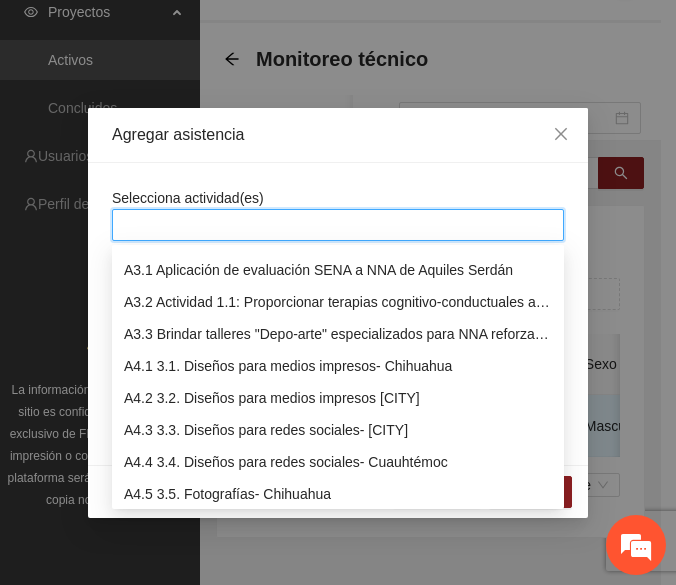 scroll, scrollTop: 1273, scrollLeft: 0, axis: vertical 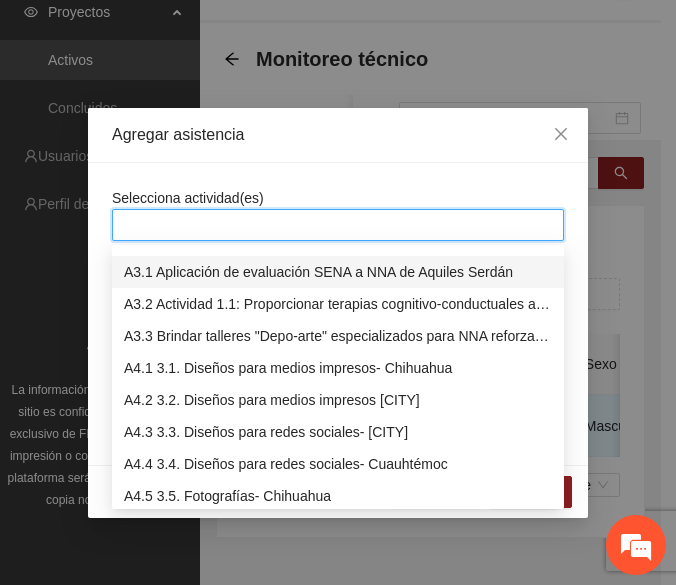 click on "A3.1 Aplicación de evaluación SENA a NNA de Aquiles Serdán" at bounding box center (338, 272) 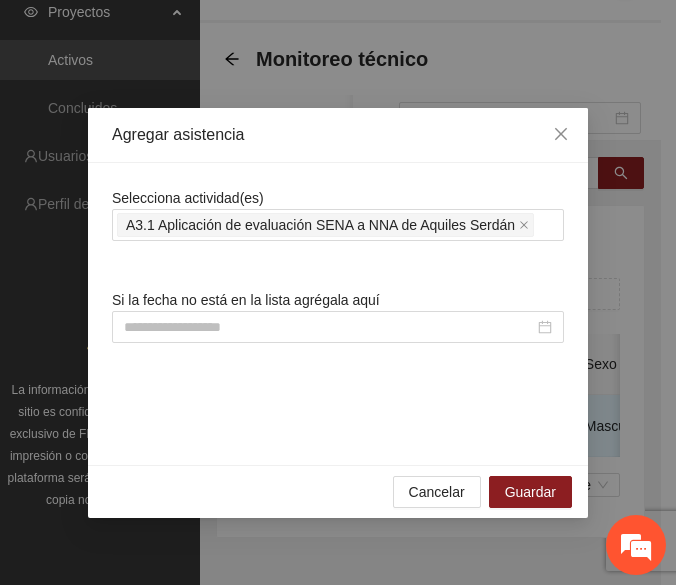 click on "Agregar asistencia" at bounding box center [338, 135] 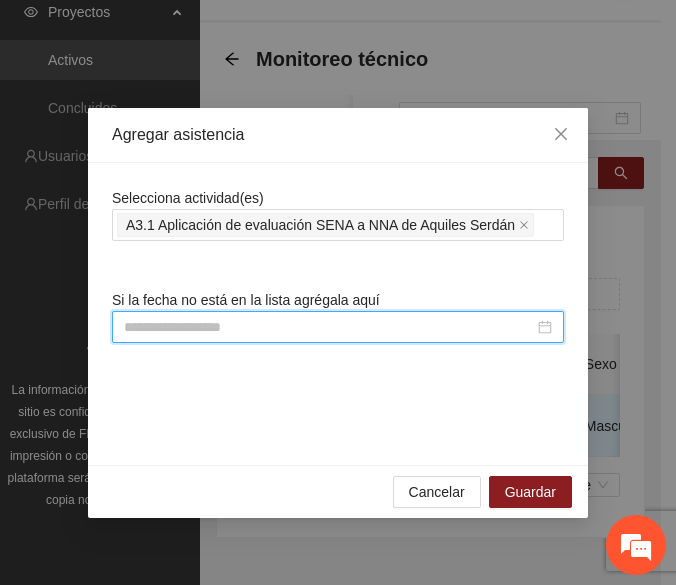click at bounding box center [329, 327] 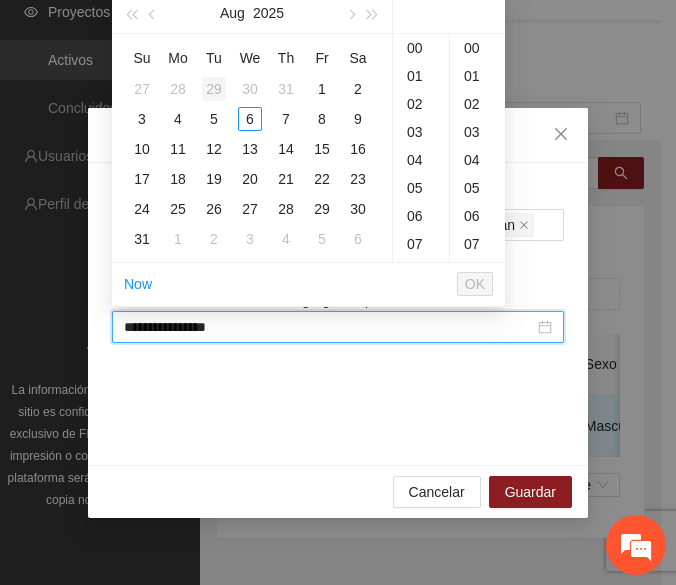 type on "**********" 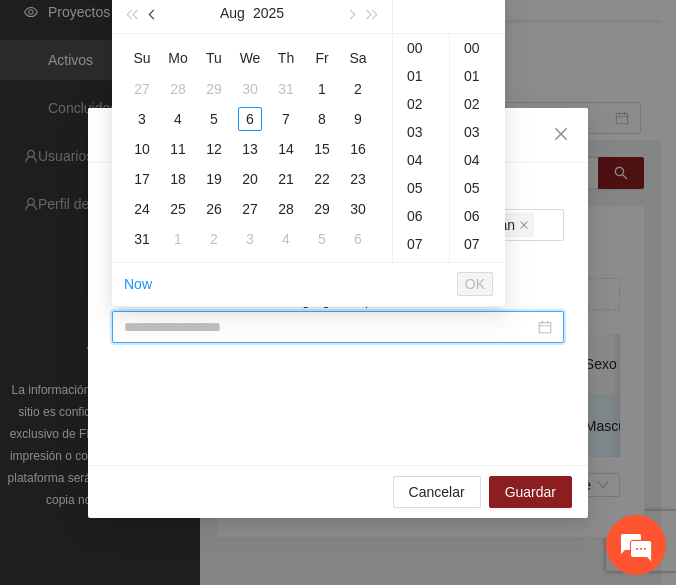 click at bounding box center (153, 13) 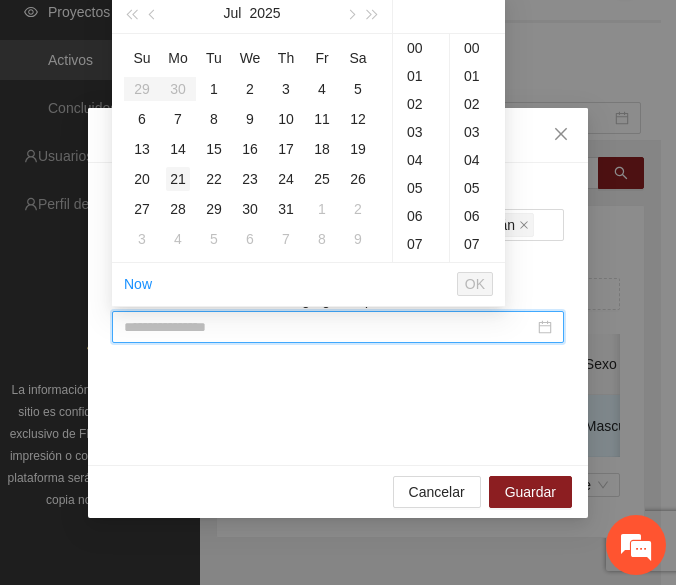 click on "21" at bounding box center (178, 179) 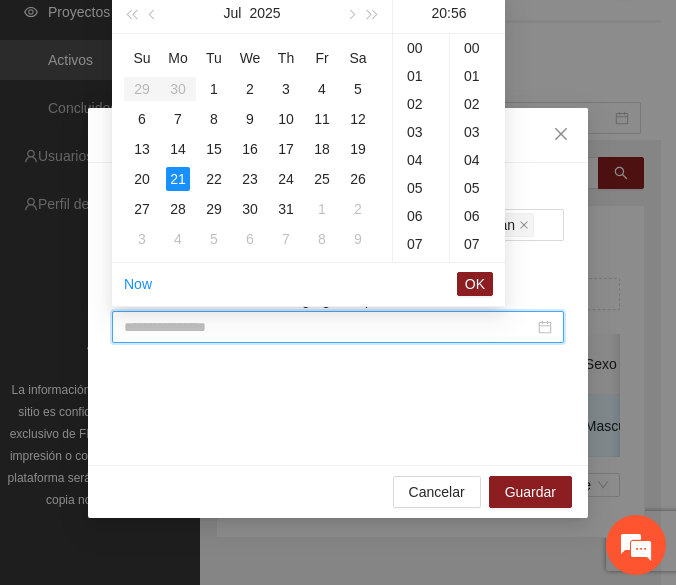 scroll, scrollTop: 328, scrollLeft: 0, axis: vertical 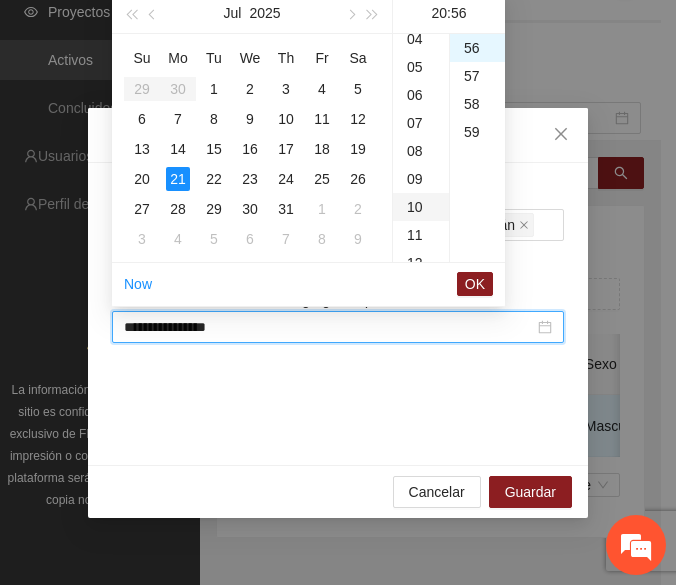 click on "10" at bounding box center (421, 207) 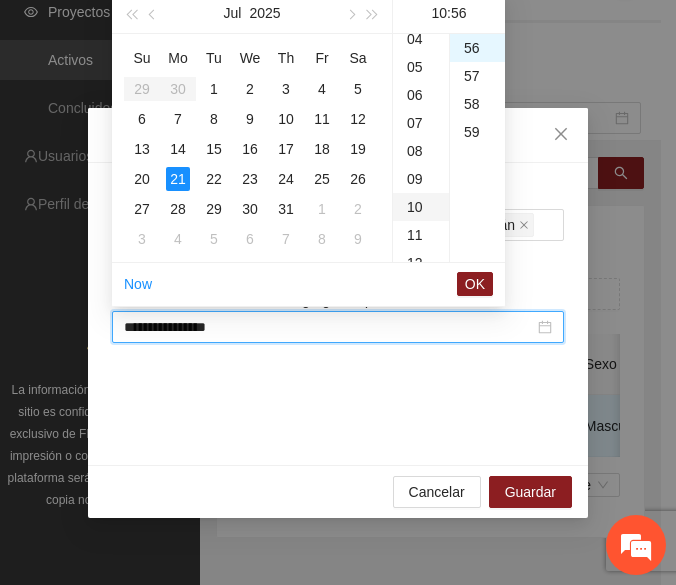 type on "**********" 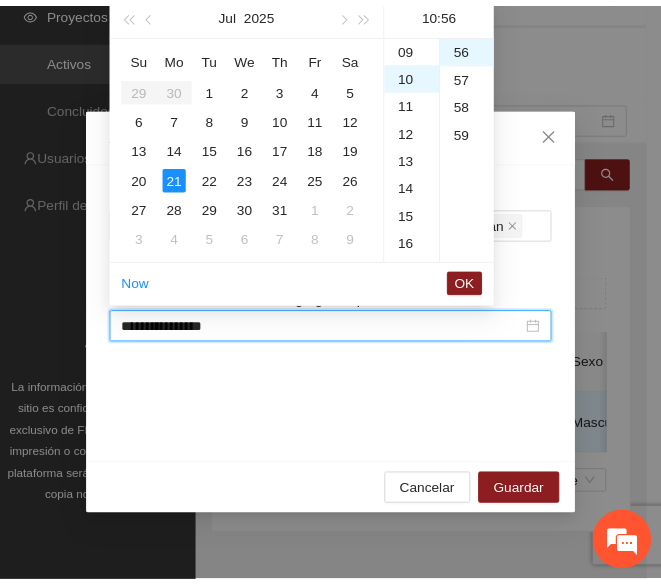 scroll, scrollTop: 280, scrollLeft: 0, axis: vertical 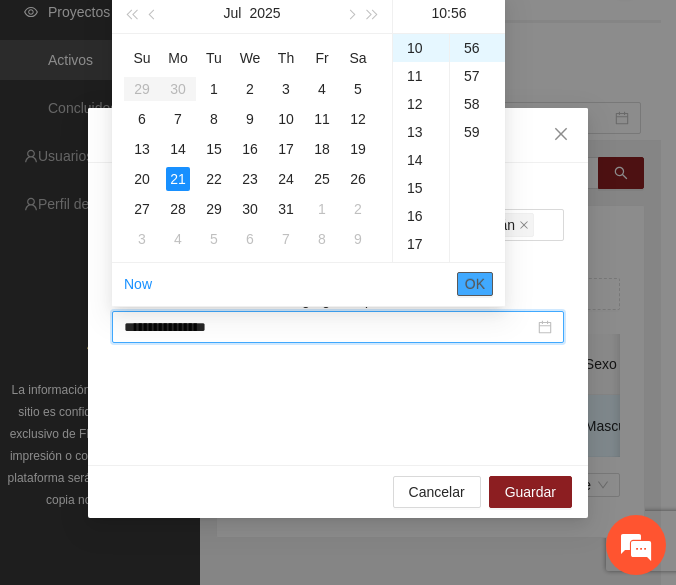 click on "OK" at bounding box center (475, 284) 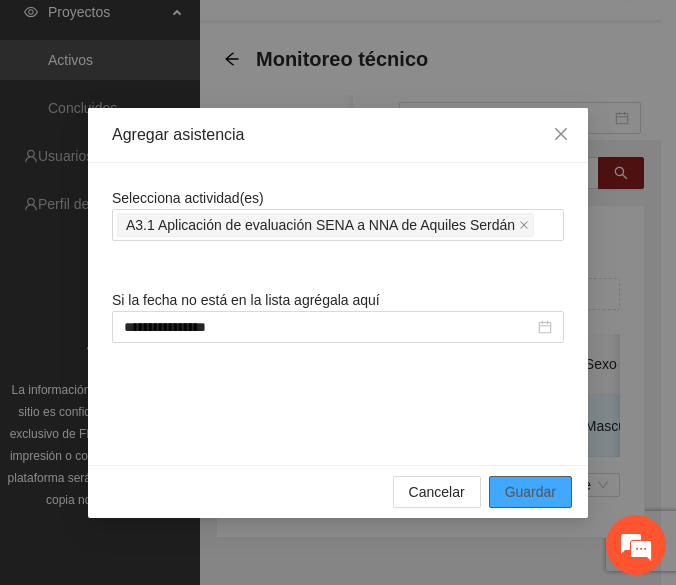 click on "Guardar" at bounding box center [530, 492] 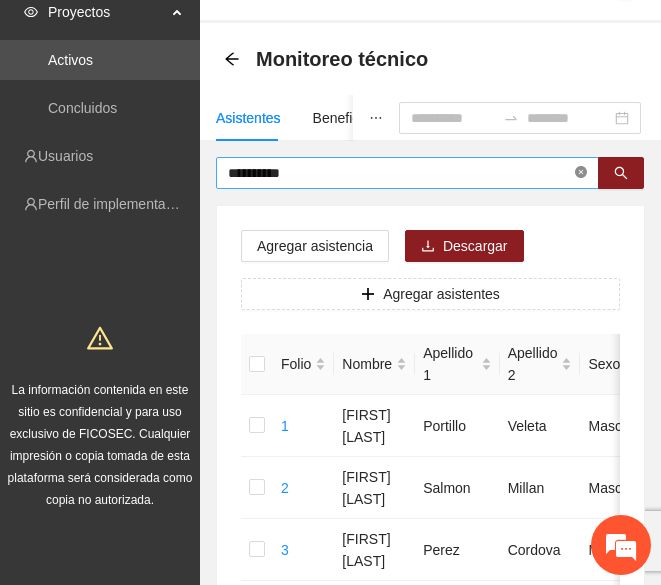 click on "**********" at bounding box center (407, 173) 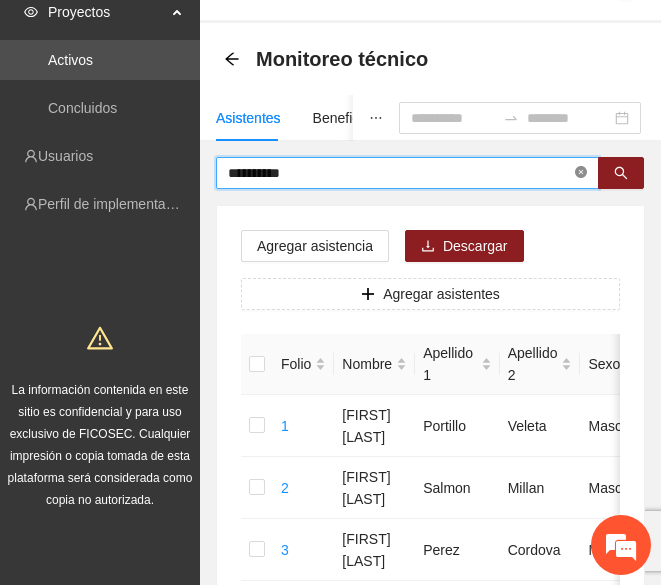 click 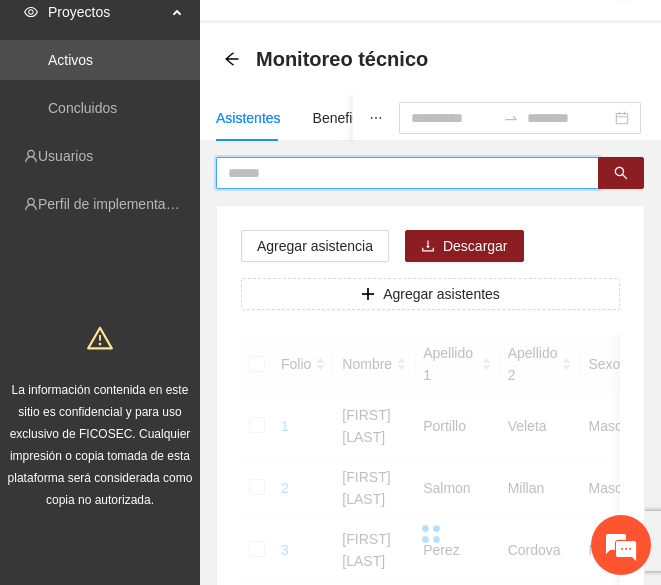 click at bounding box center (399, 173) 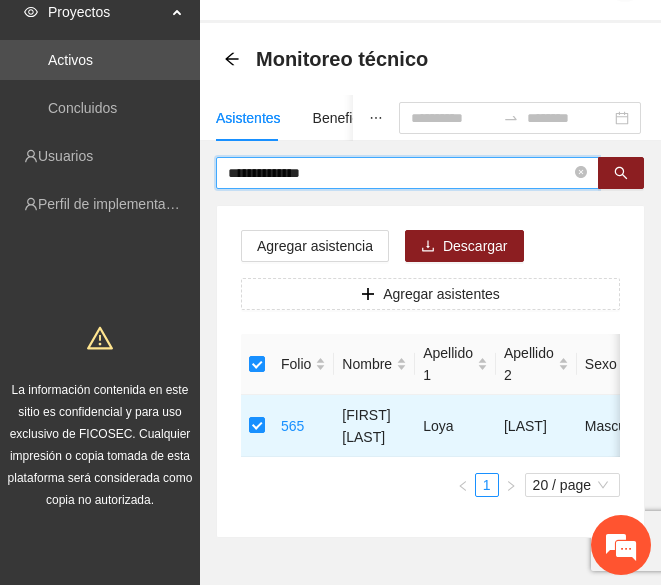 click on "**********" at bounding box center [399, 173] 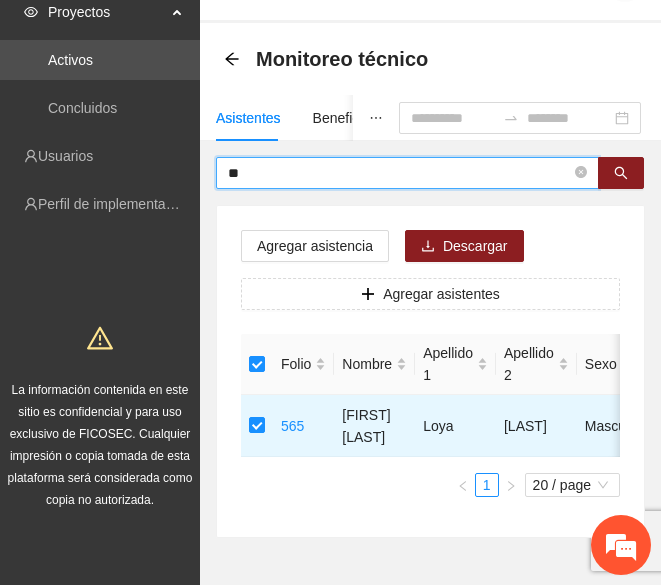 type on "*" 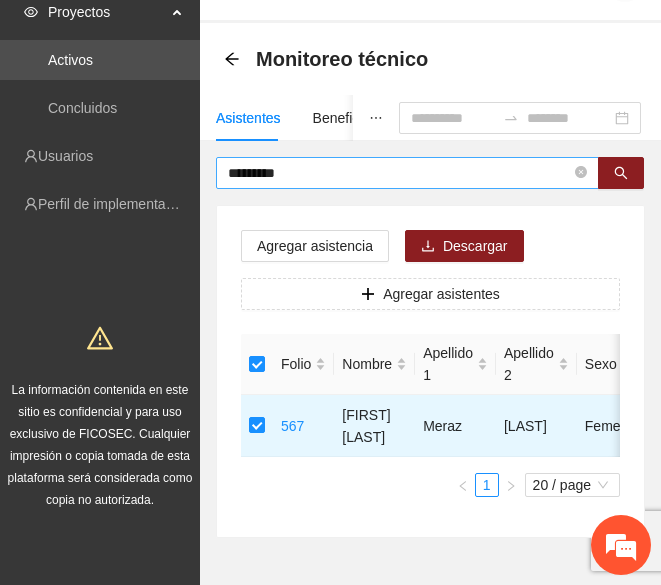 click on "*********" at bounding box center [407, 173] 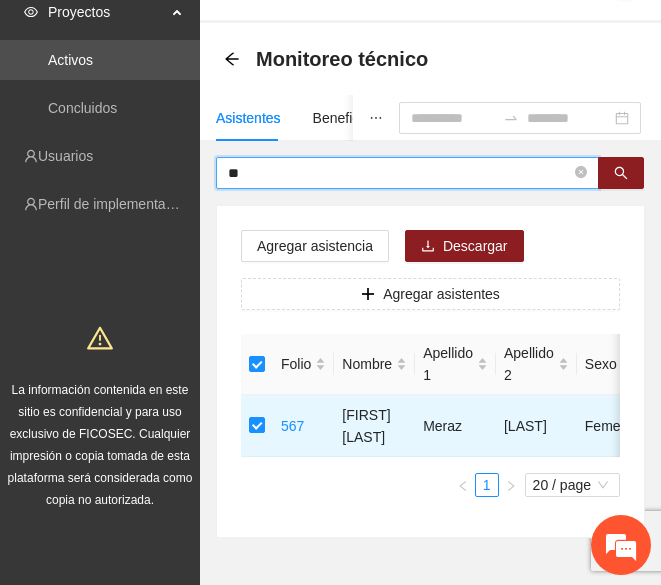 type on "*" 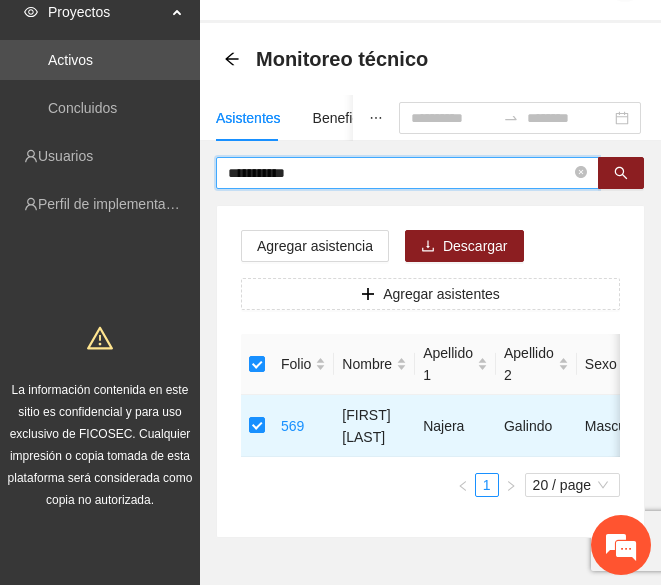 click on "**********" at bounding box center (399, 173) 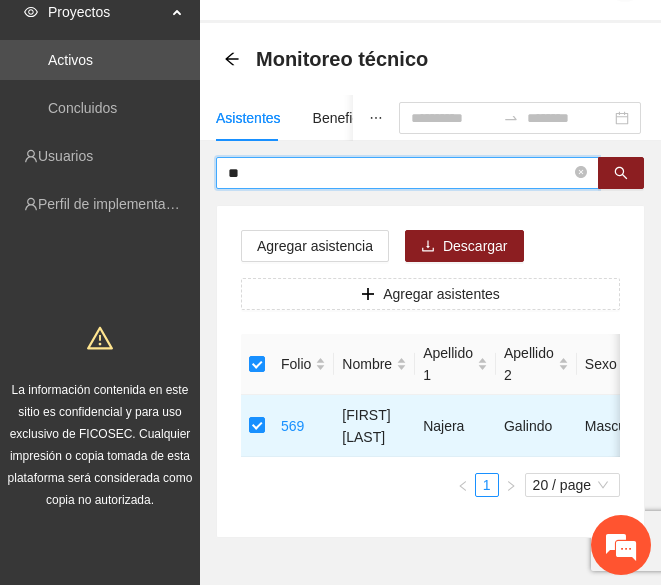 type on "*" 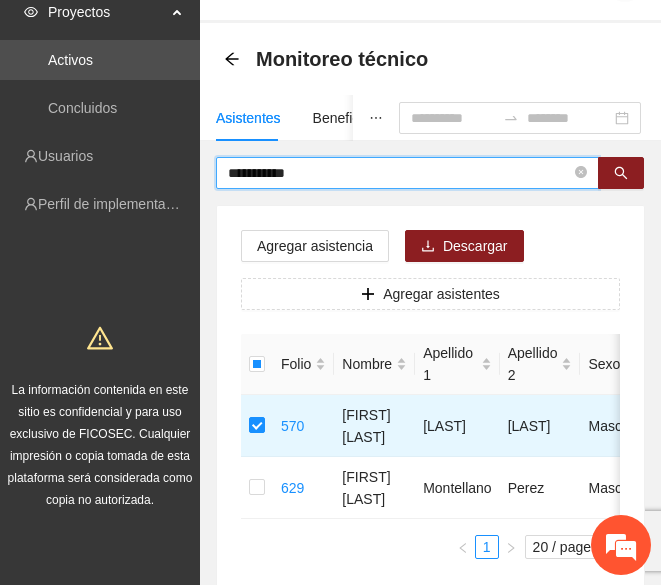 click on "**********" at bounding box center (399, 173) 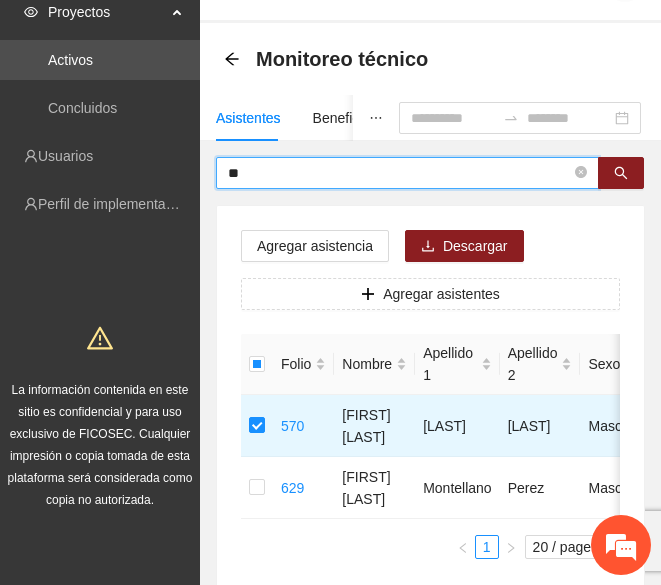 type on "*" 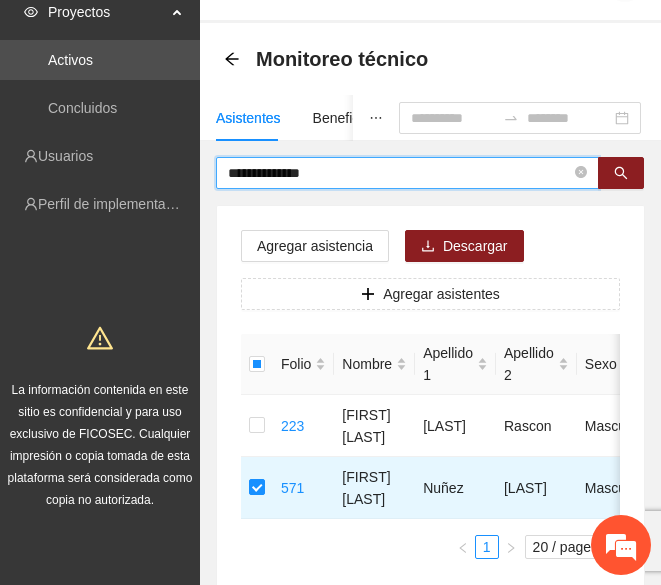 click on "**********" at bounding box center [399, 173] 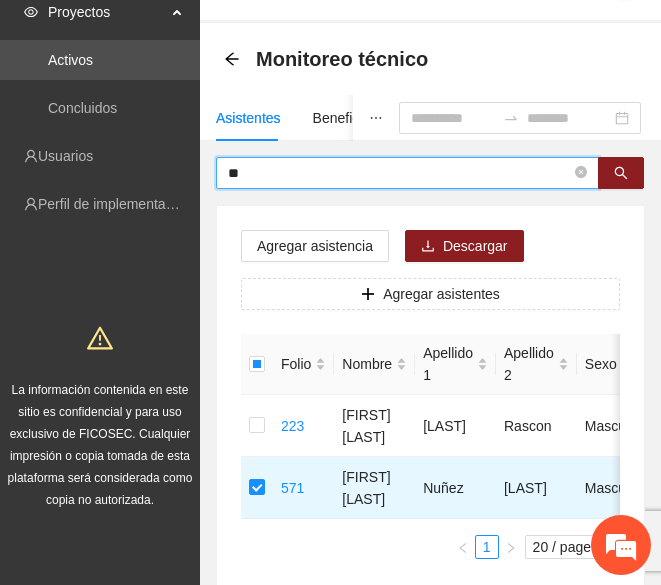 type on "*" 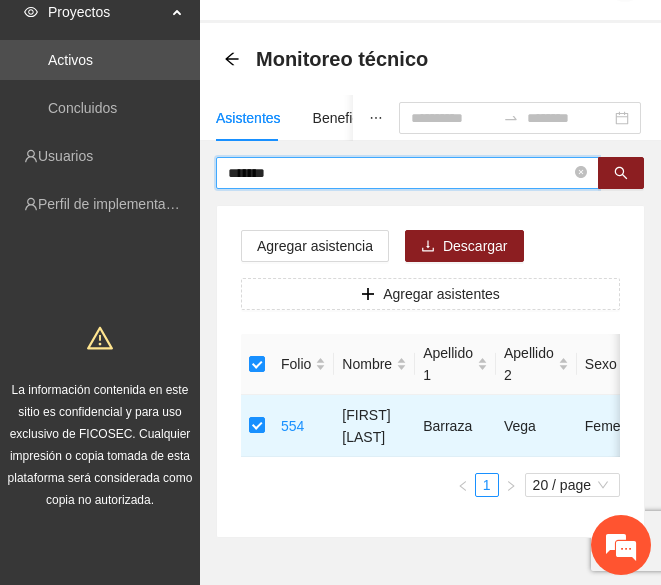 click on "*******" at bounding box center [399, 173] 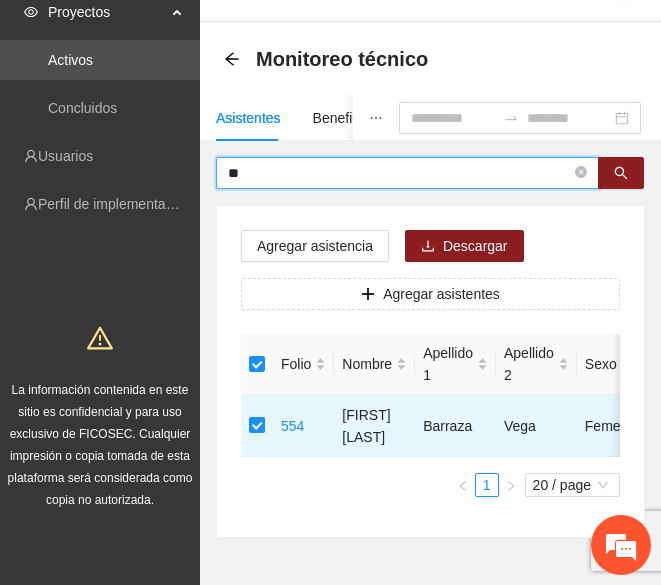 type on "*" 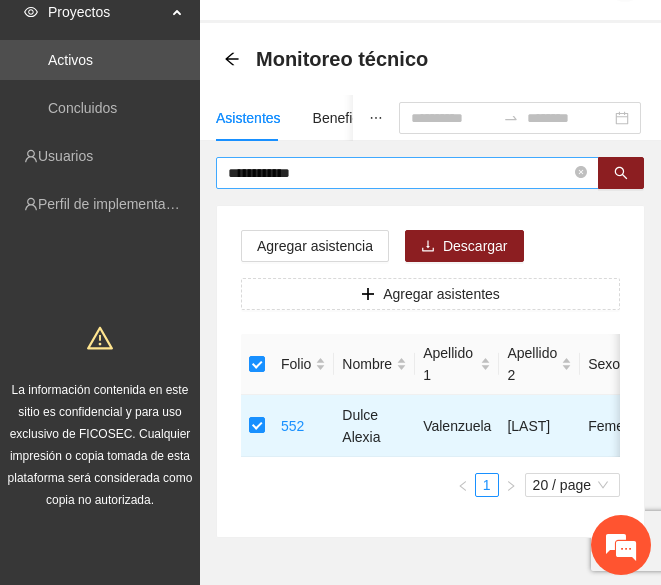 click on "**********" at bounding box center (407, 173) 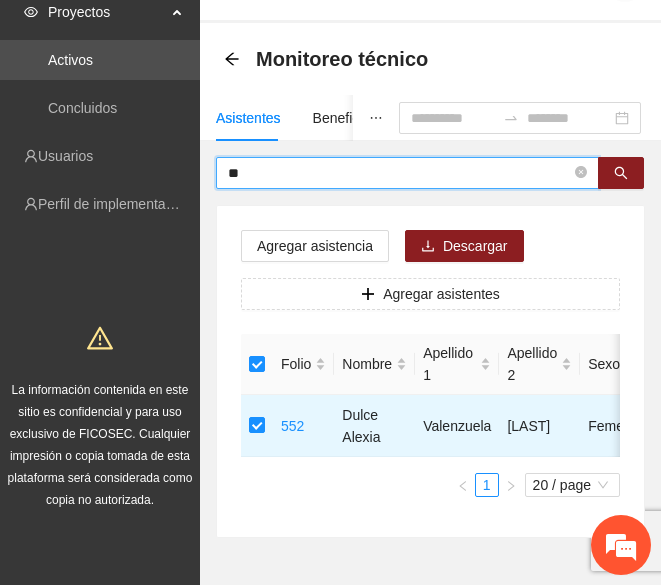 type on "*" 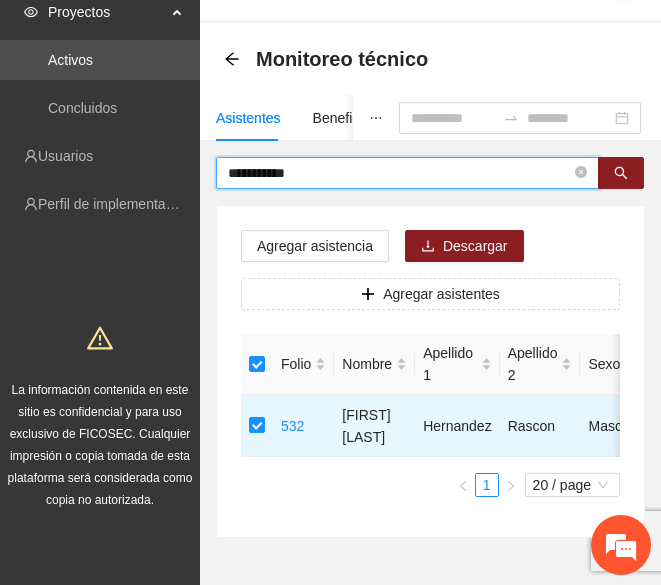 click on "**********" at bounding box center (399, 173) 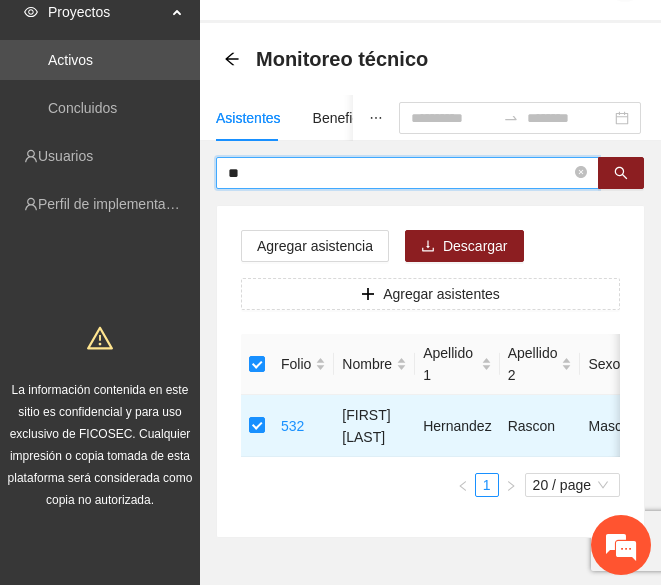 type on "*" 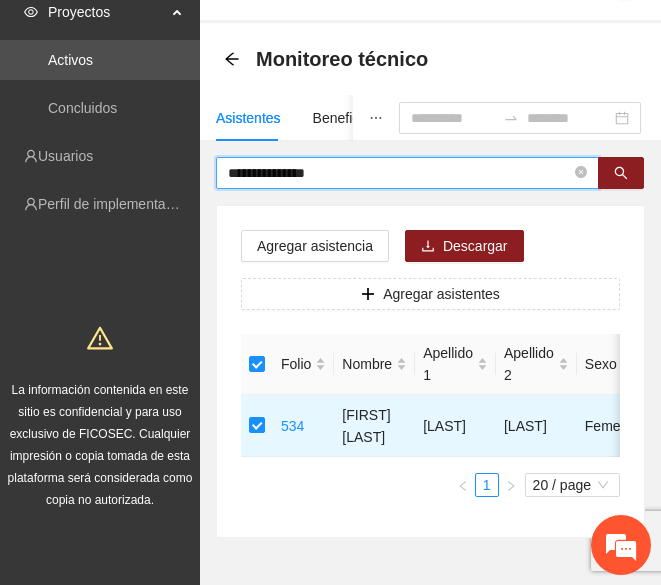 click on "**********" at bounding box center [399, 173] 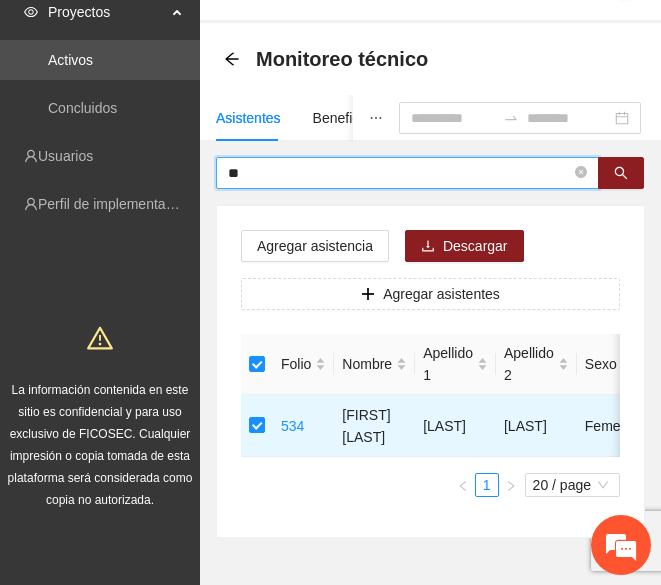 type on "*" 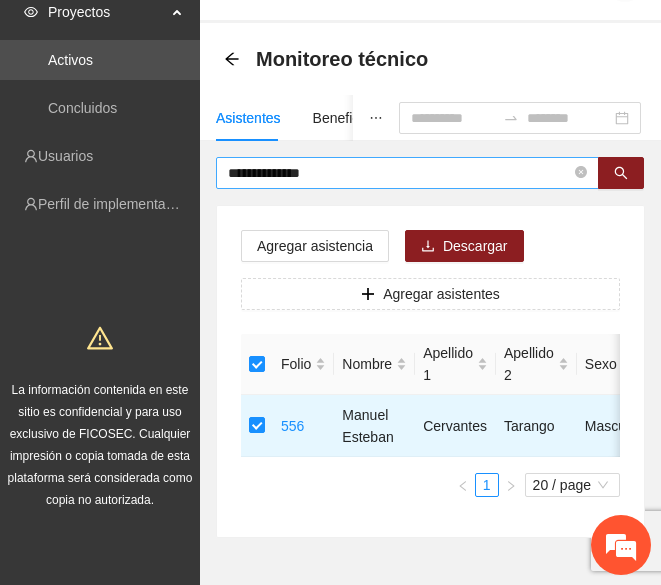 click on "**********" at bounding box center (399, 173) 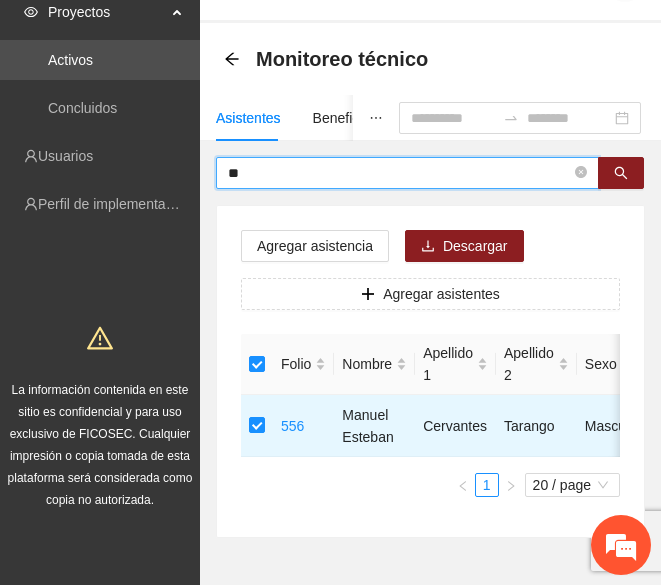 type on "*" 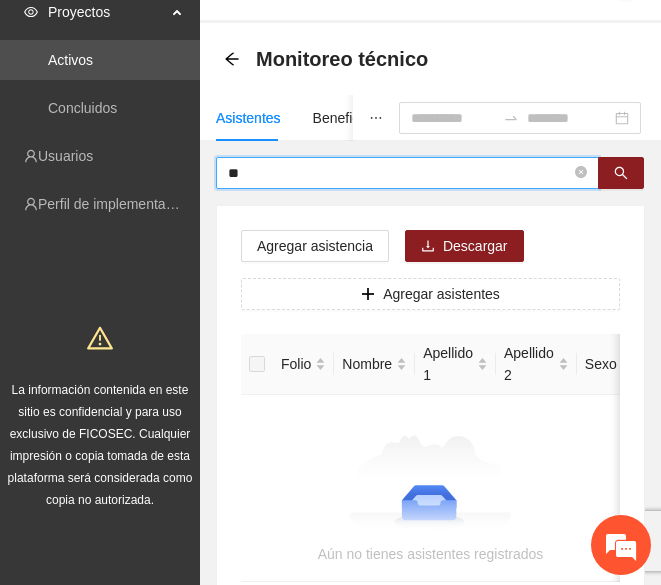type on "*" 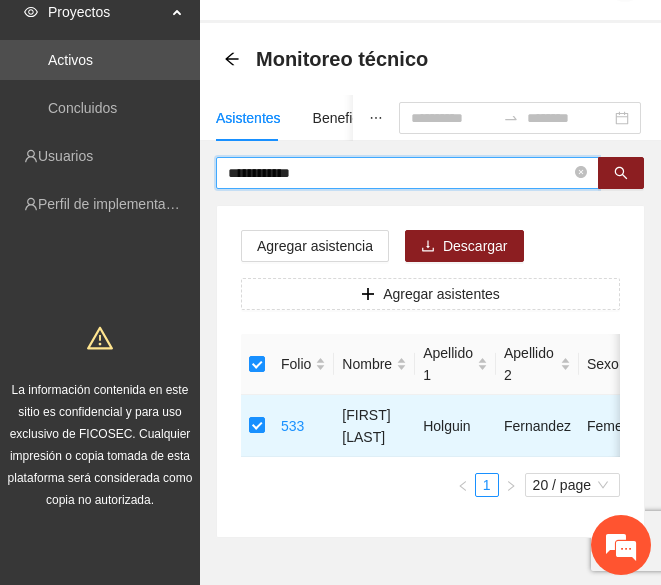 click on "**********" at bounding box center [399, 173] 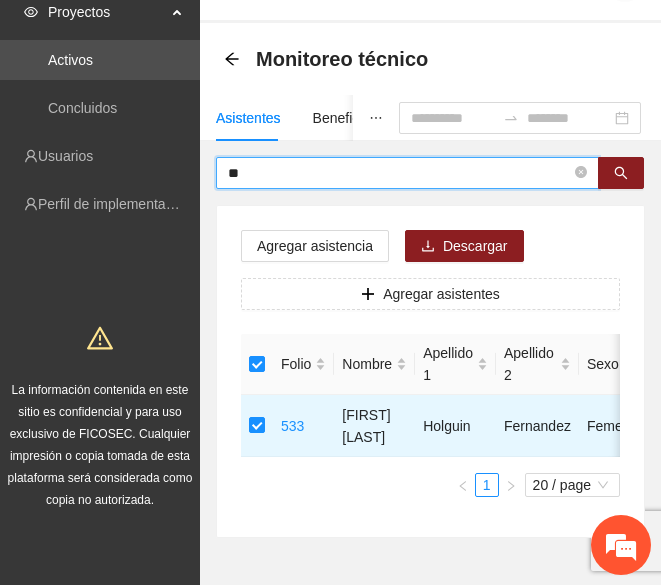 type on "*" 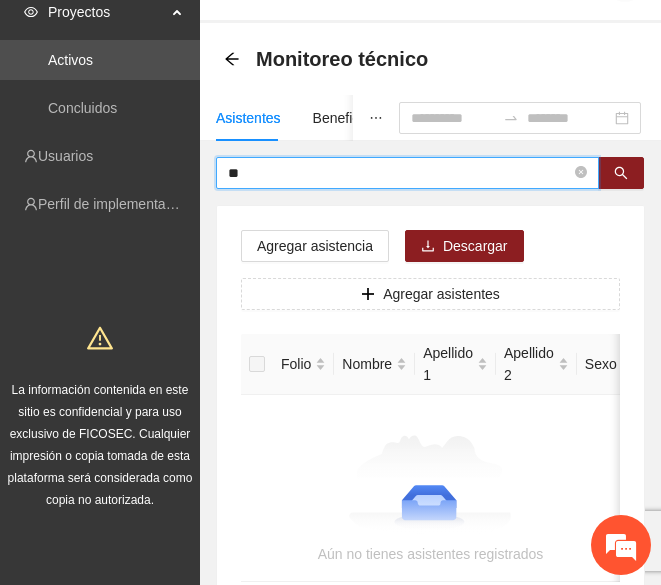 type on "*" 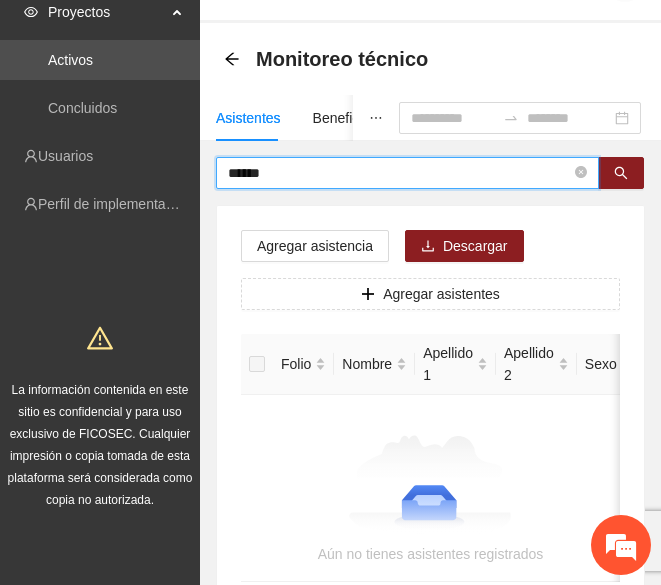 type on "******" 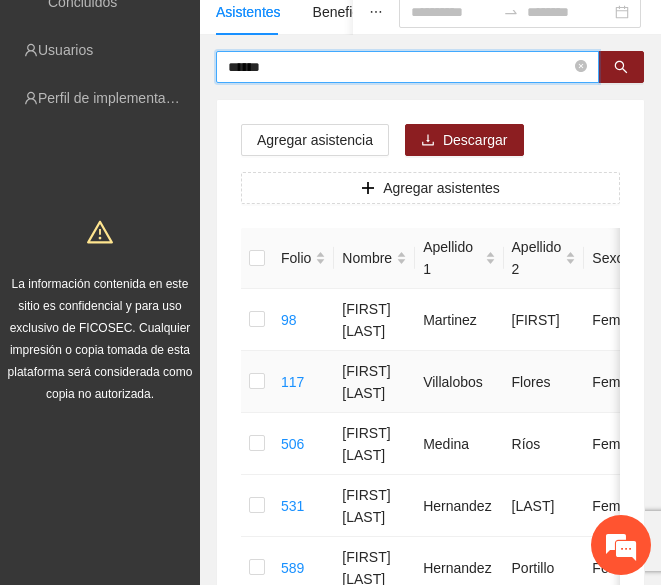 scroll, scrollTop: 168, scrollLeft: 0, axis: vertical 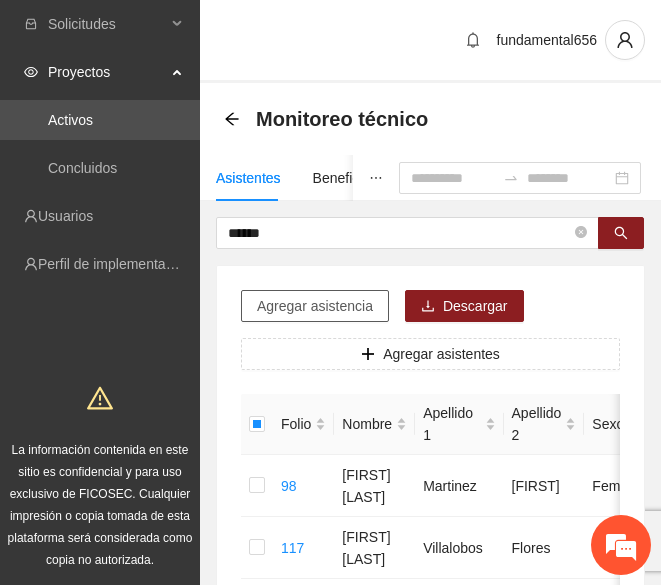 click on "Agregar asistencia" at bounding box center [315, 306] 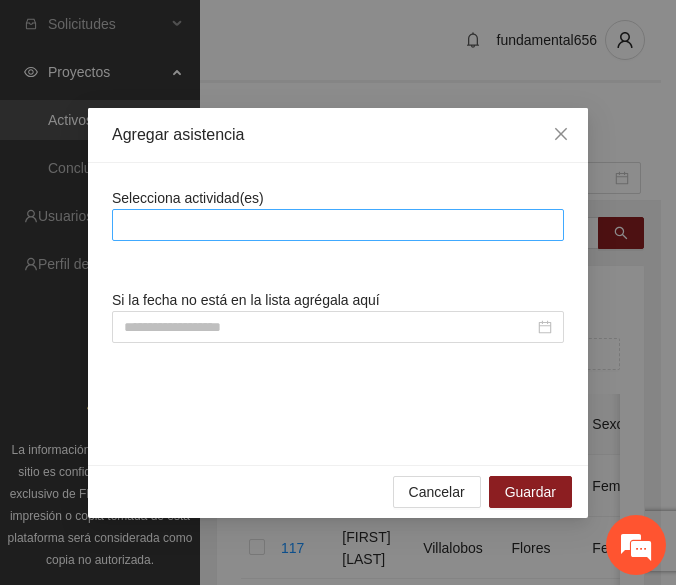 click at bounding box center [338, 225] 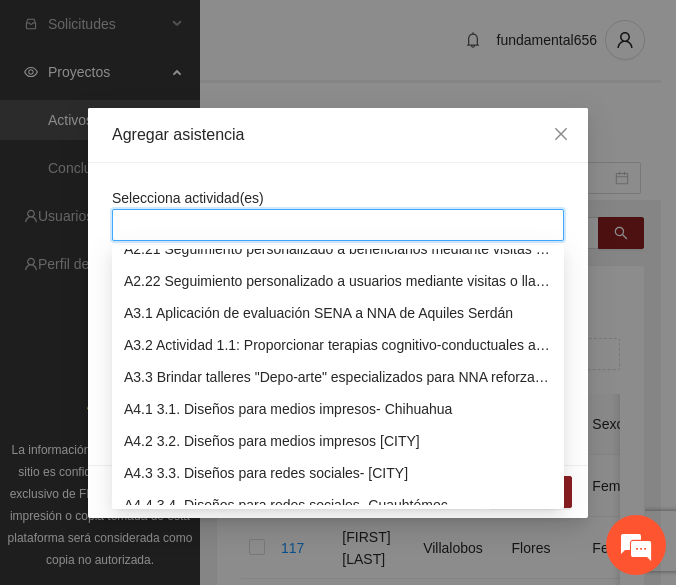 scroll, scrollTop: 1169, scrollLeft: 0, axis: vertical 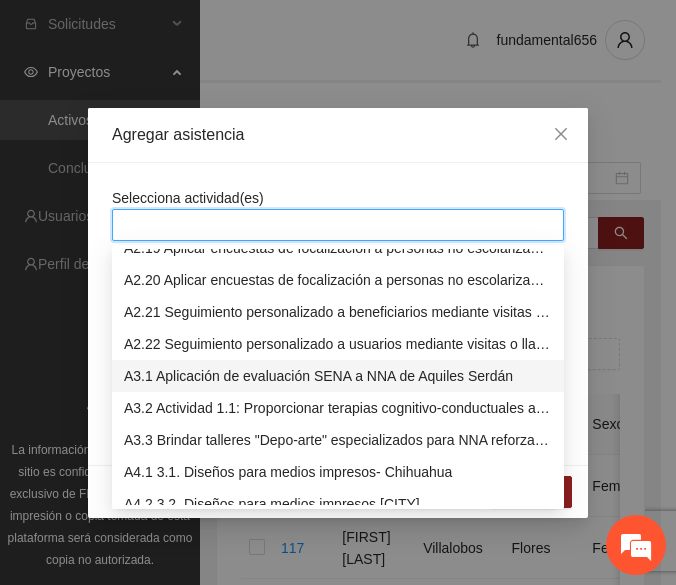 click on "A3.1 Aplicación de evaluación SENA a NNA de Aquiles Serdán" at bounding box center (338, 376) 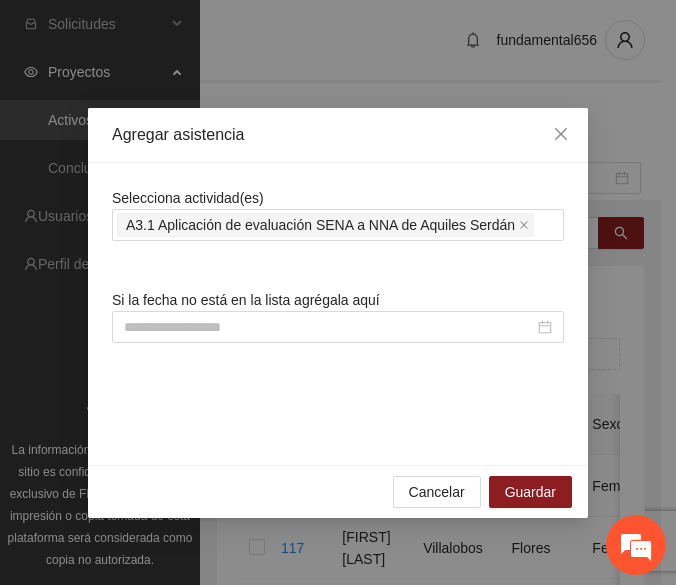 click on "Selecciona actividad(es) A3.1 Aplicación de evaluación SENA a NNA de [CITY]   Si la fecha no está en la lista agrégala aquí" at bounding box center [338, 314] 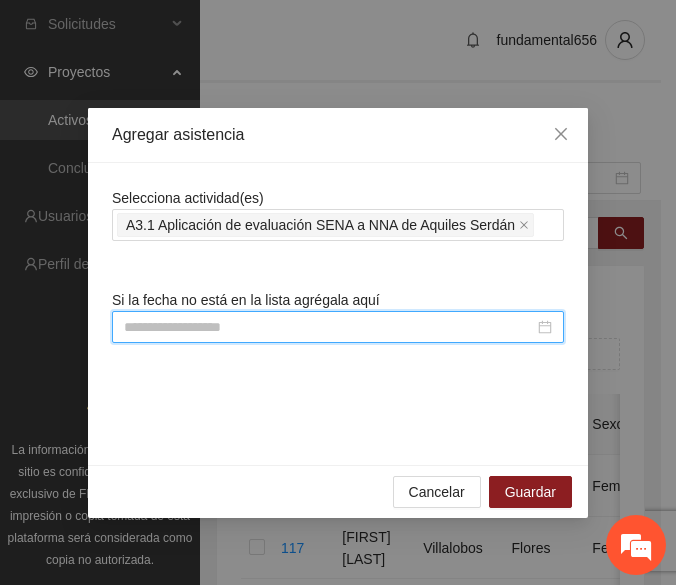 click at bounding box center [329, 327] 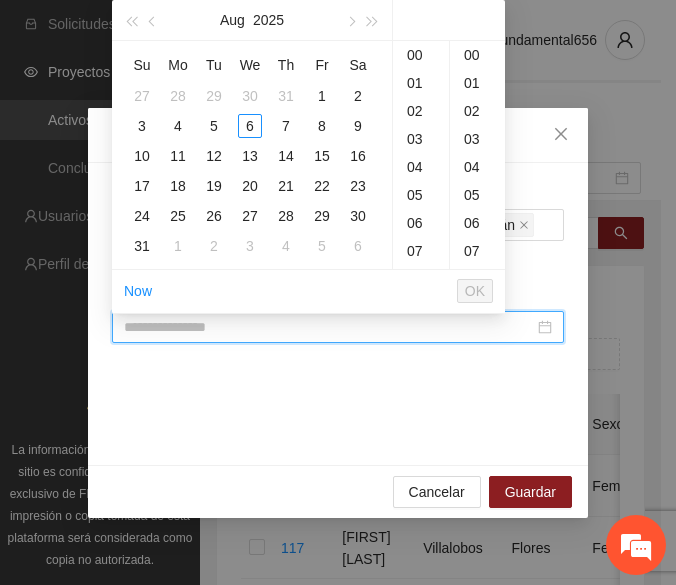 type on "**********" 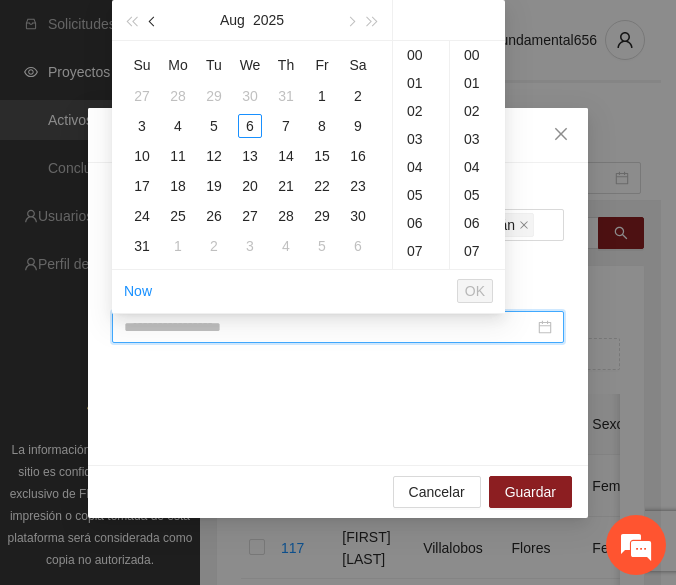 click at bounding box center [154, 22] 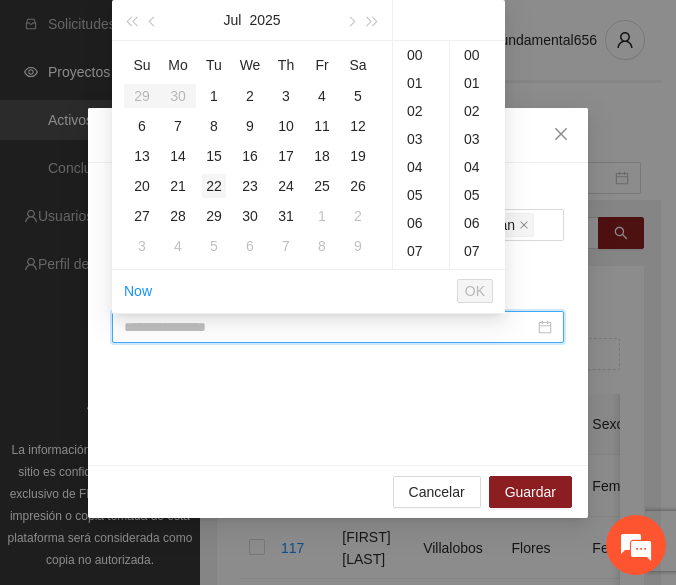 click on "22" at bounding box center [214, 186] 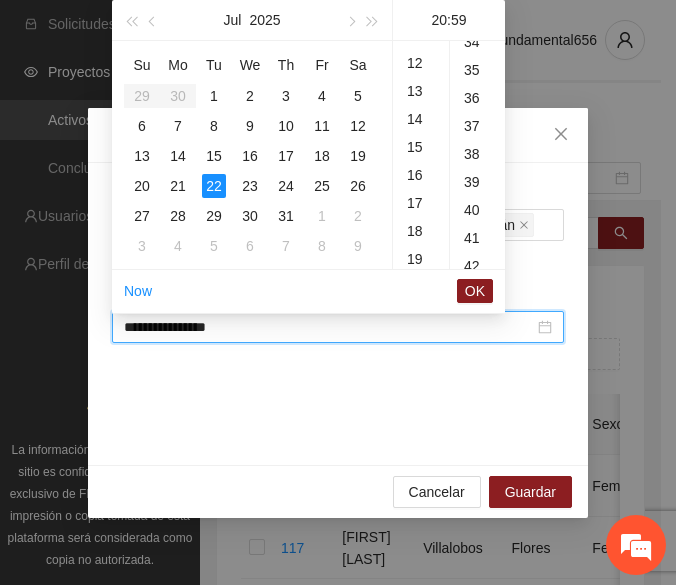 scroll, scrollTop: 560, scrollLeft: 0, axis: vertical 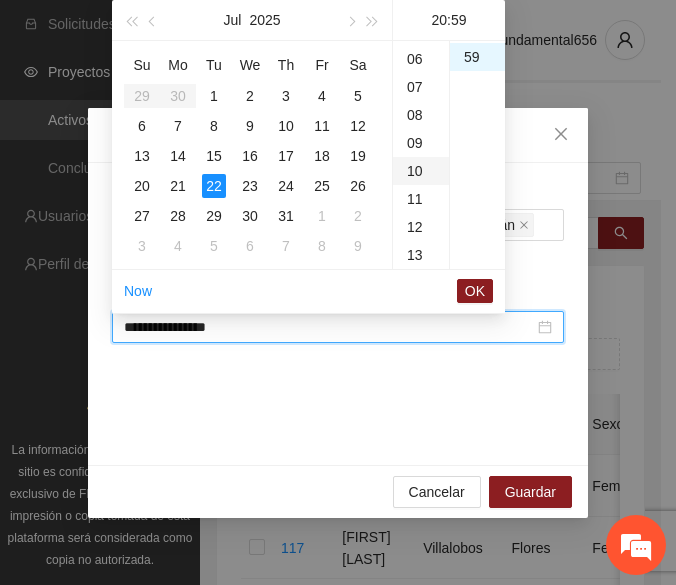click on "10" at bounding box center [421, 171] 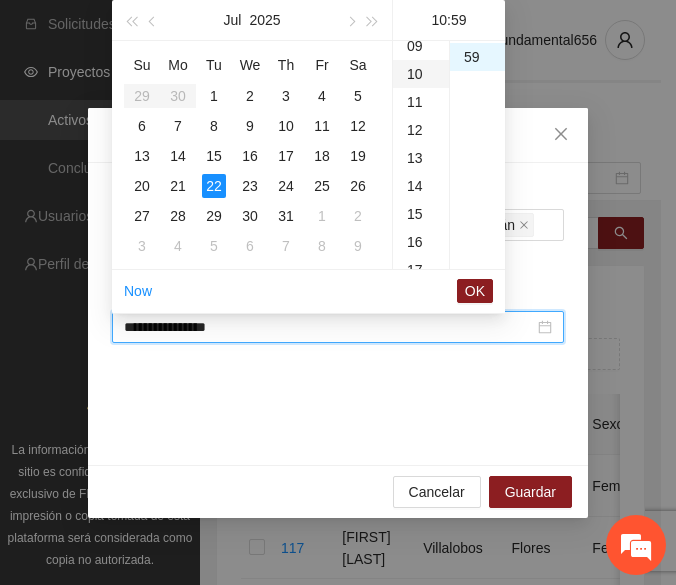 scroll, scrollTop: 280, scrollLeft: 0, axis: vertical 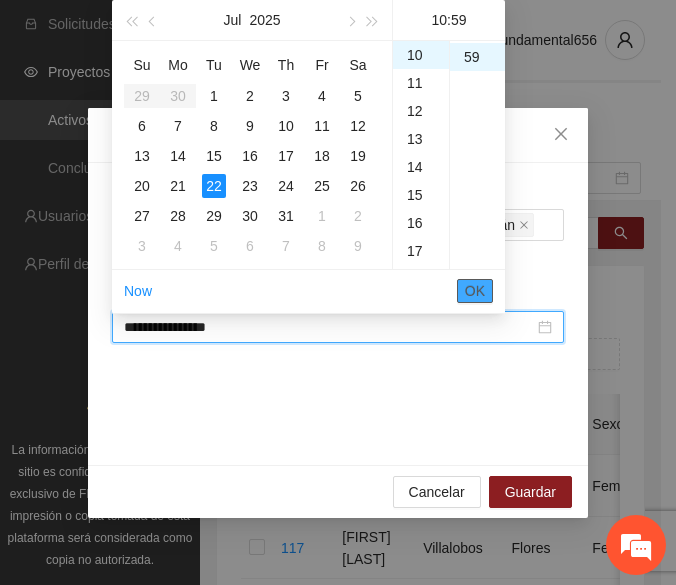 click on "OK" at bounding box center [475, 291] 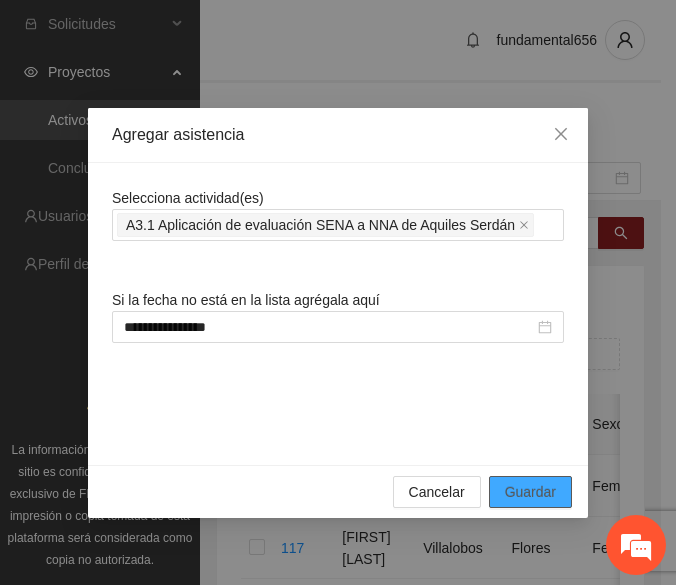 click on "Guardar" at bounding box center (530, 492) 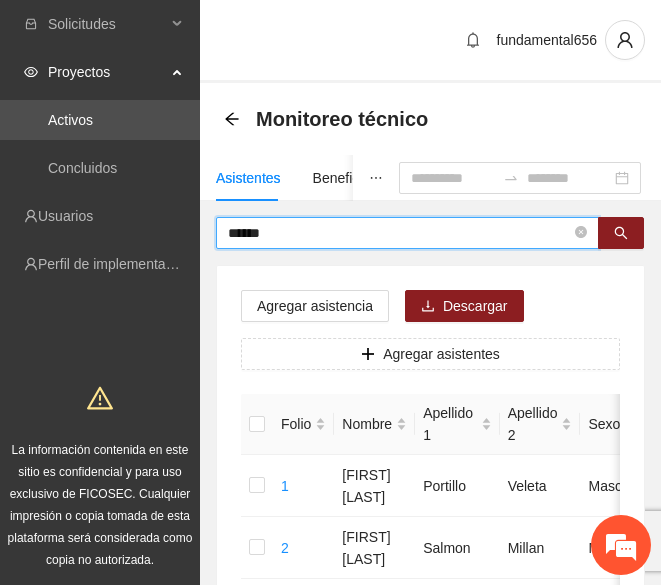 click on "******" at bounding box center [399, 233] 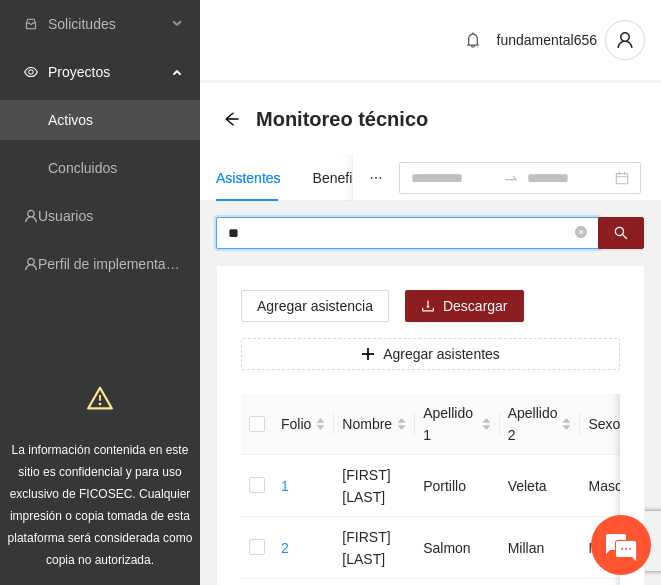type on "*" 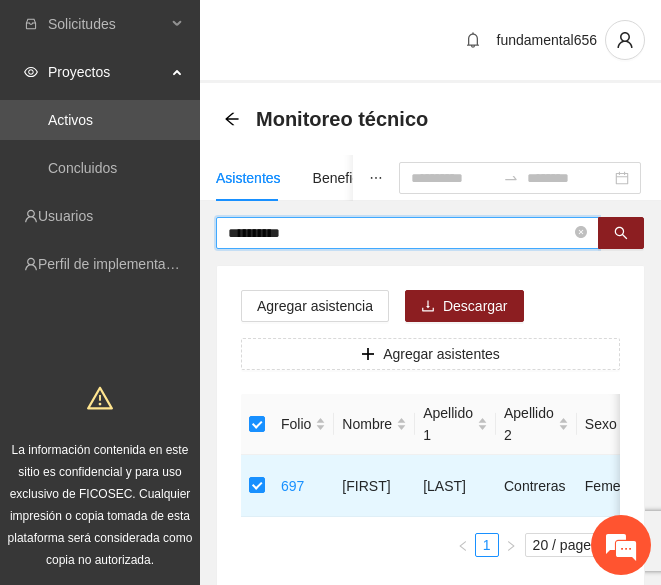 click on "**********" at bounding box center [399, 233] 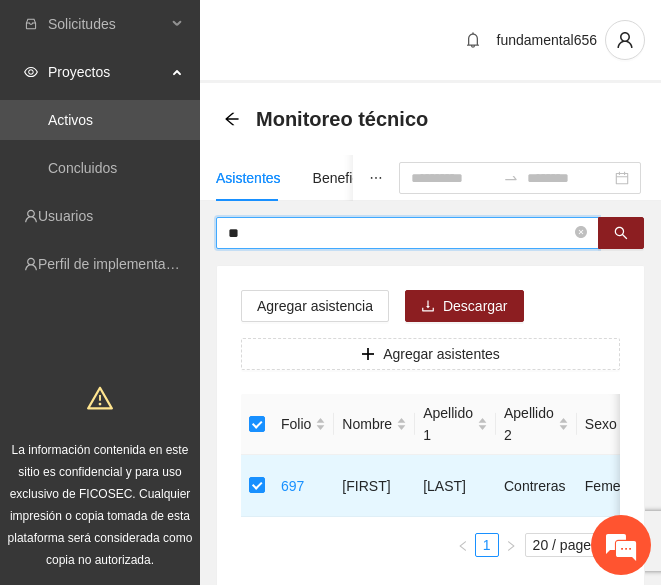 type on "*" 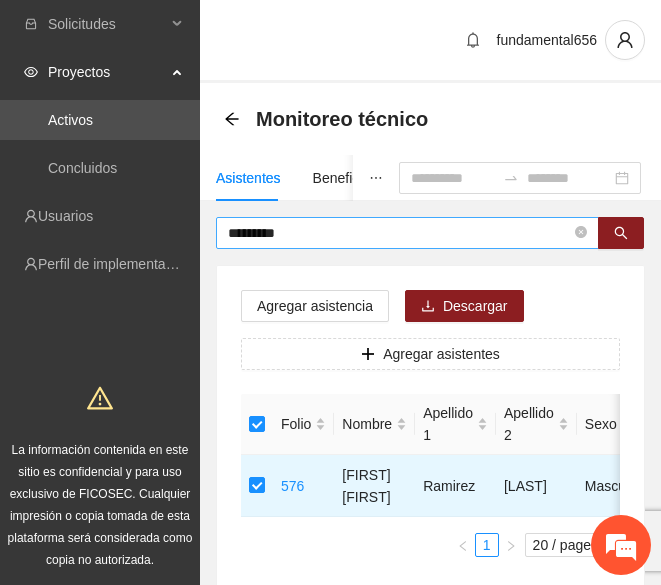 click on "*********" at bounding box center [399, 233] 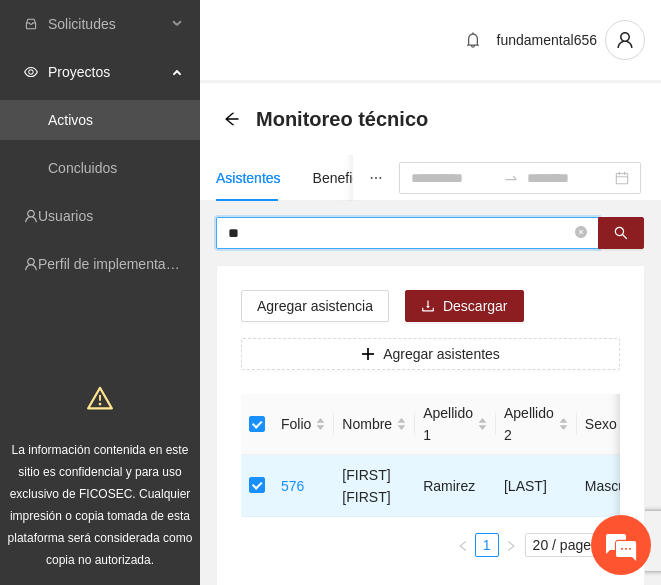 type on "*" 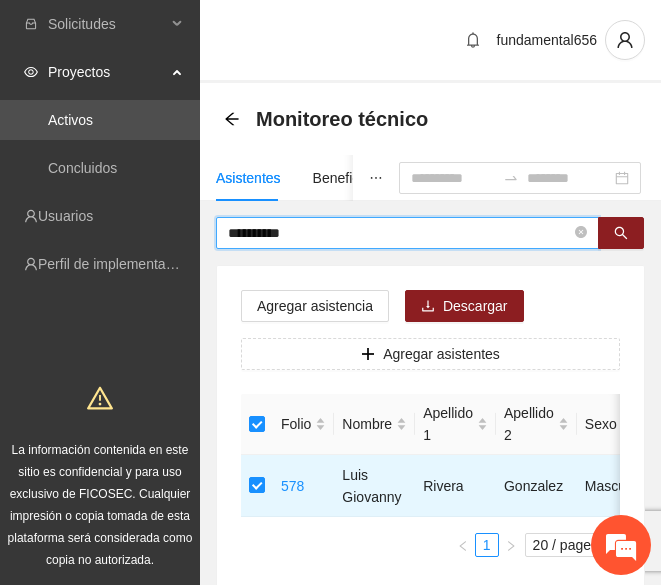 click on "**********" at bounding box center (399, 233) 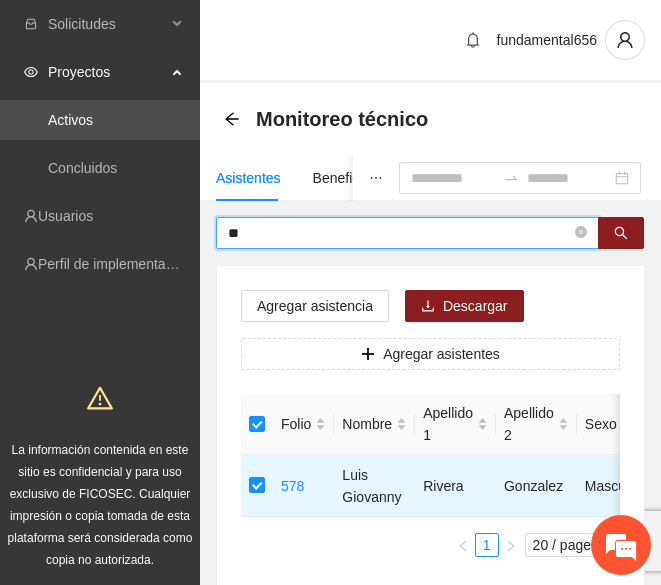 type on "*" 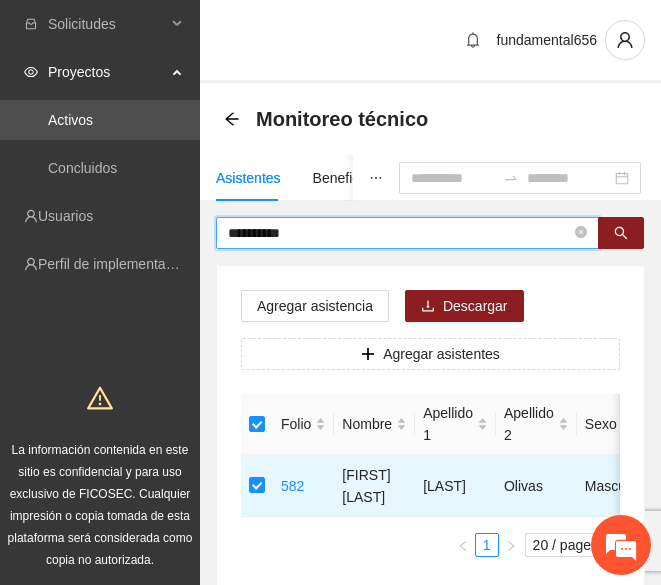 click on "**********" at bounding box center (399, 233) 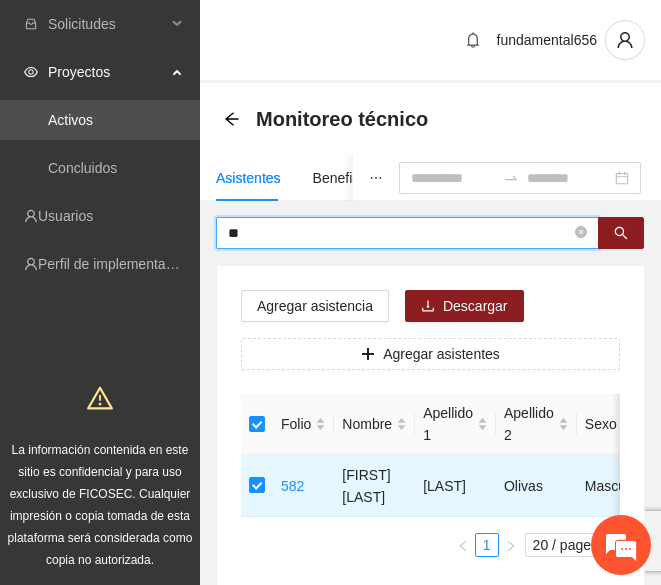 type on "*" 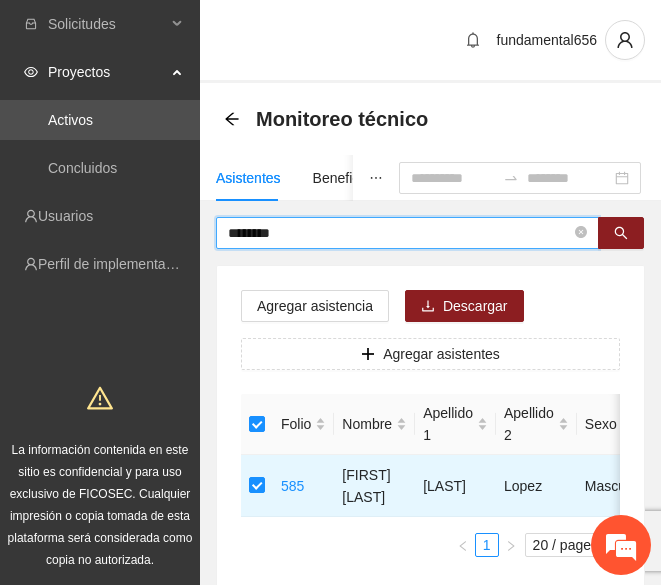 click on "********" at bounding box center (399, 233) 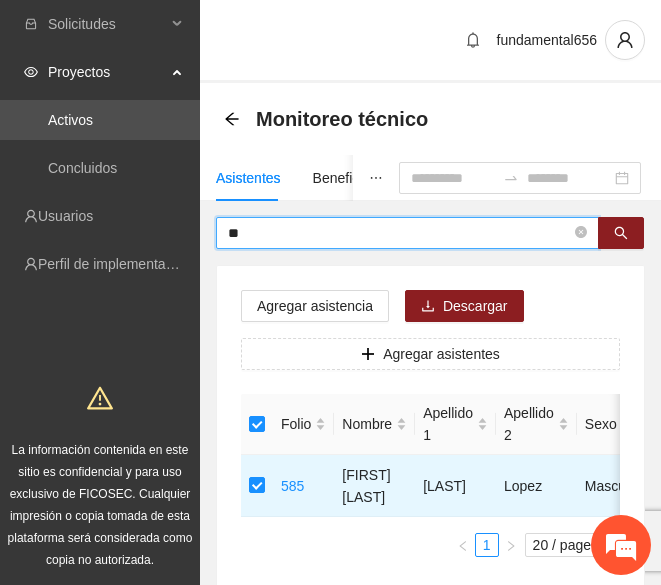 type on "*" 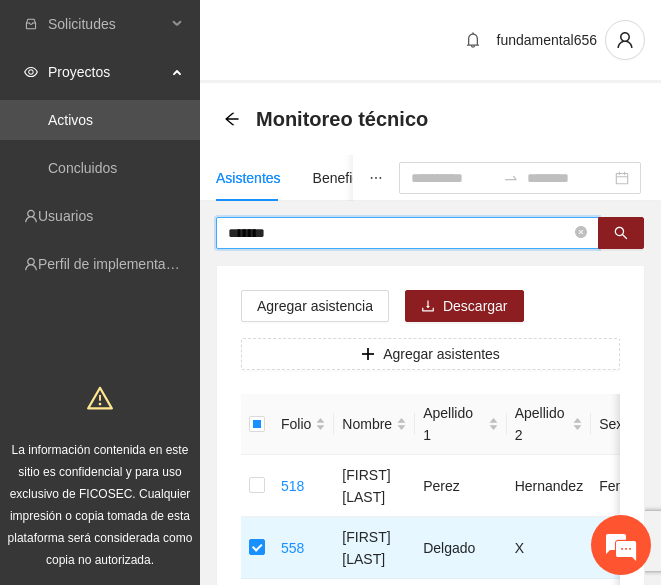 click on "*******" at bounding box center (399, 233) 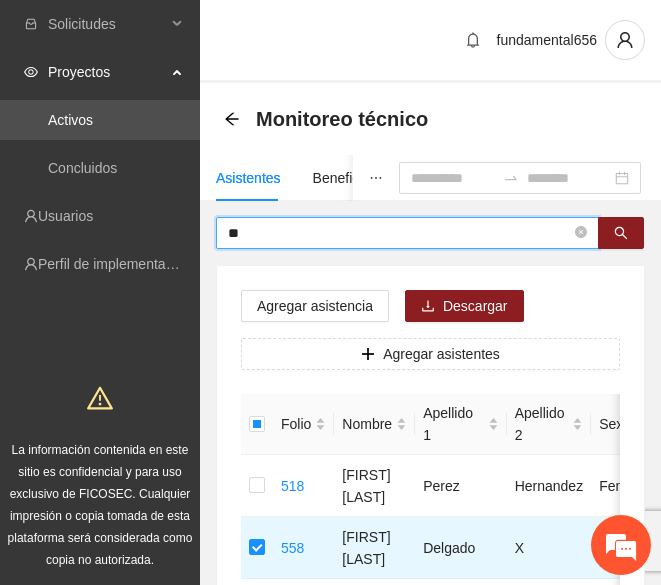 type on "*" 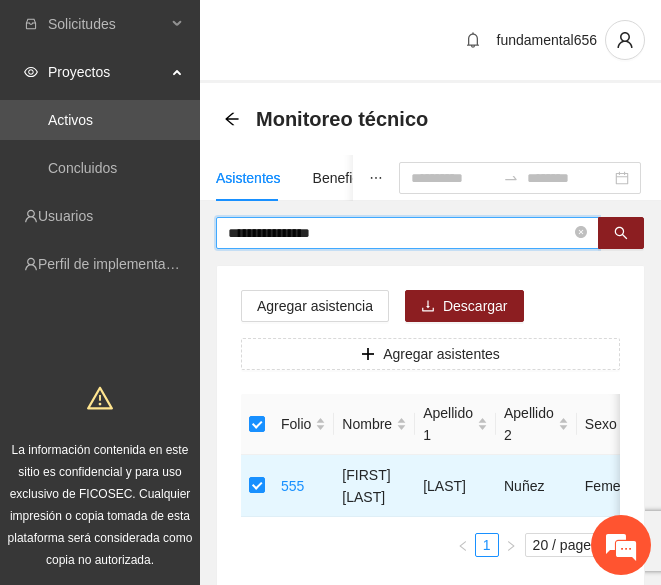 click on "**********" at bounding box center [399, 233] 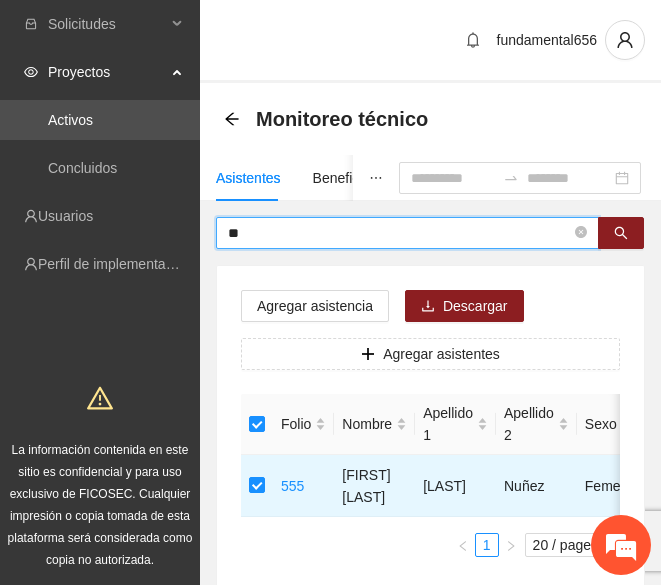 type on "*" 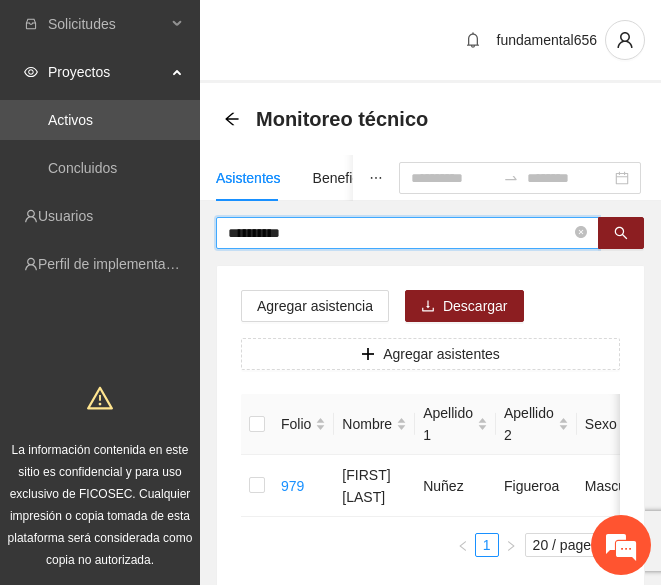 click on "**********" at bounding box center [399, 233] 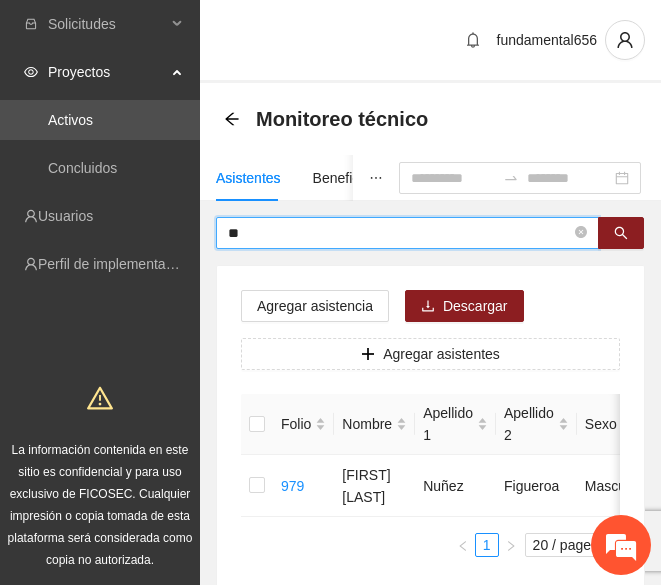 type on "*" 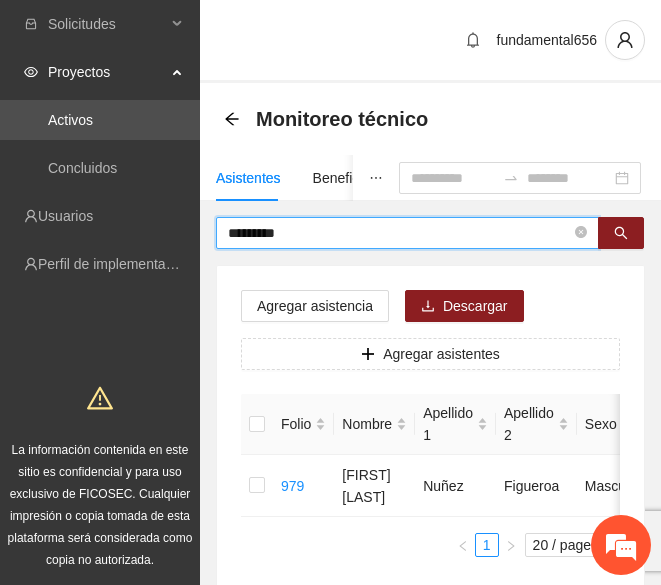 type on "*********" 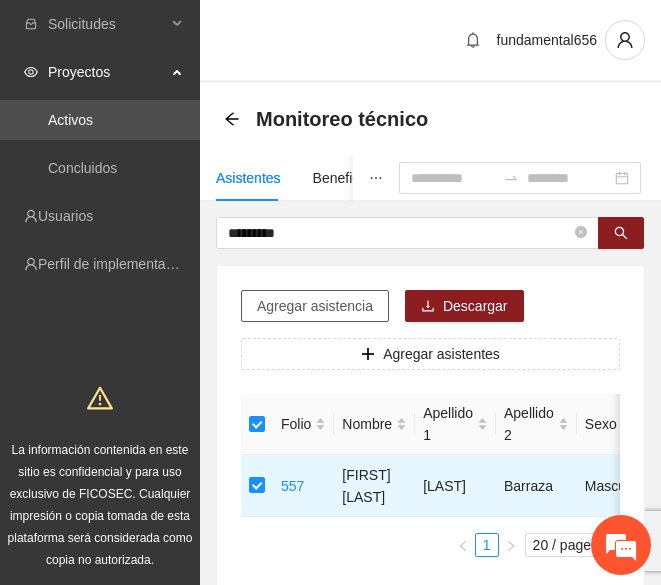 click on "Agregar asistencia" at bounding box center (315, 306) 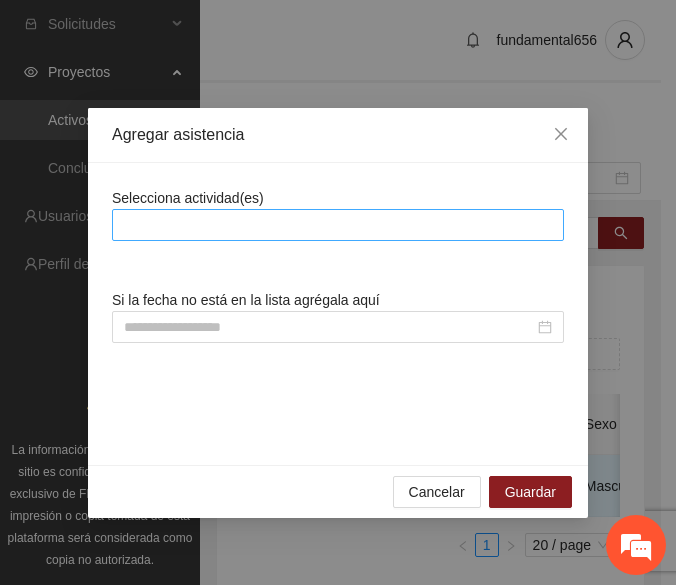 click at bounding box center (338, 225) 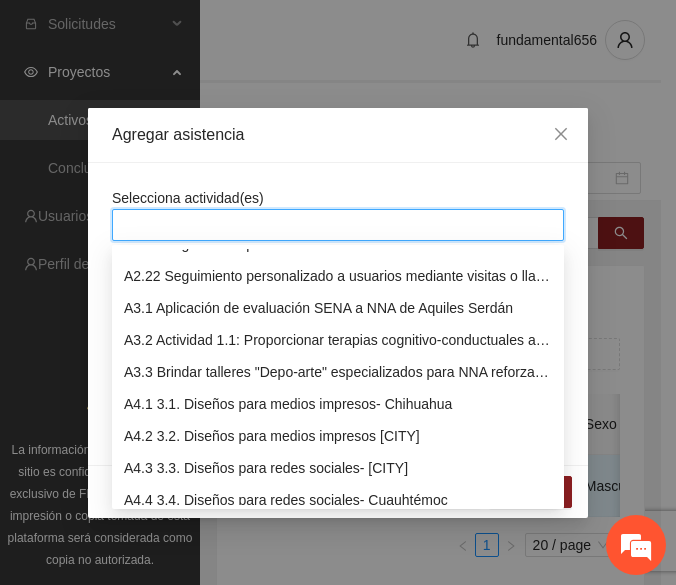 scroll, scrollTop: 1238, scrollLeft: 0, axis: vertical 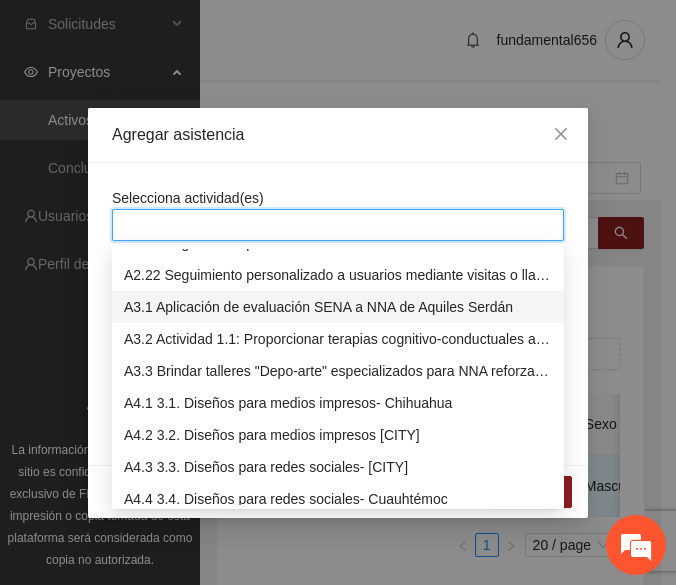 click on "A3.1 Aplicación de evaluación SENA a NNA de Aquiles Serdán" at bounding box center (338, 307) 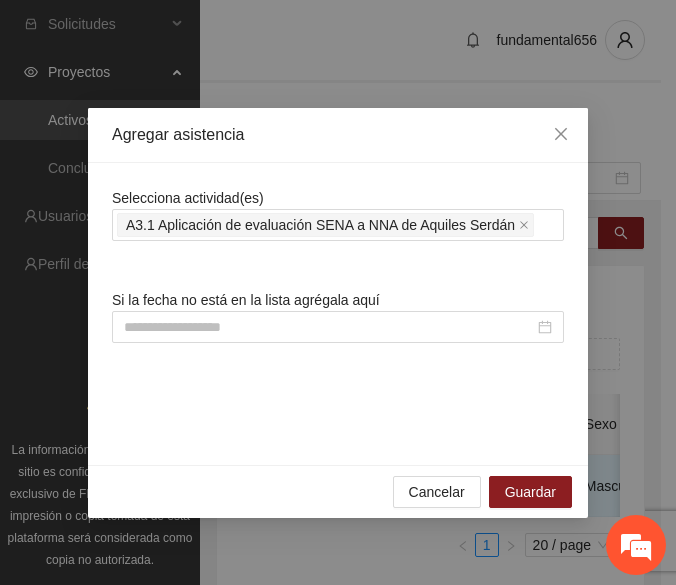 click on "Agregar asistencia" at bounding box center (338, 135) 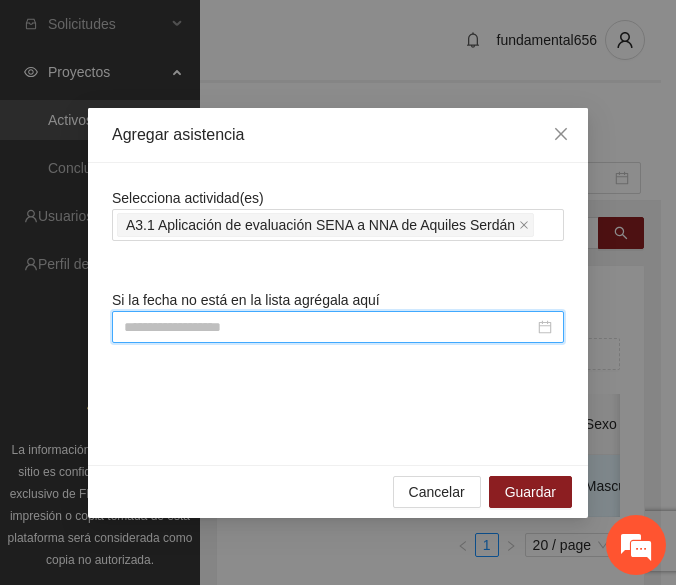 click at bounding box center [329, 327] 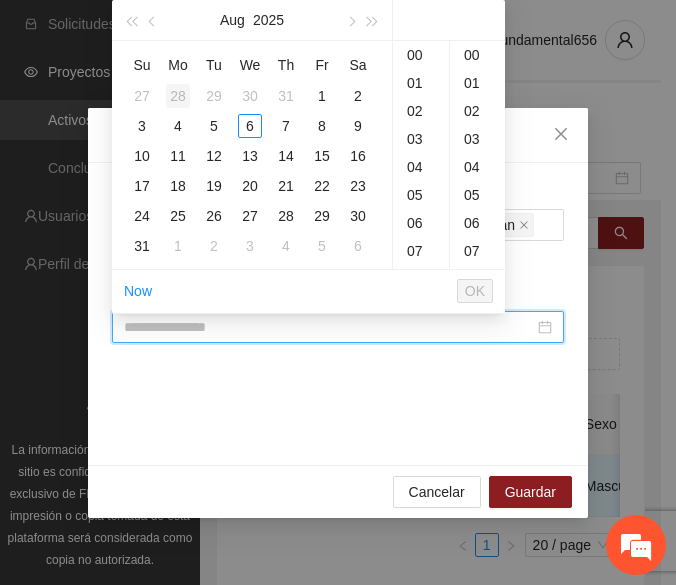 type on "**********" 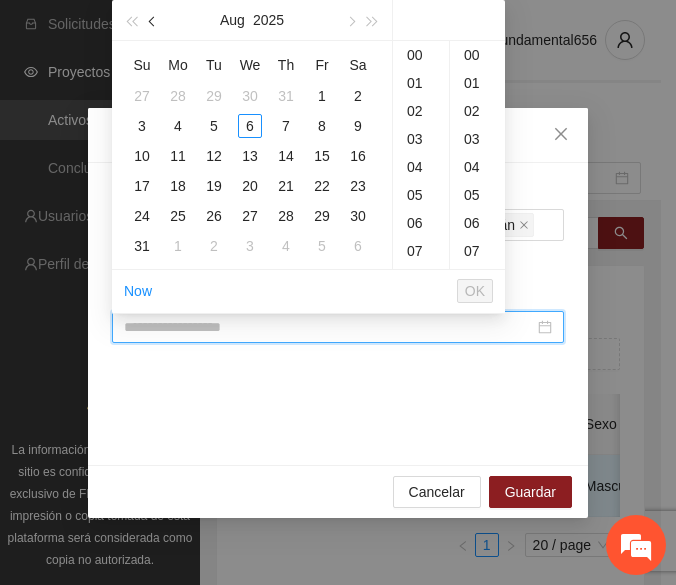 click at bounding box center [153, 20] 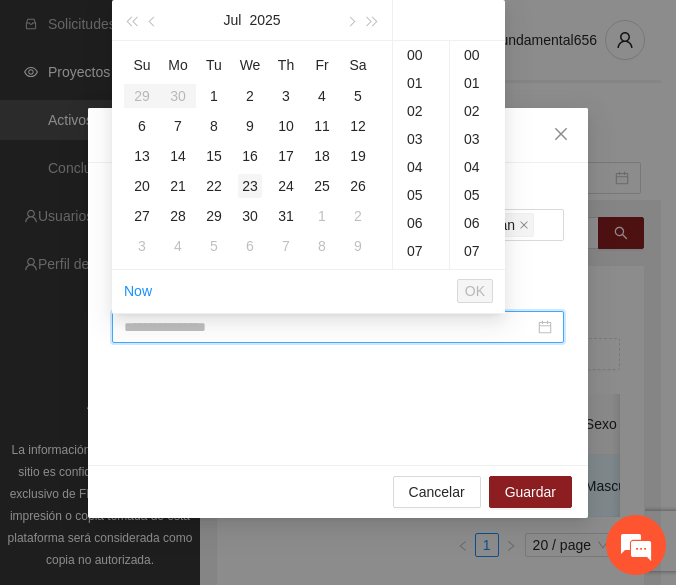 click on "23" at bounding box center (250, 186) 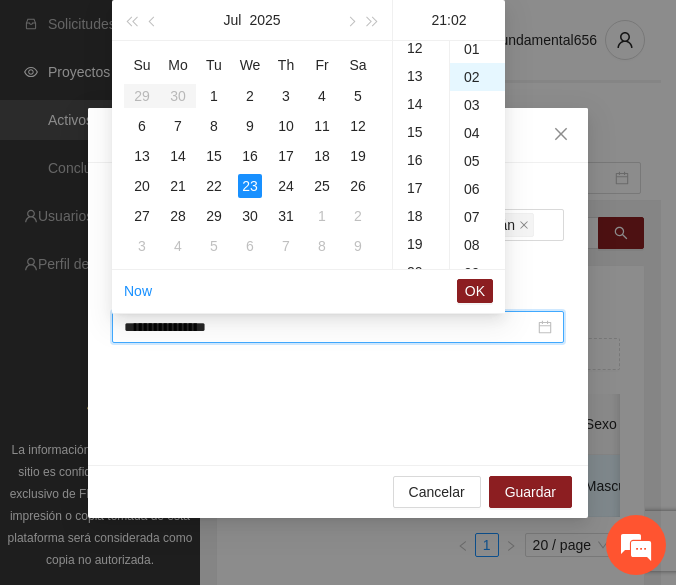 scroll, scrollTop: 588, scrollLeft: 0, axis: vertical 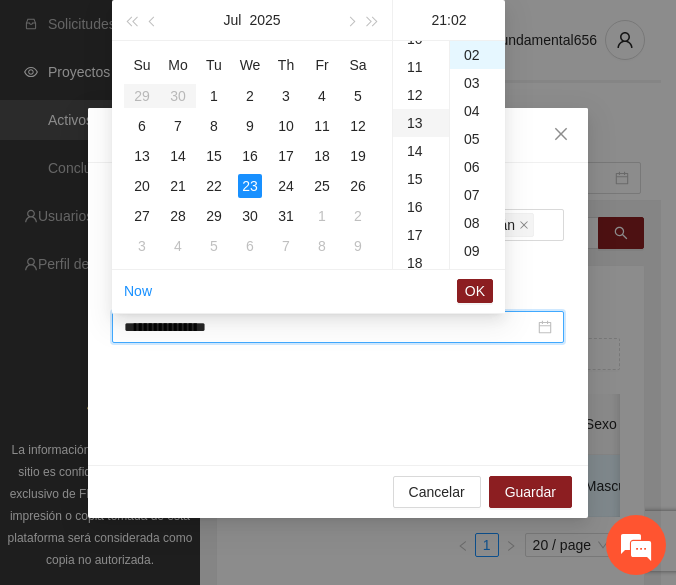 click on "13" at bounding box center (421, 123) 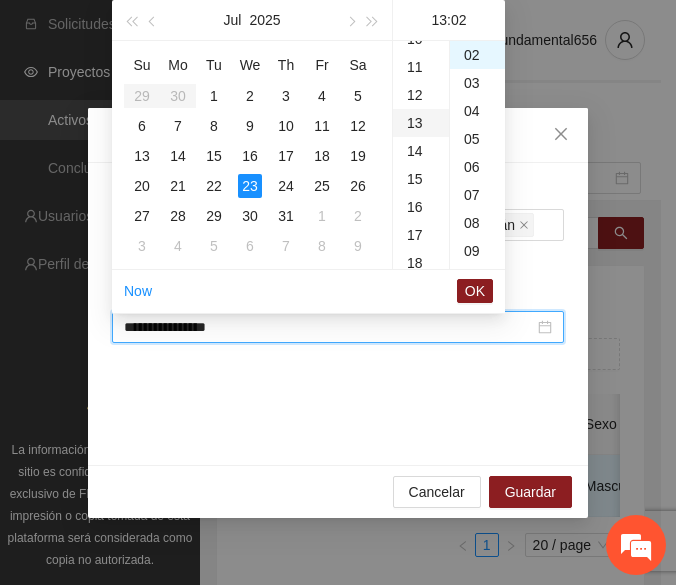 scroll, scrollTop: 364, scrollLeft: 0, axis: vertical 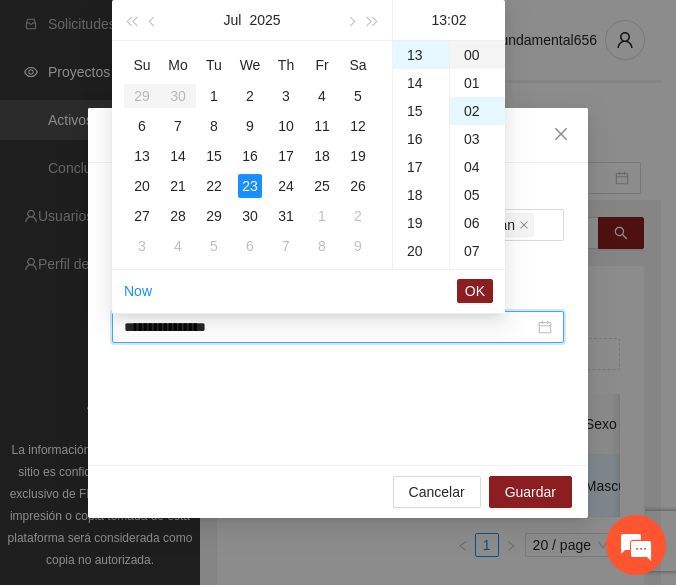 click on "00" at bounding box center (477, 55) 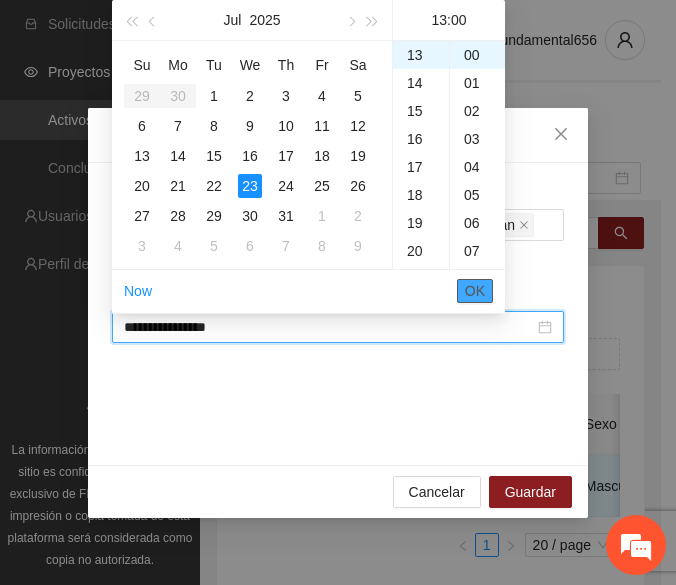 click on "OK" at bounding box center (475, 291) 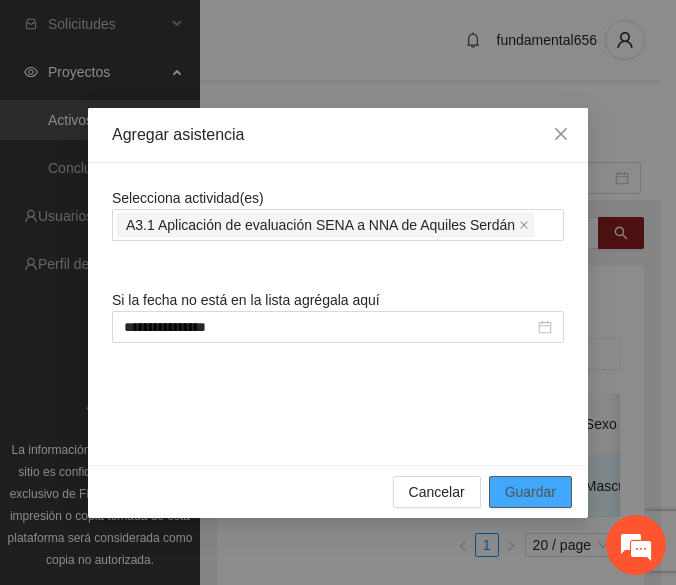 click on "Guardar" at bounding box center (530, 492) 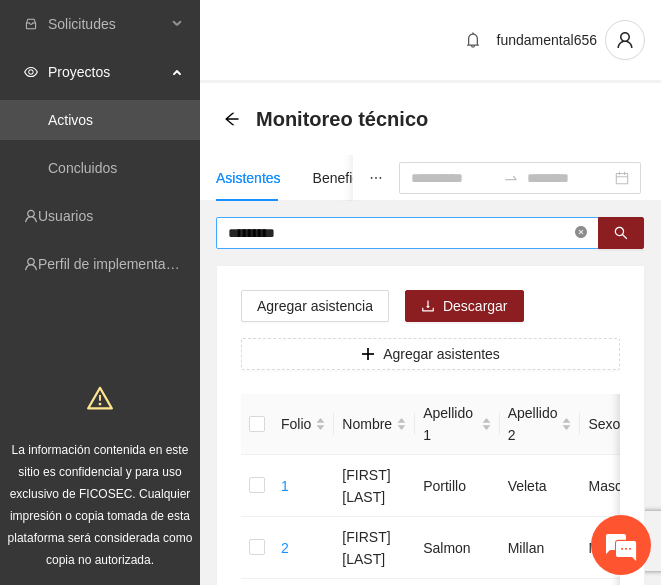 click 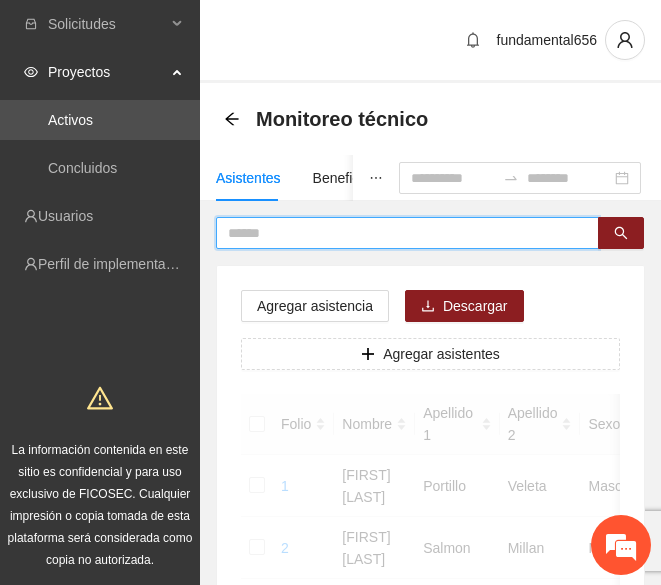 click at bounding box center (399, 233) 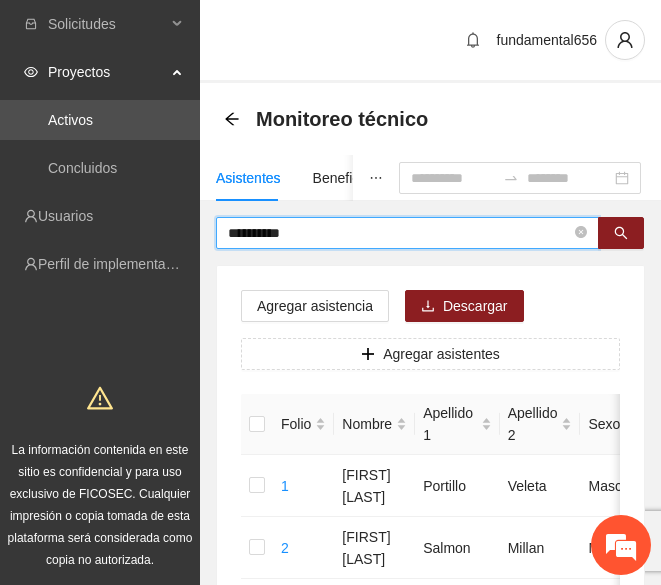type on "**********" 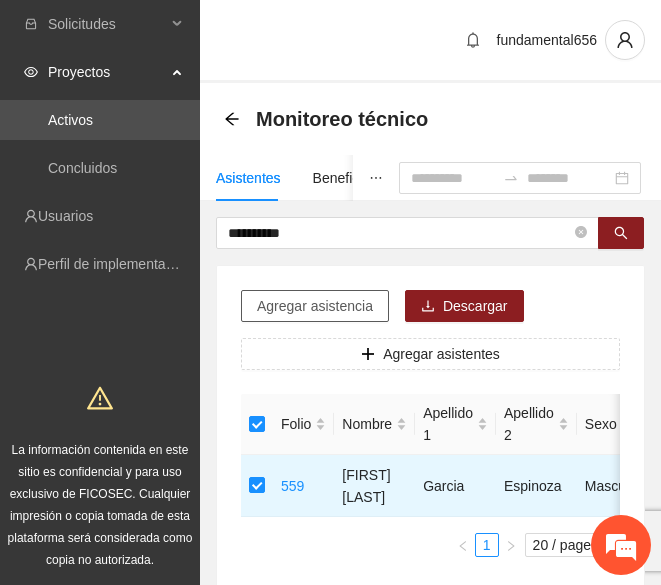 click on "Agregar asistencia" at bounding box center (315, 306) 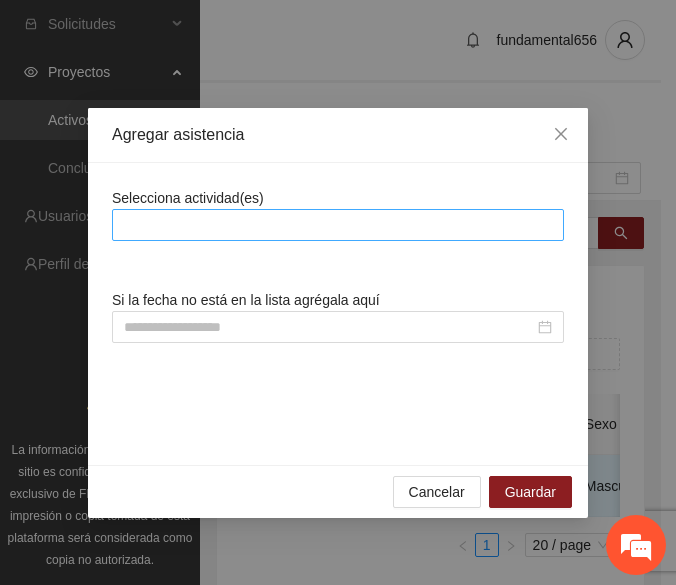 click at bounding box center (338, 225) 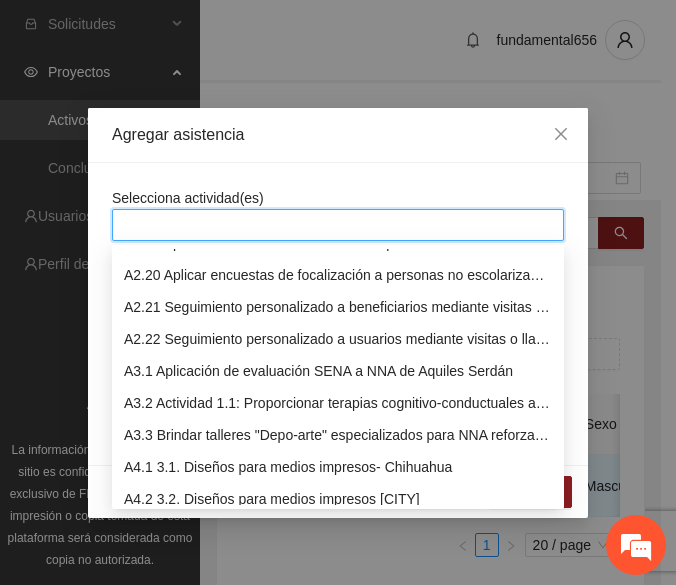scroll, scrollTop: 1181, scrollLeft: 0, axis: vertical 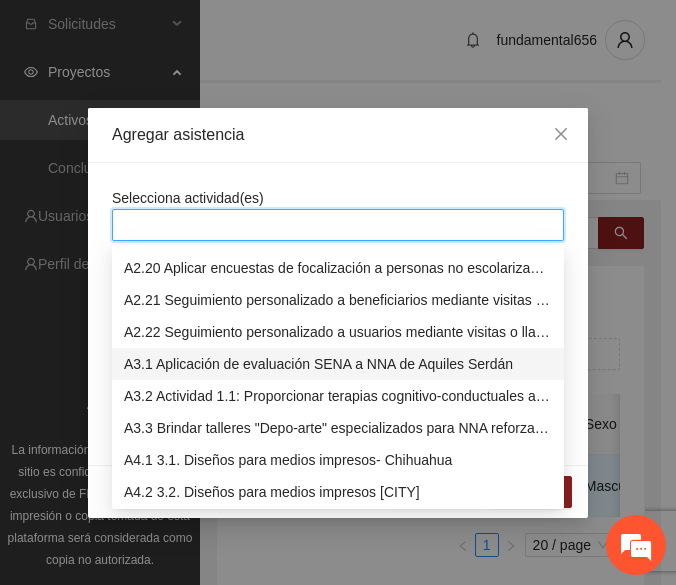 click on "A3.1 Aplicación de evaluación SENA a NNA de Aquiles Serdán" at bounding box center (338, 364) 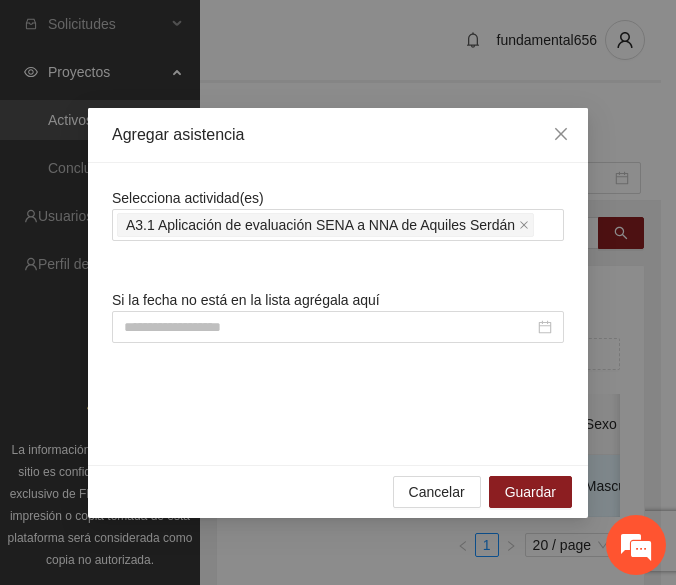 click on "Agregar asistencia" at bounding box center [338, 135] 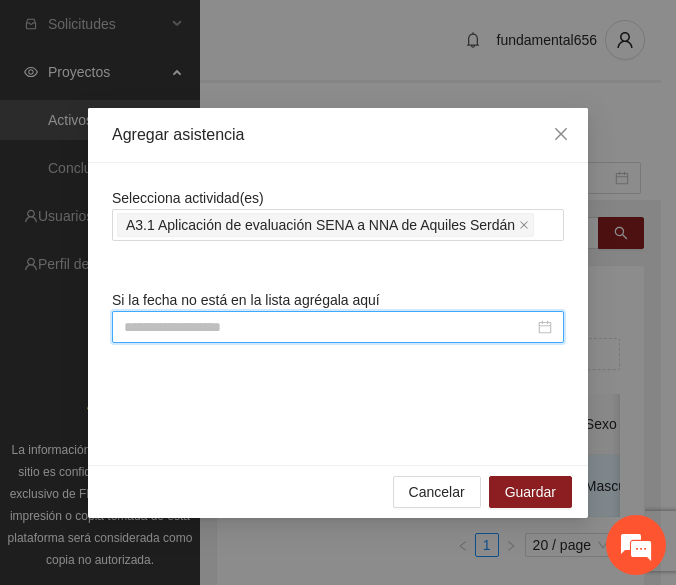 click at bounding box center [329, 327] 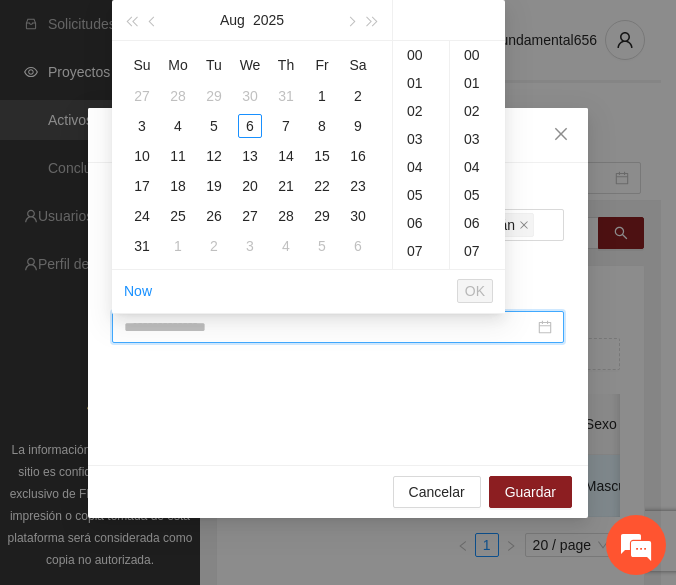 type on "**********" 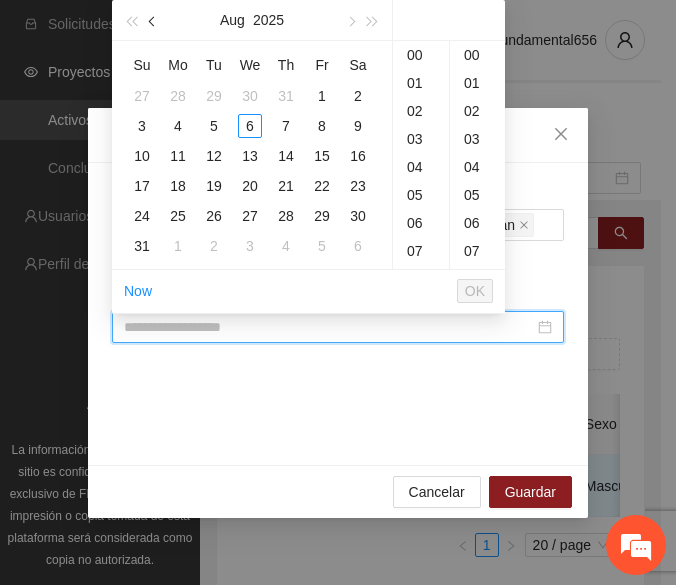 click at bounding box center [154, 22] 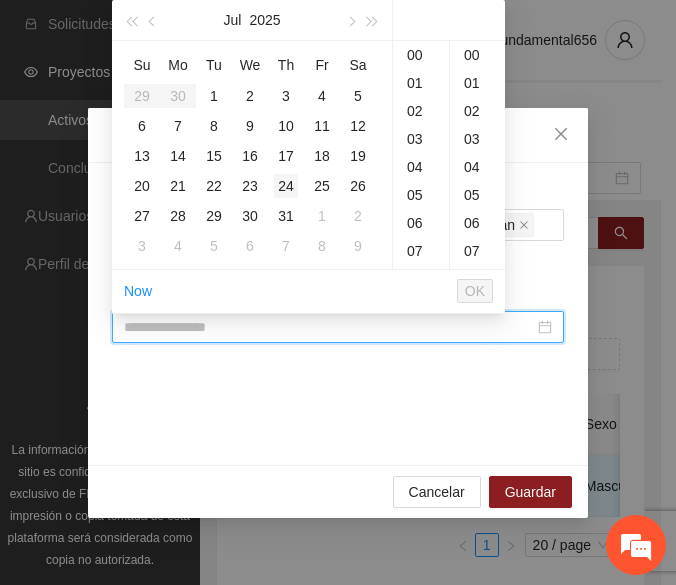 click on "24" at bounding box center [286, 186] 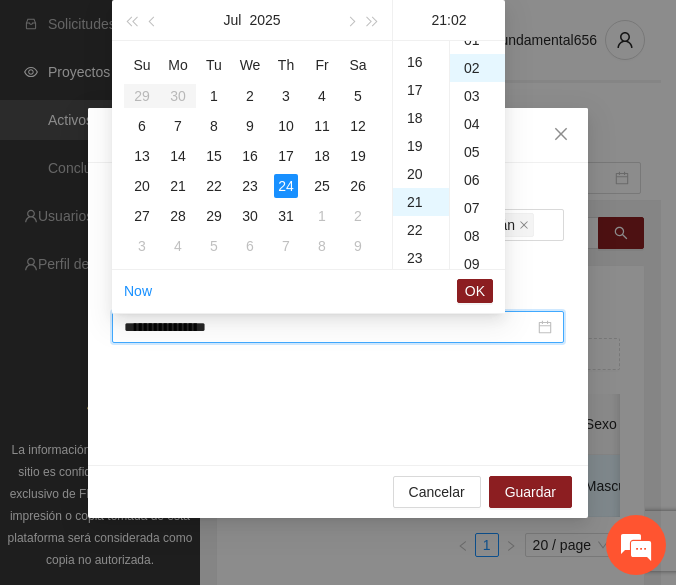 scroll, scrollTop: 588, scrollLeft: 0, axis: vertical 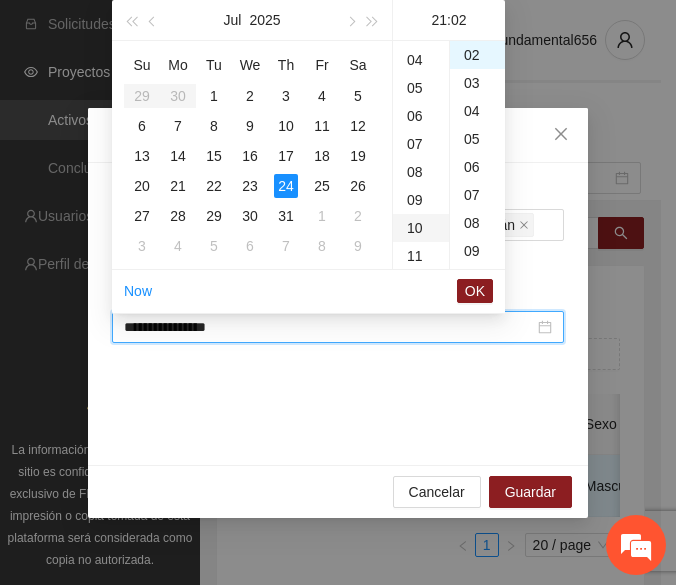 click on "10" at bounding box center (421, 228) 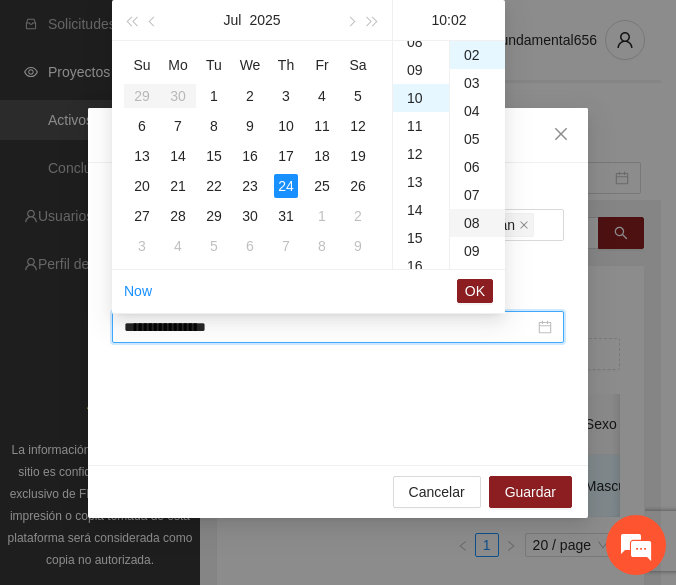 scroll, scrollTop: 280, scrollLeft: 0, axis: vertical 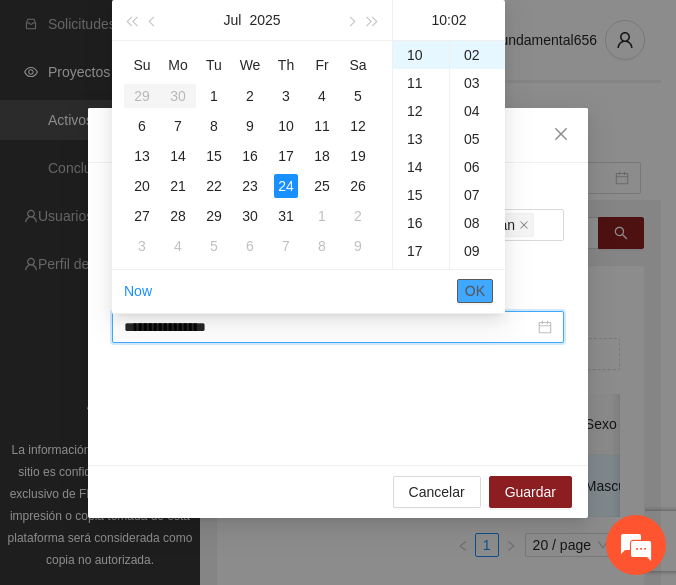 click on "OK" at bounding box center [475, 291] 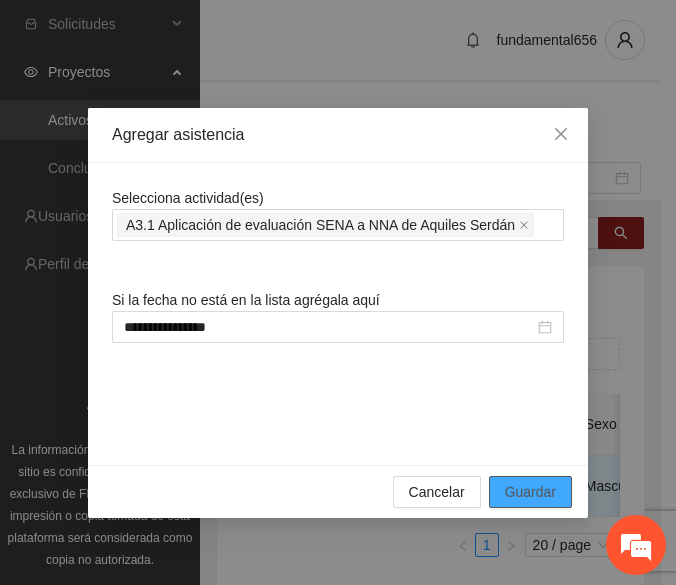 click on "Guardar" at bounding box center (530, 492) 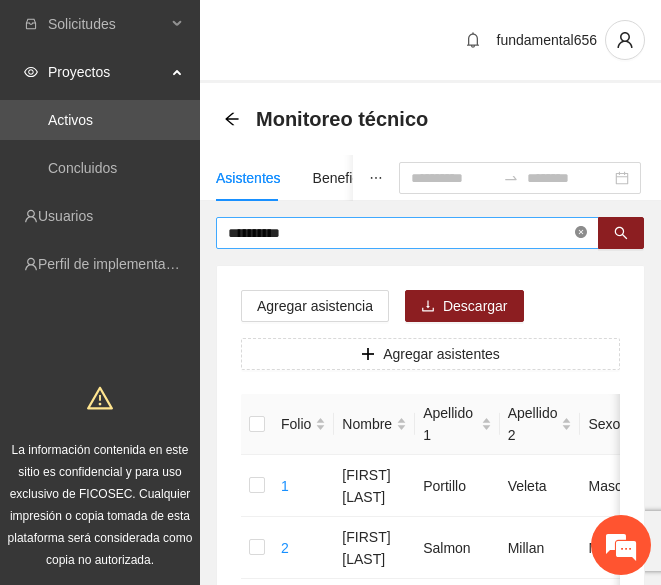 click 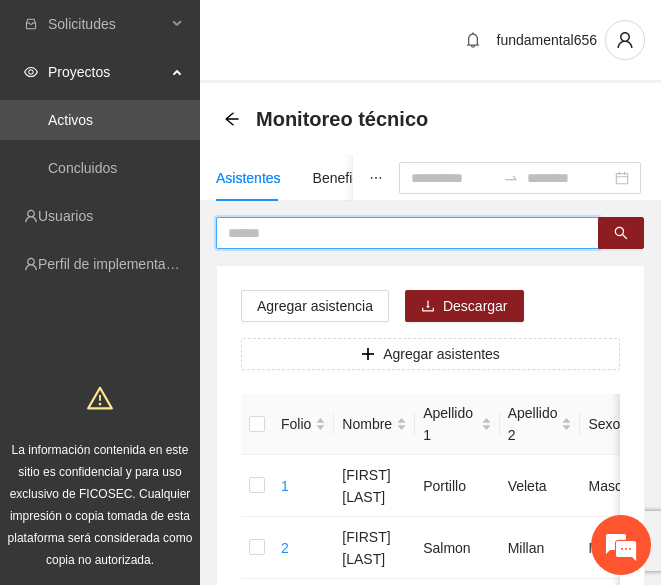 click at bounding box center (399, 233) 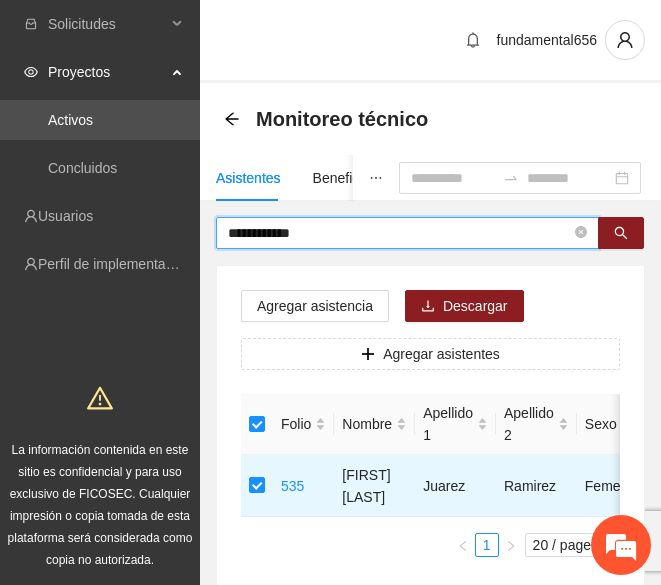 click on "**********" at bounding box center [399, 233] 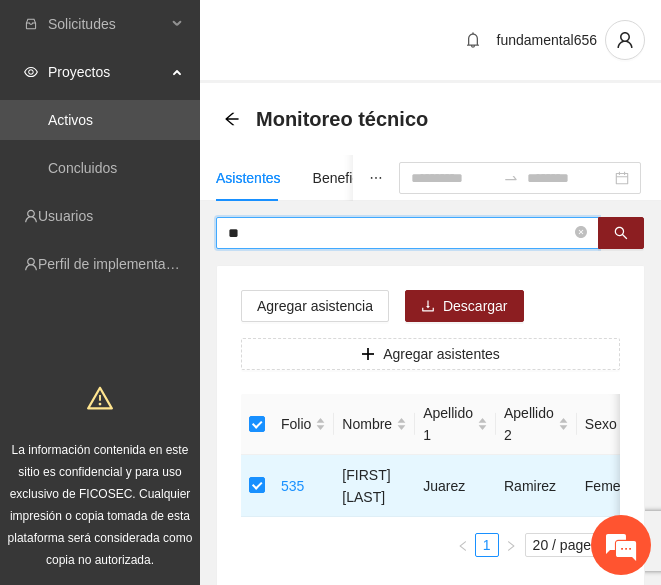 type on "*" 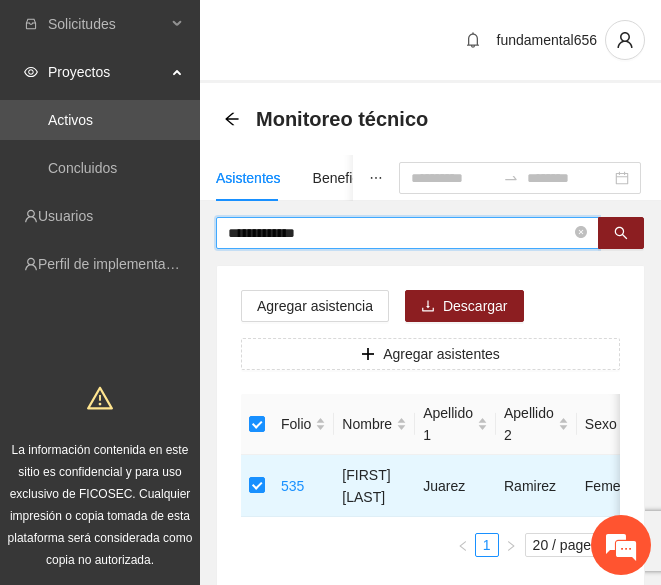 type on "**********" 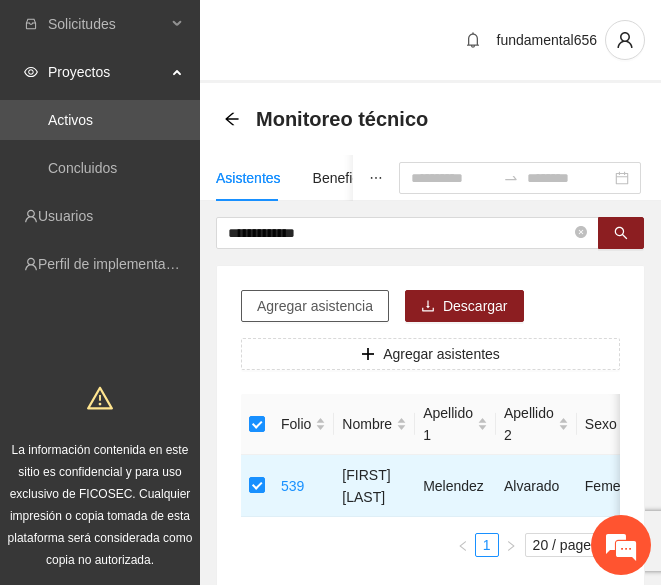 click on "Agregar asistencia" at bounding box center (315, 306) 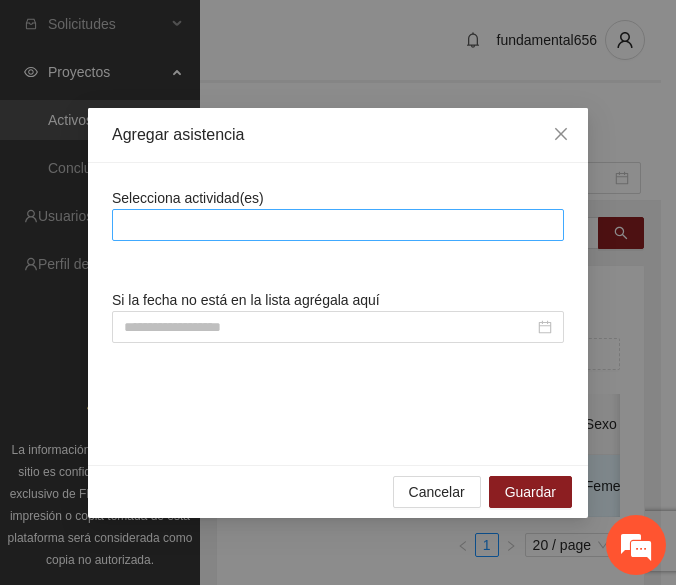 click at bounding box center [338, 225] 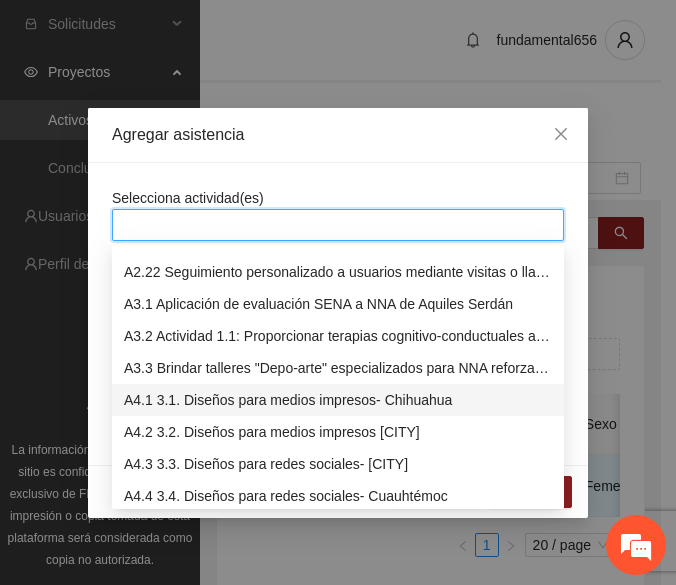 scroll, scrollTop: 1239, scrollLeft: 0, axis: vertical 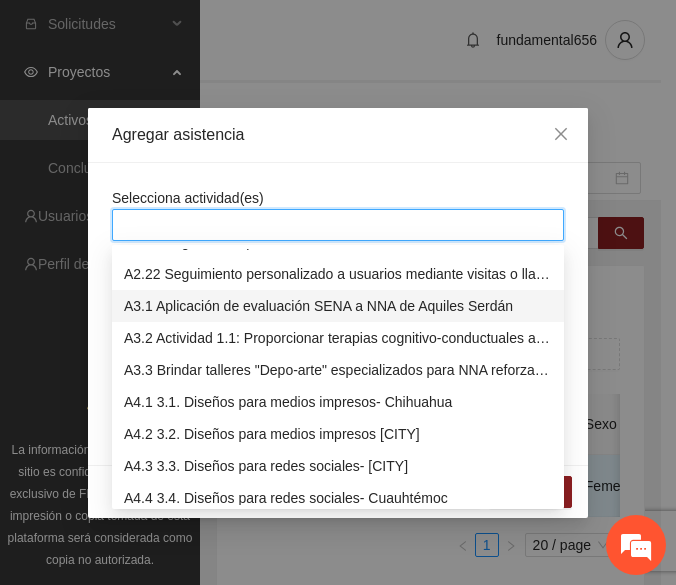 click on "A3.1 Aplicación de evaluación SENA a NNA de Aquiles Serdán" at bounding box center (338, 306) 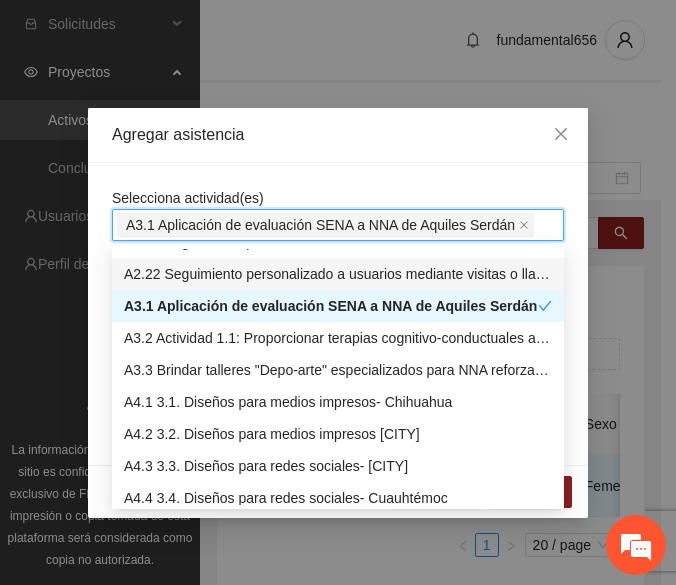 click on "Agregar asistencia" at bounding box center (338, 135) 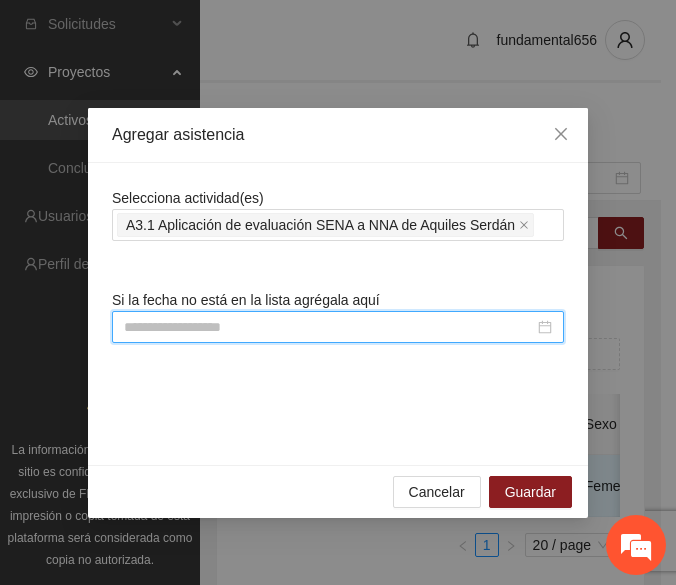 click at bounding box center (329, 327) 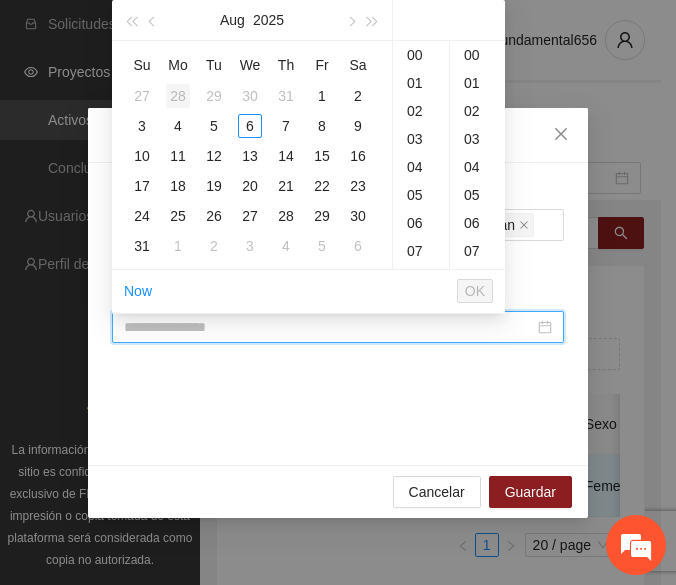 type on "**********" 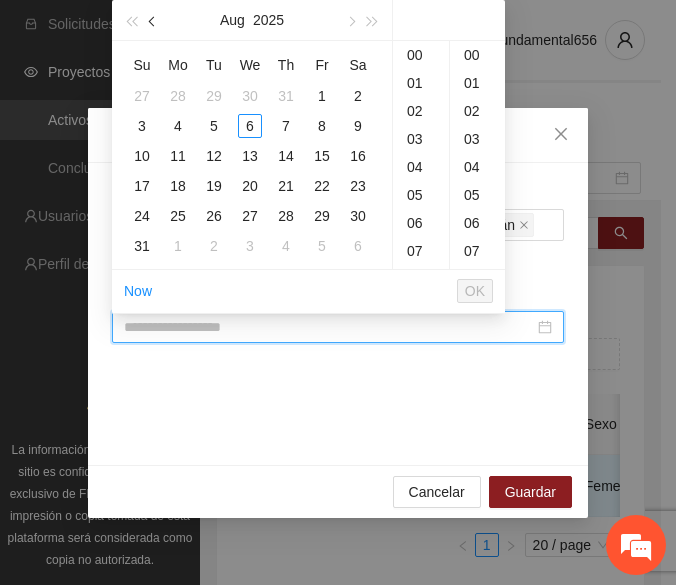 click at bounding box center [154, 22] 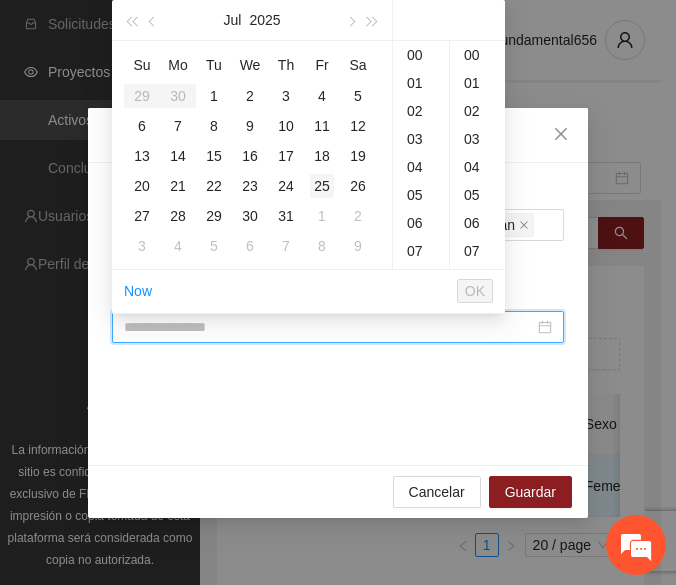 click on "25" at bounding box center (322, 186) 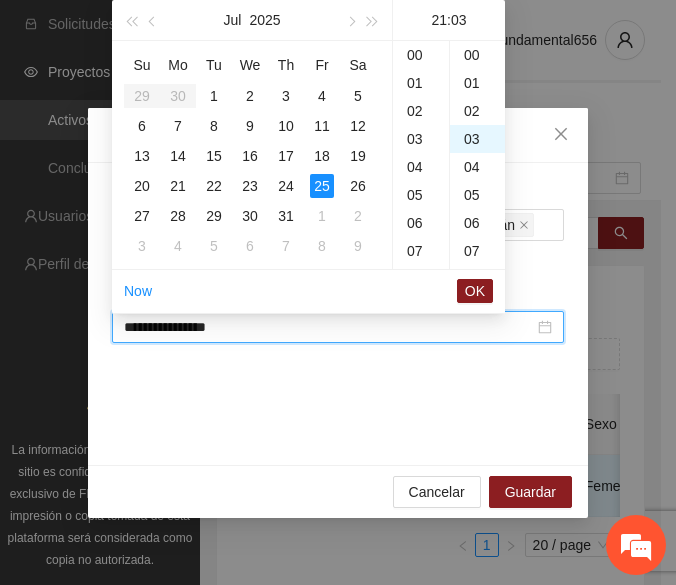 scroll, scrollTop: 588, scrollLeft: 0, axis: vertical 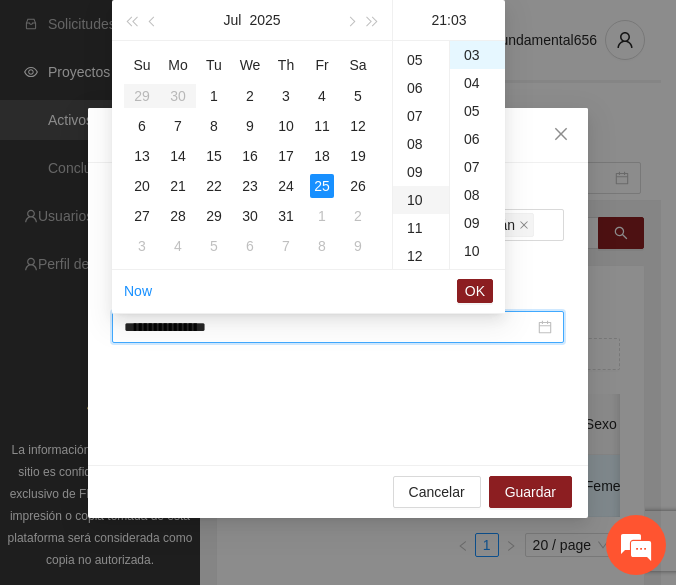 click on "10" at bounding box center [421, 200] 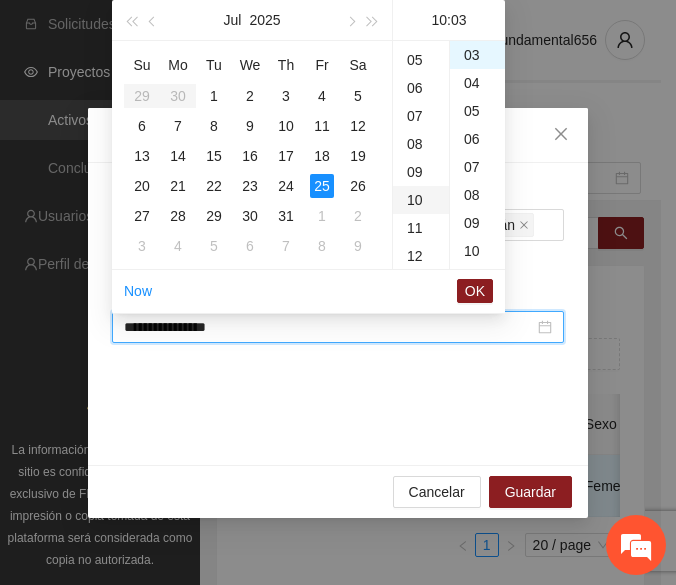 scroll, scrollTop: 280, scrollLeft: 0, axis: vertical 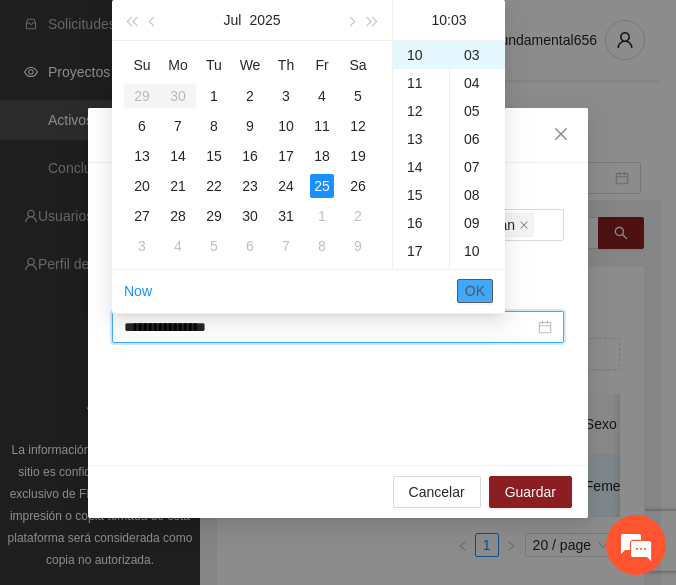 click on "OK" at bounding box center (475, 291) 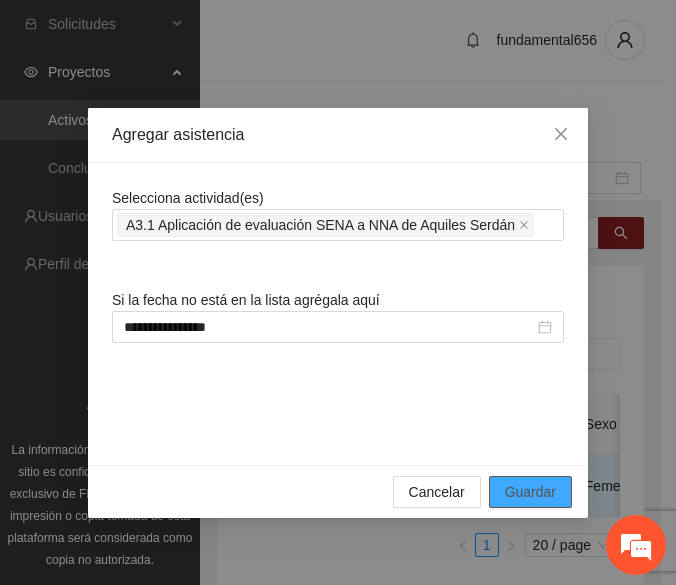 click on "Guardar" at bounding box center [530, 492] 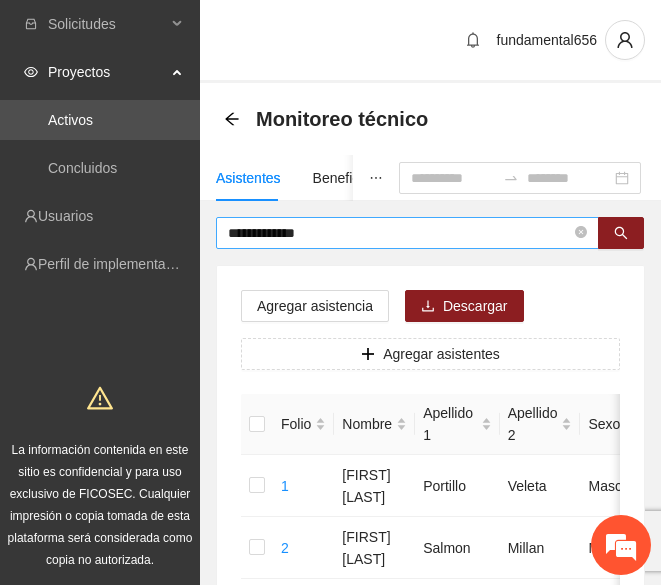 click on "**********" at bounding box center [407, 233] 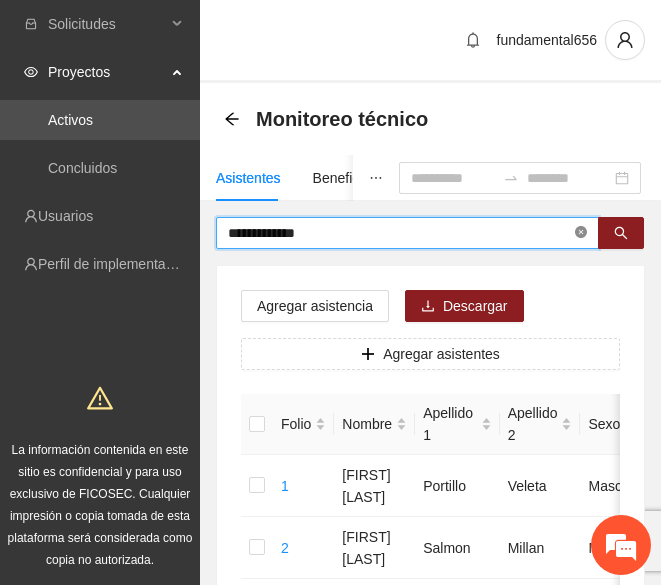 click 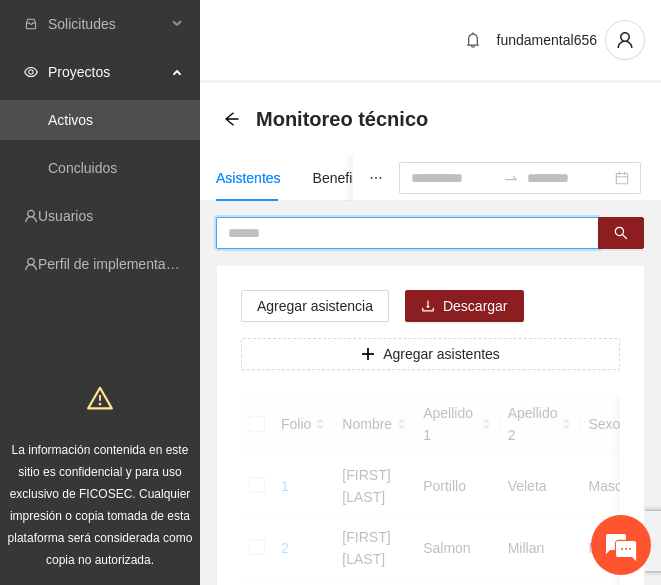 click at bounding box center [399, 233] 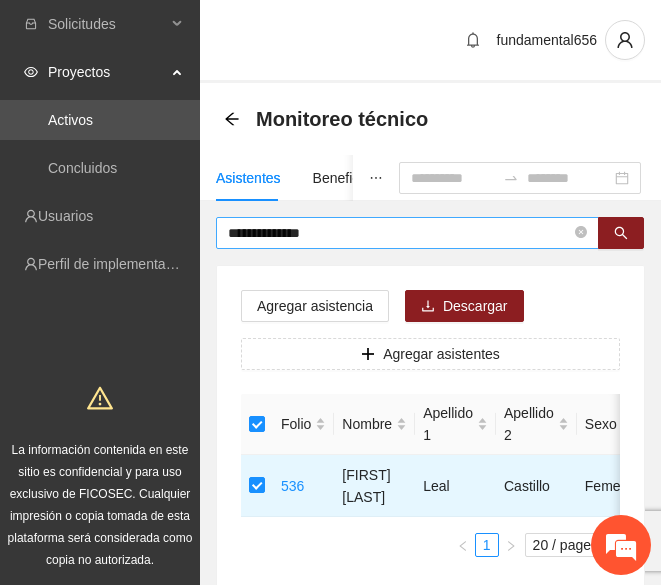 click on "**********" at bounding box center (399, 233) 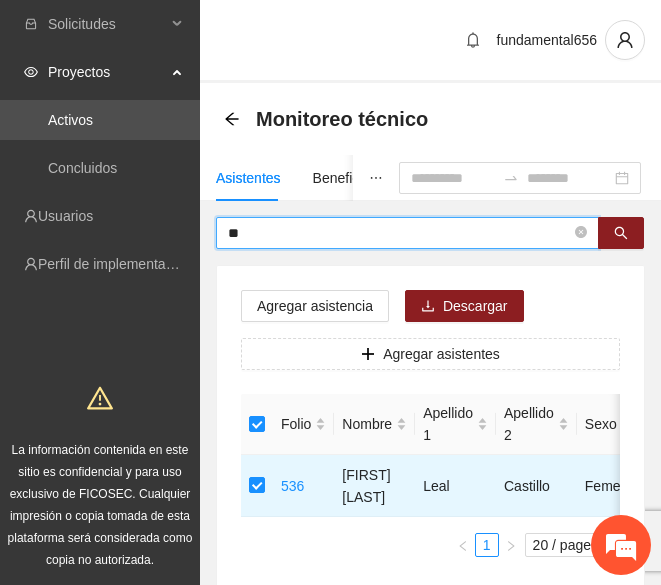 type on "*" 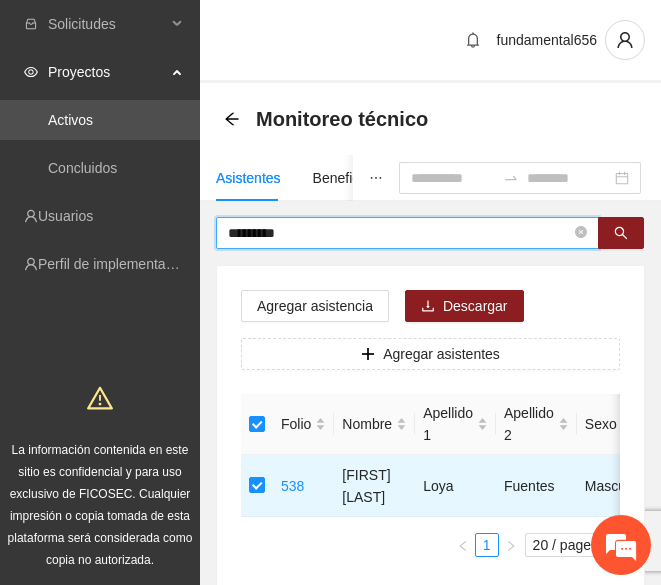 click on "*********" at bounding box center (399, 233) 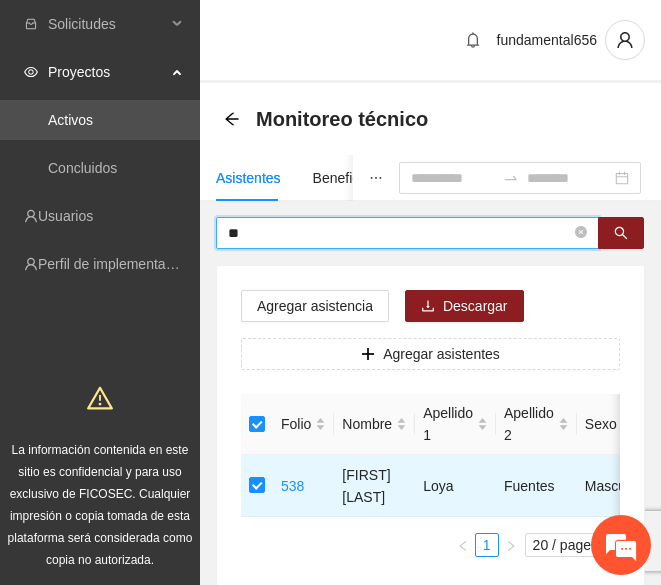 type on "*" 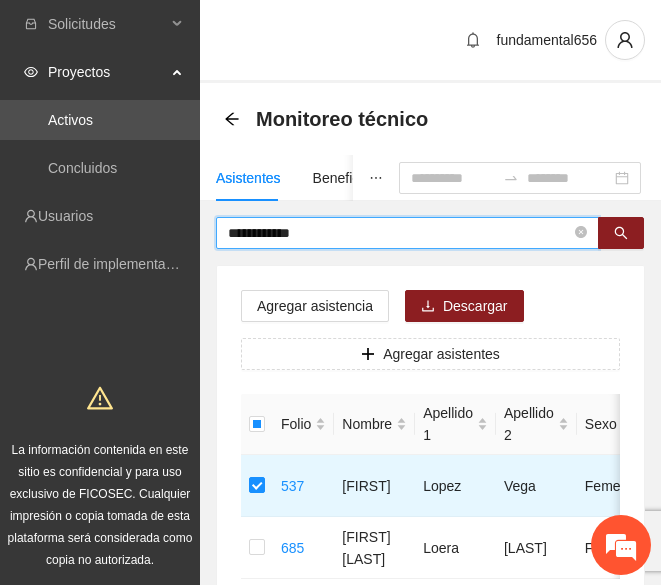 click on "**********" at bounding box center [399, 233] 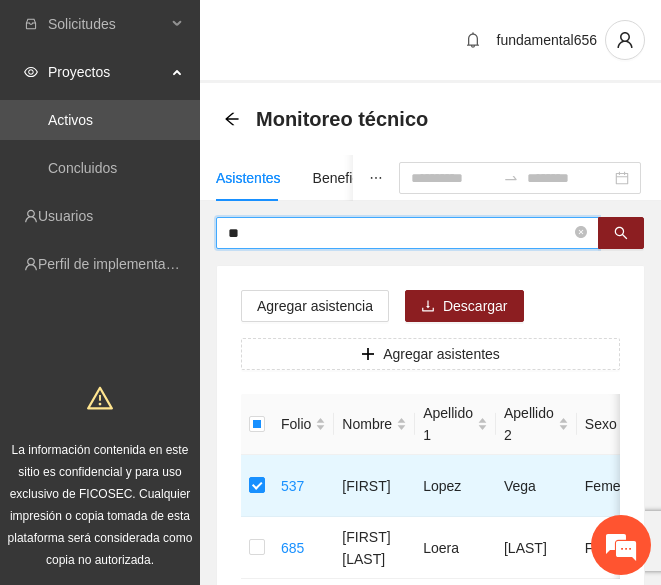type on "*" 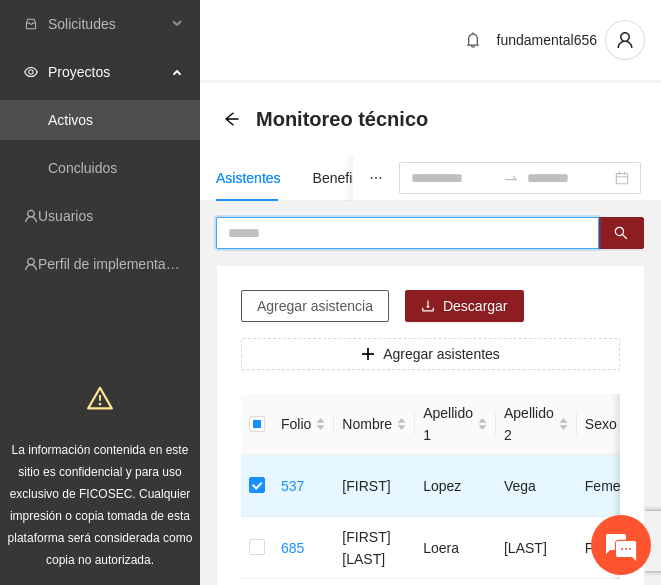 type 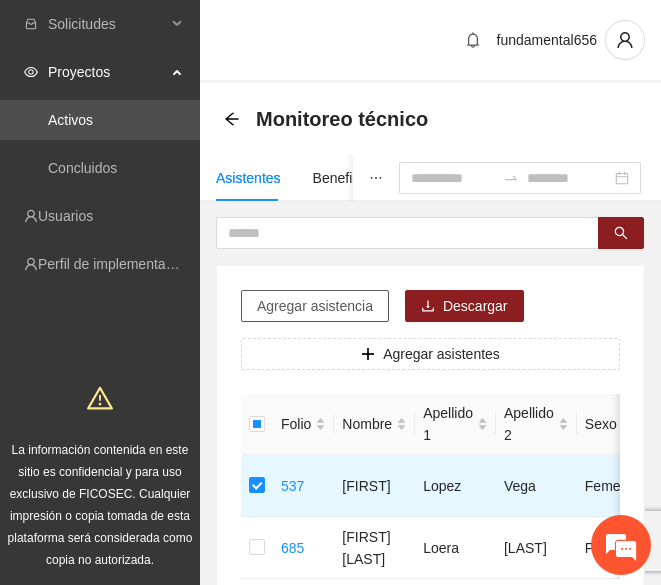click on "Agregar asistencia" at bounding box center [315, 306] 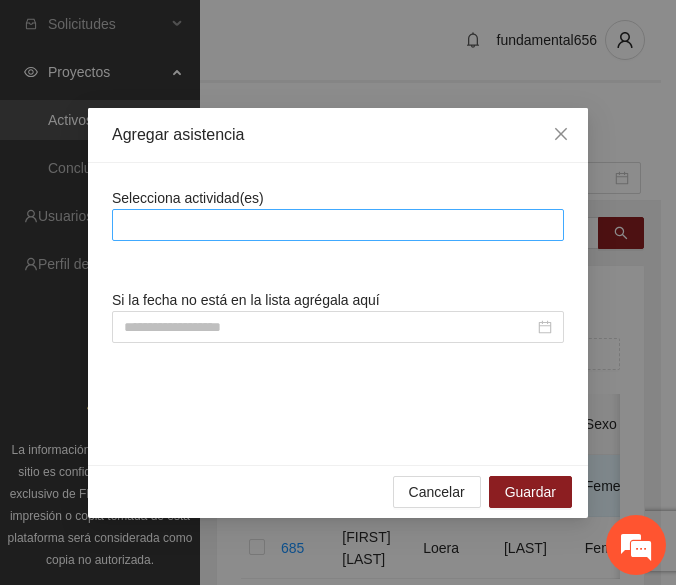 click at bounding box center [338, 225] 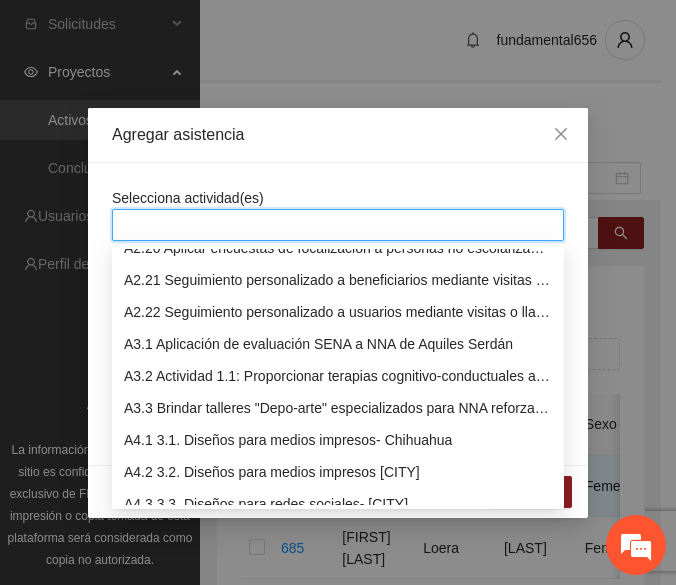 scroll, scrollTop: 1200, scrollLeft: 0, axis: vertical 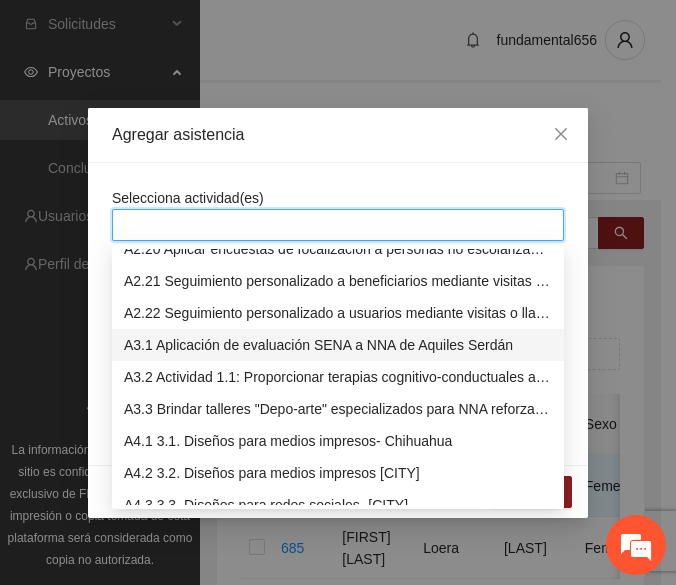 click on "A3.1 Aplicación de evaluación SENA a NNA de Aquiles Serdán" at bounding box center [338, 345] 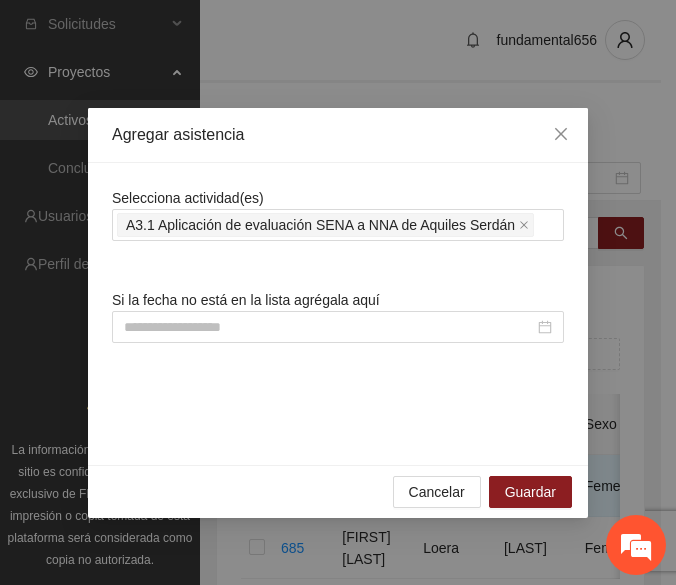 click on "Selecciona actividad(es) A3.1 Aplicación de evaluación SENA a NNA de [CITY]   Si la fecha no está en la lista agrégala aquí" at bounding box center [338, 314] 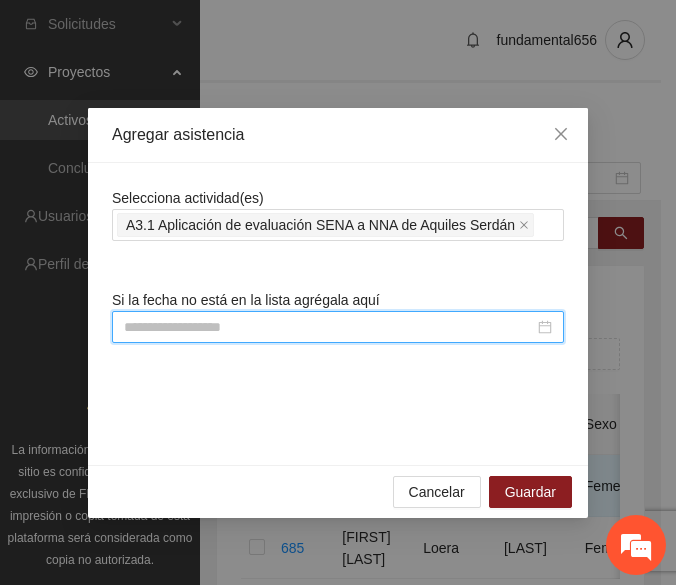click at bounding box center [329, 327] 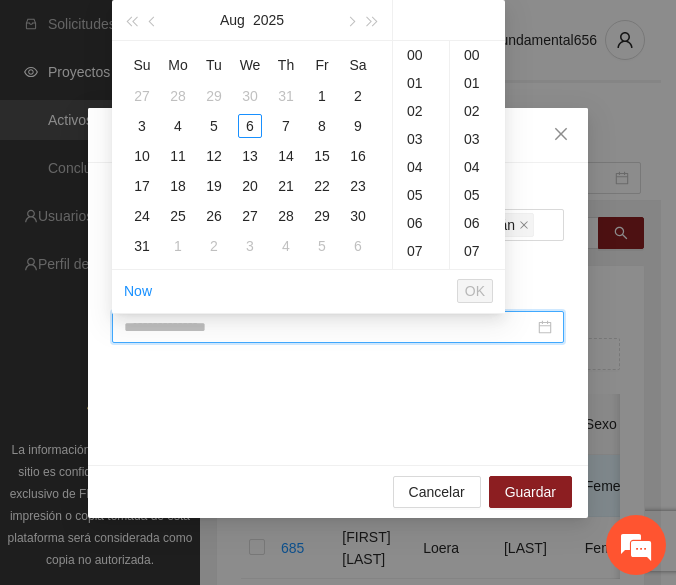 type on "**********" 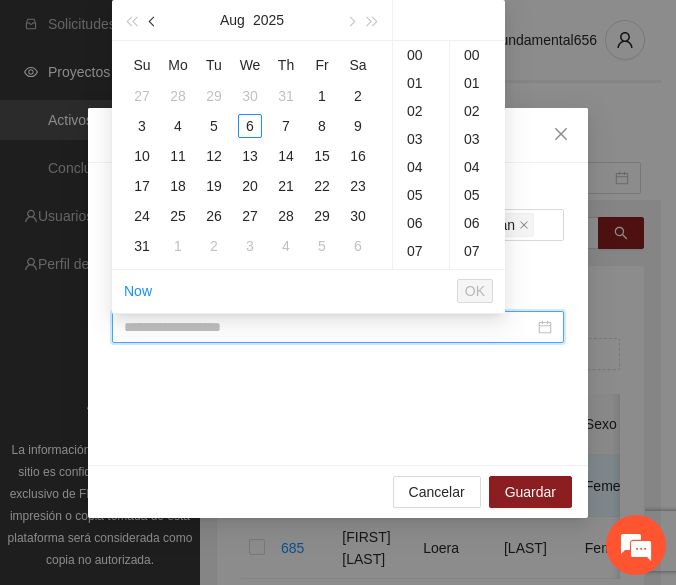 click at bounding box center [153, 20] 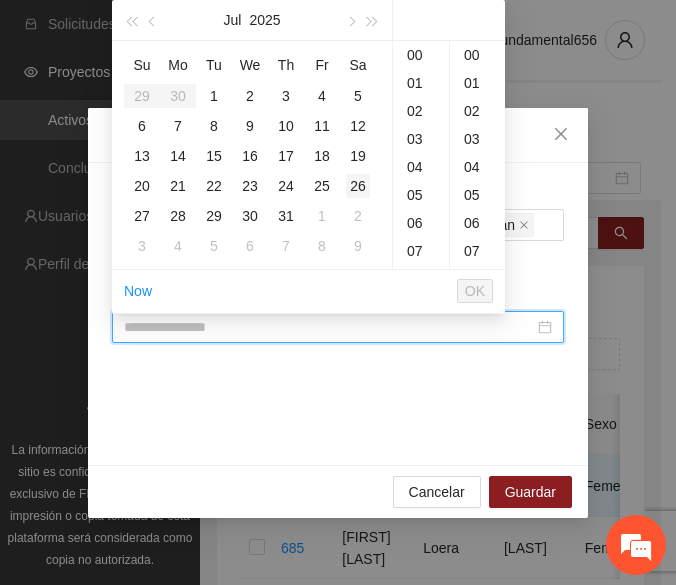 click on "26" at bounding box center (358, 186) 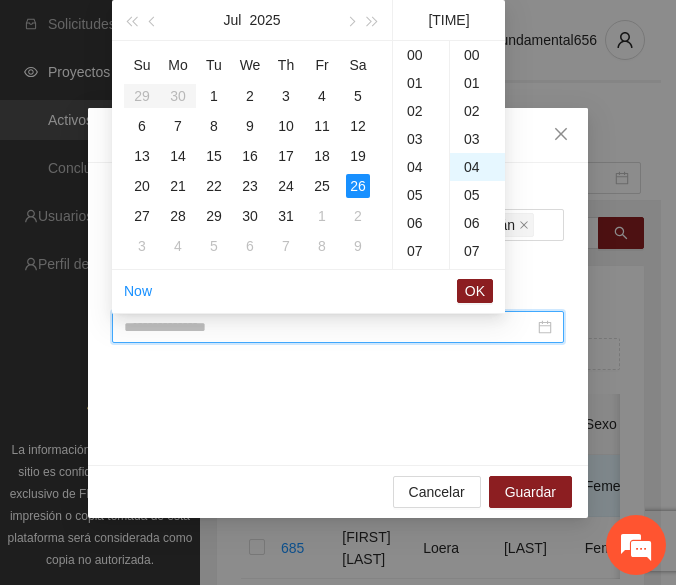 scroll, scrollTop: 441, scrollLeft: 0, axis: vertical 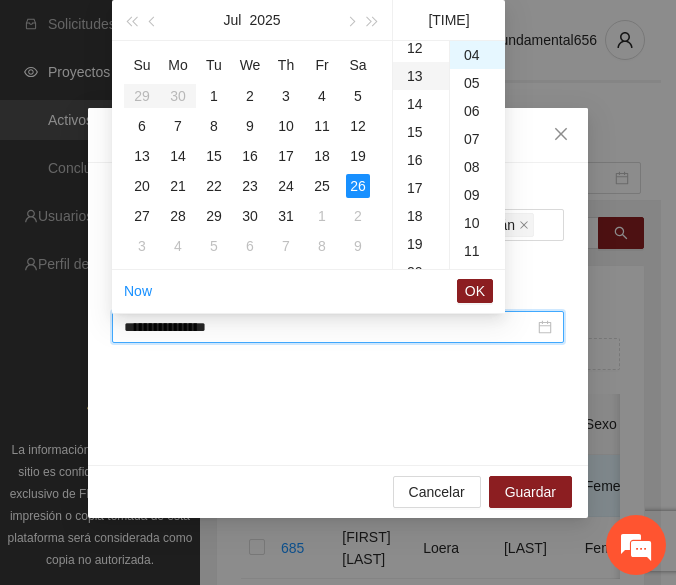 click on "13" at bounding box center (421, 76) 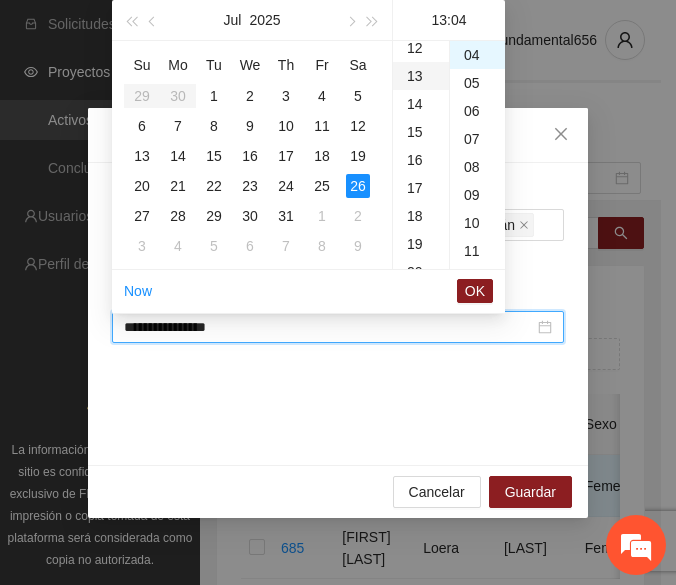 type on "**********" 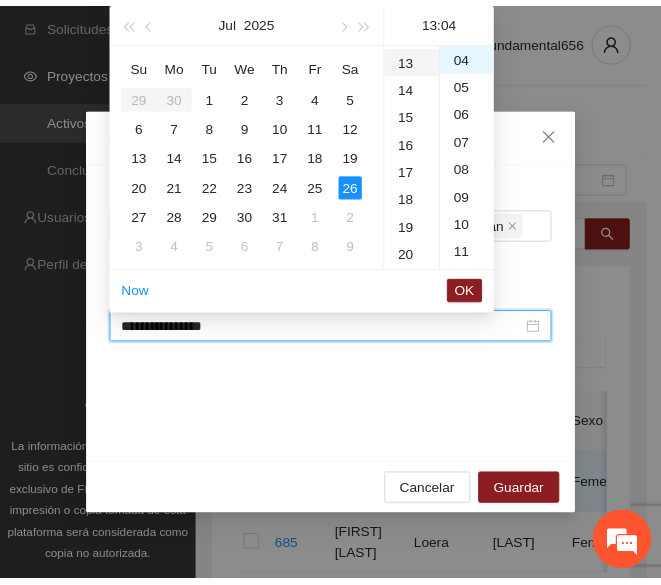 scroll, scrollTop: 364, scrollLeft: 0, axis: vertical 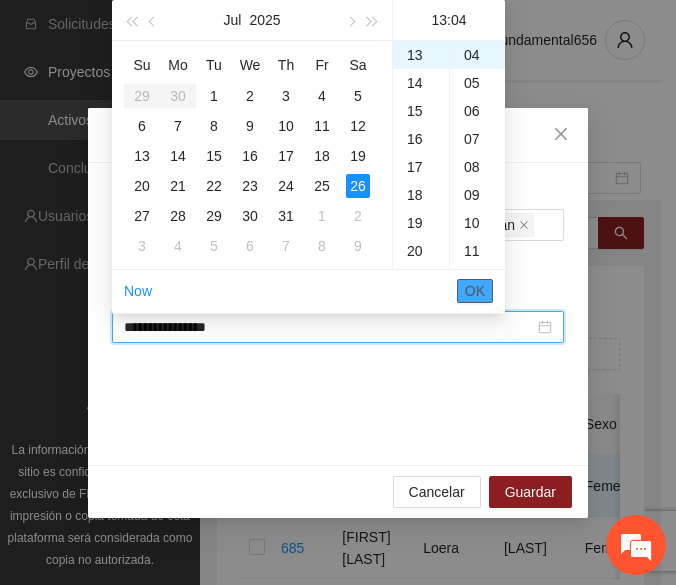 click on "OK" at bounding box center [475, 291] 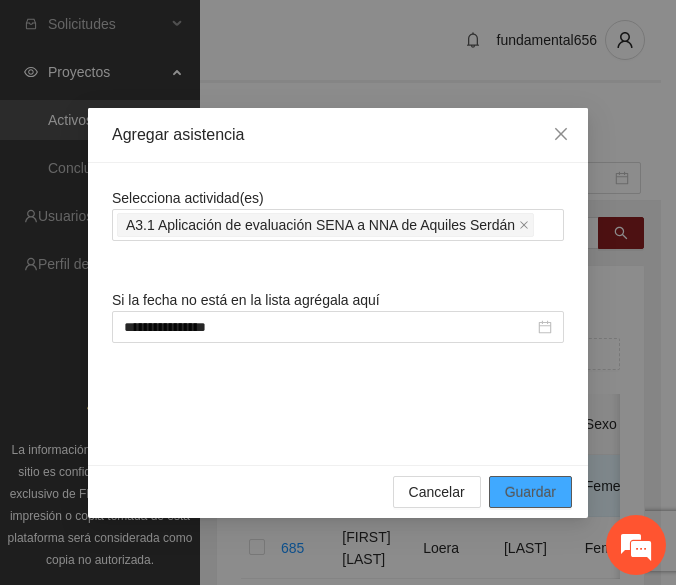 click on "Guardar" at bounding box center [530, 492] 